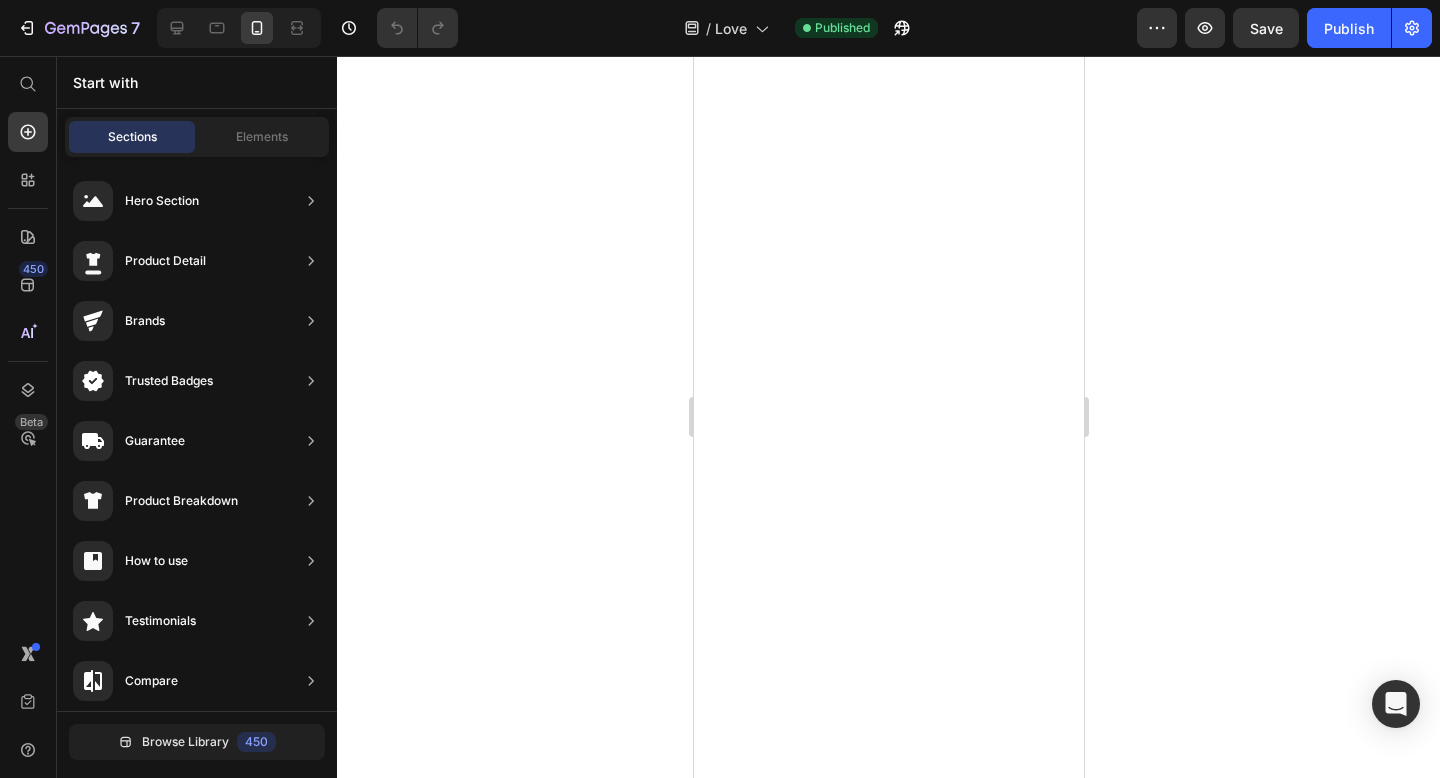 scroll, scrollTop: 0, scrollLeft: 0, axis: both 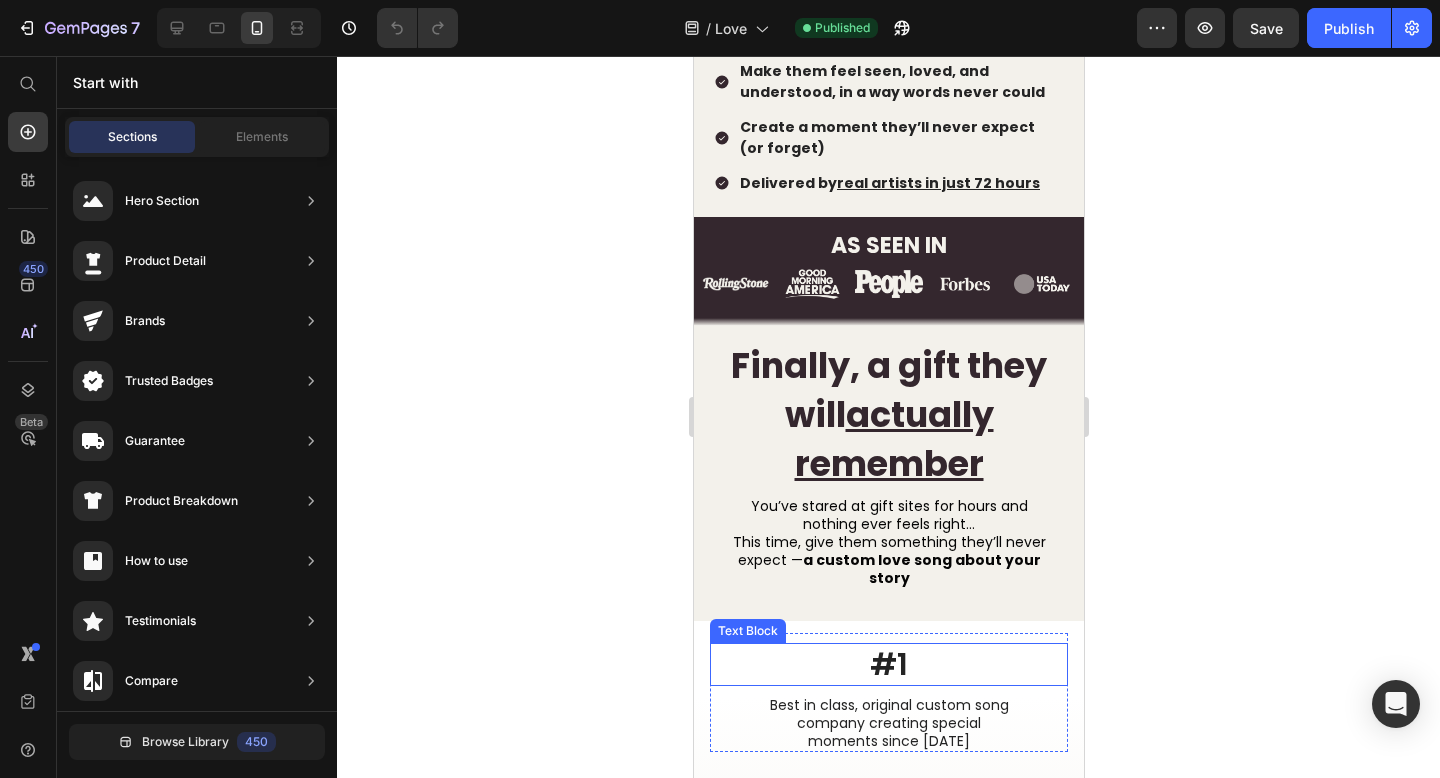 click on "#1" at bounding box center [888, 664] 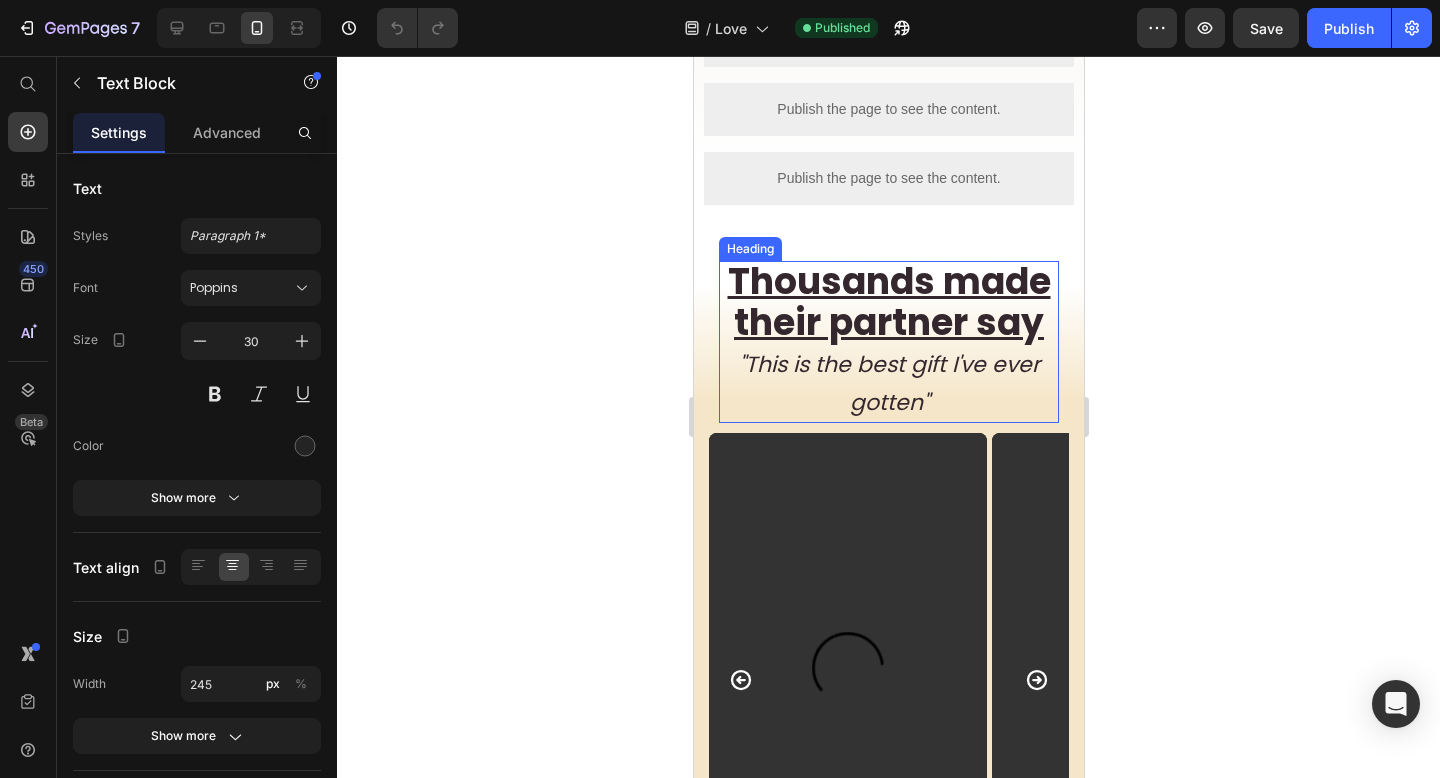 scroll, scrollTop: 2072, scrollLeft: 0, axis: vertical 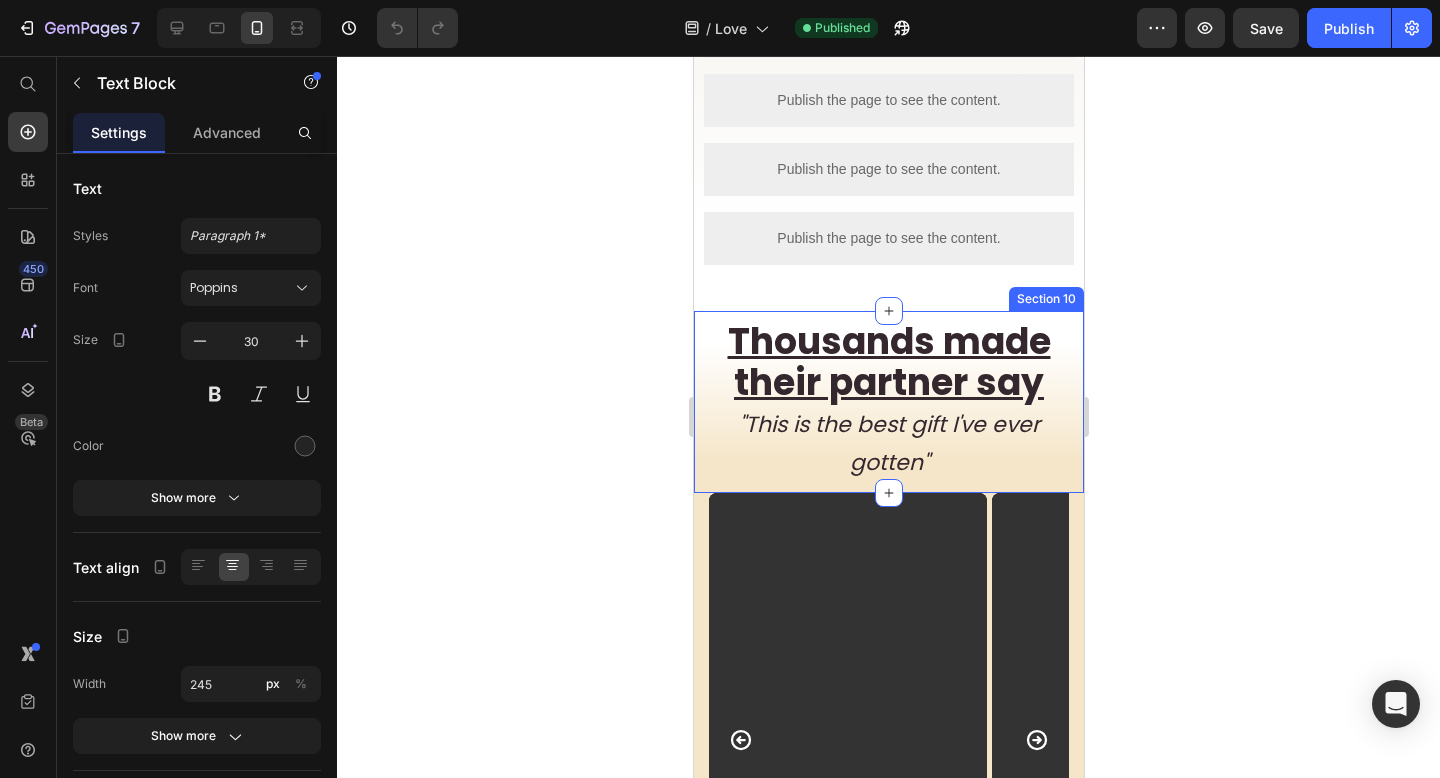 click on "Thousands made their partner say  "This is the best gift I've ever gotten" Heading Row Section 10" at bounding box center [888, 402] 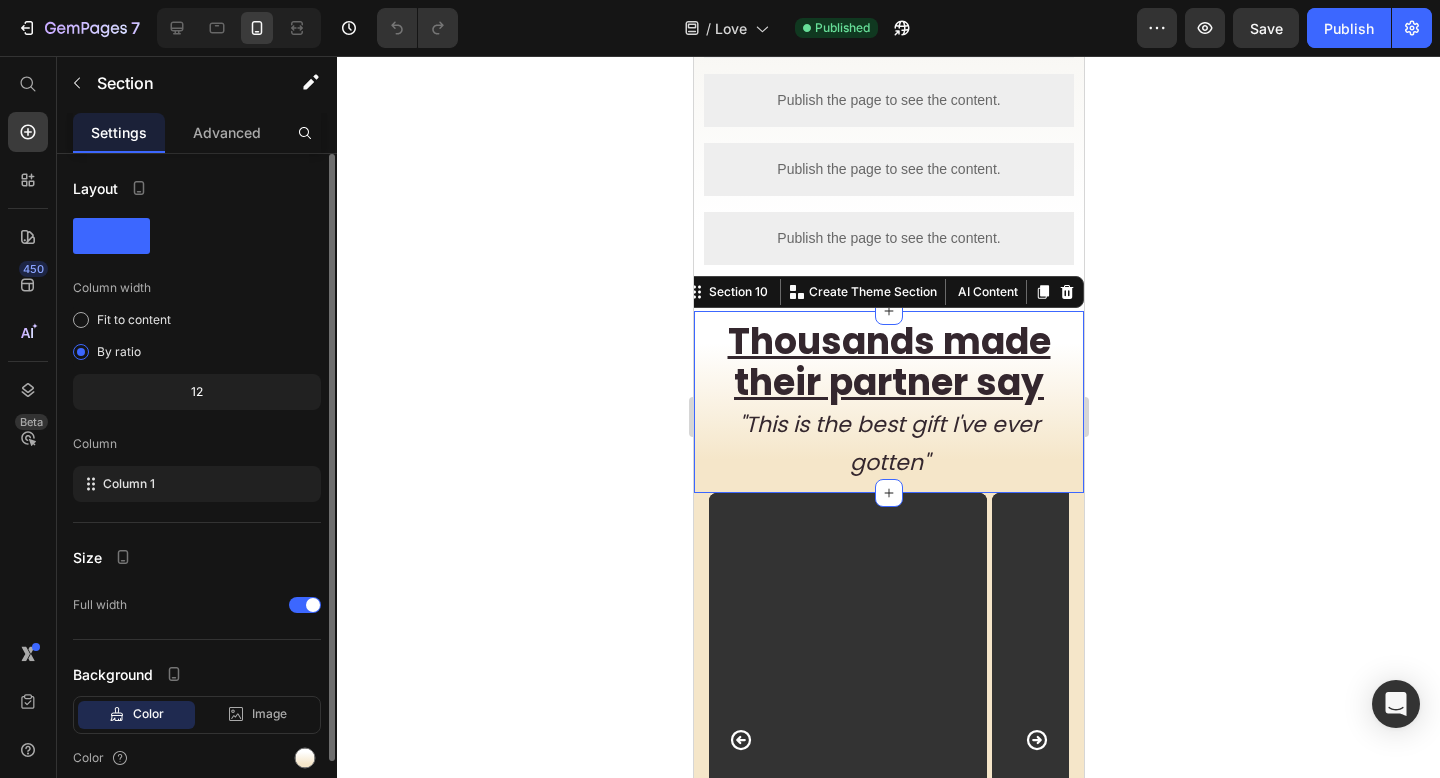 scroll, scrollTop: 83, scrollLeft: 0, axis: vertical 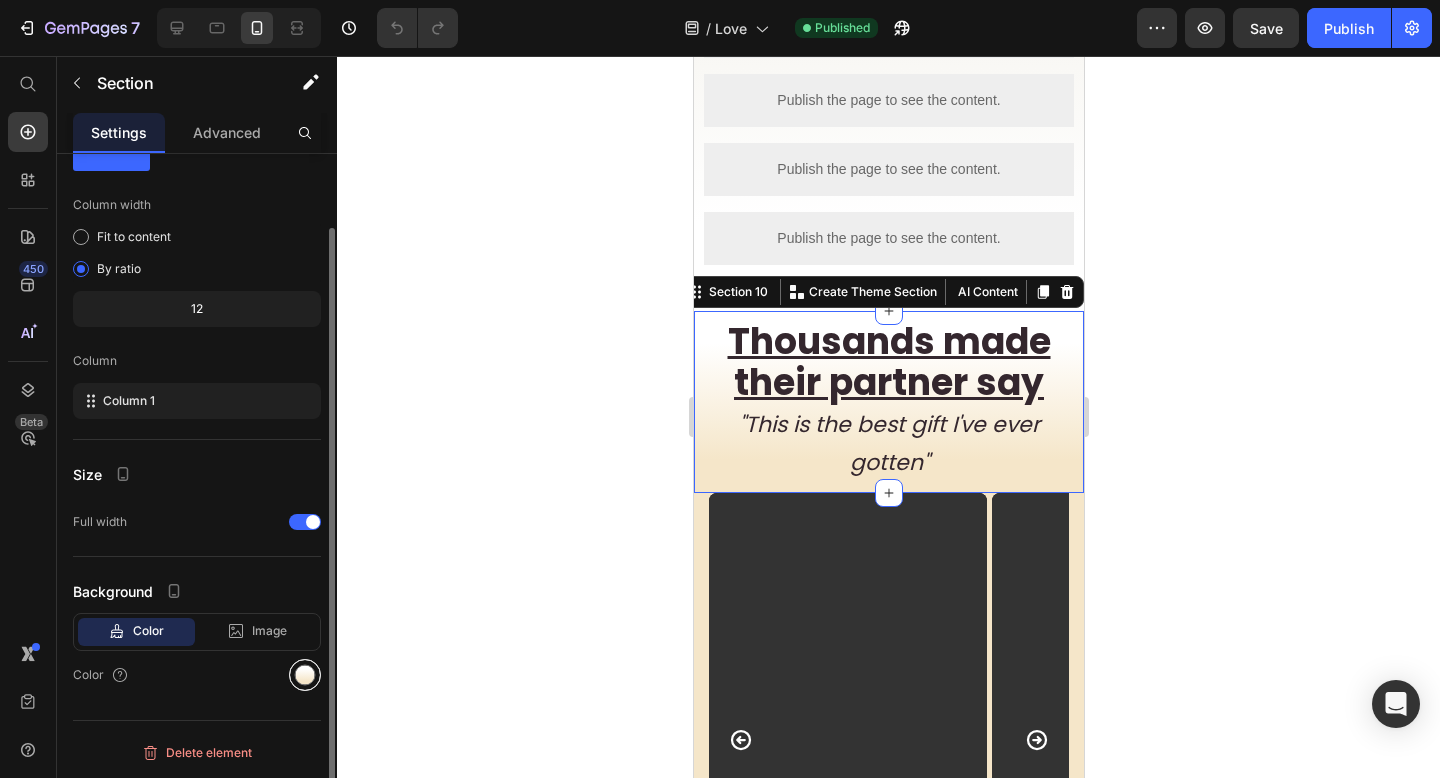 click at bounding box center [305, 675] 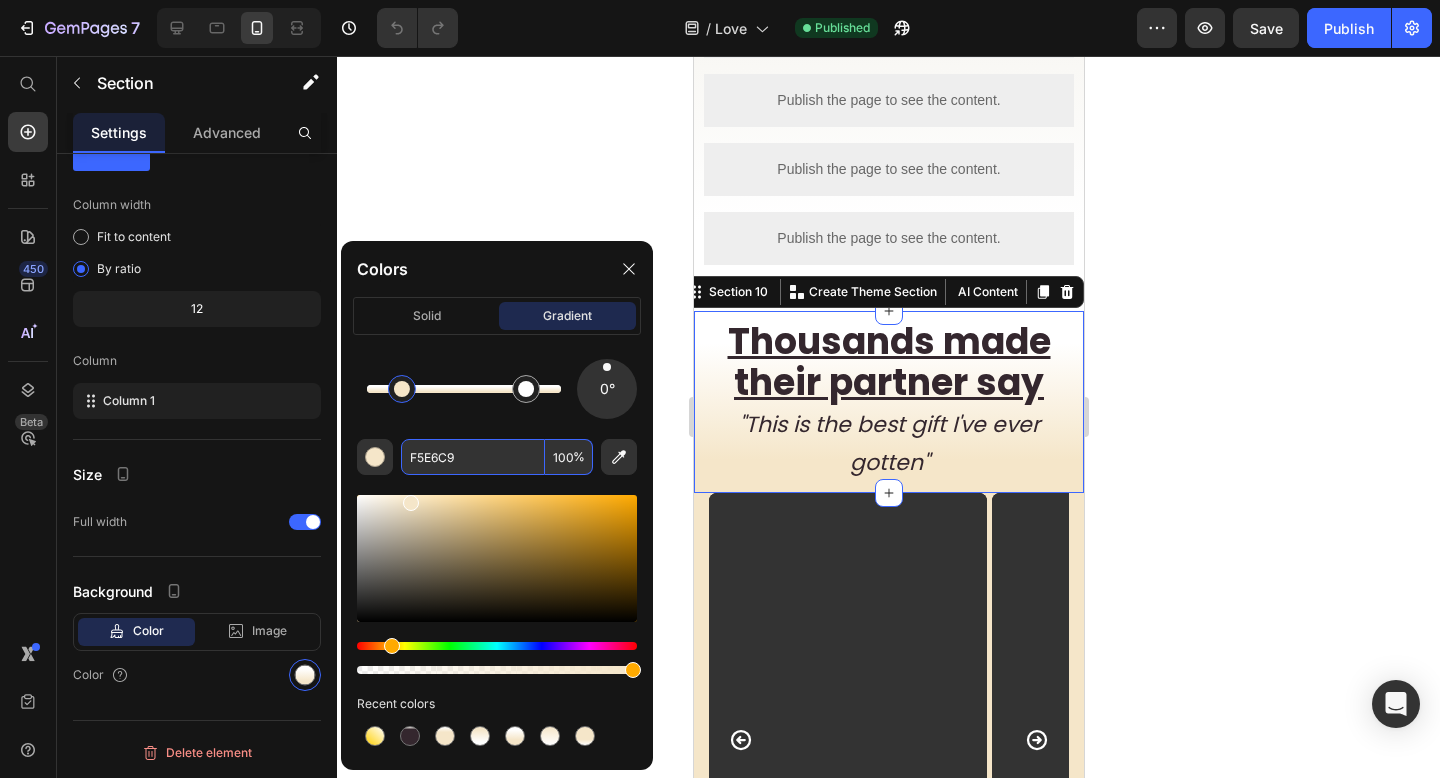 click on "F5E6C9" at bounding box center (473, 457) 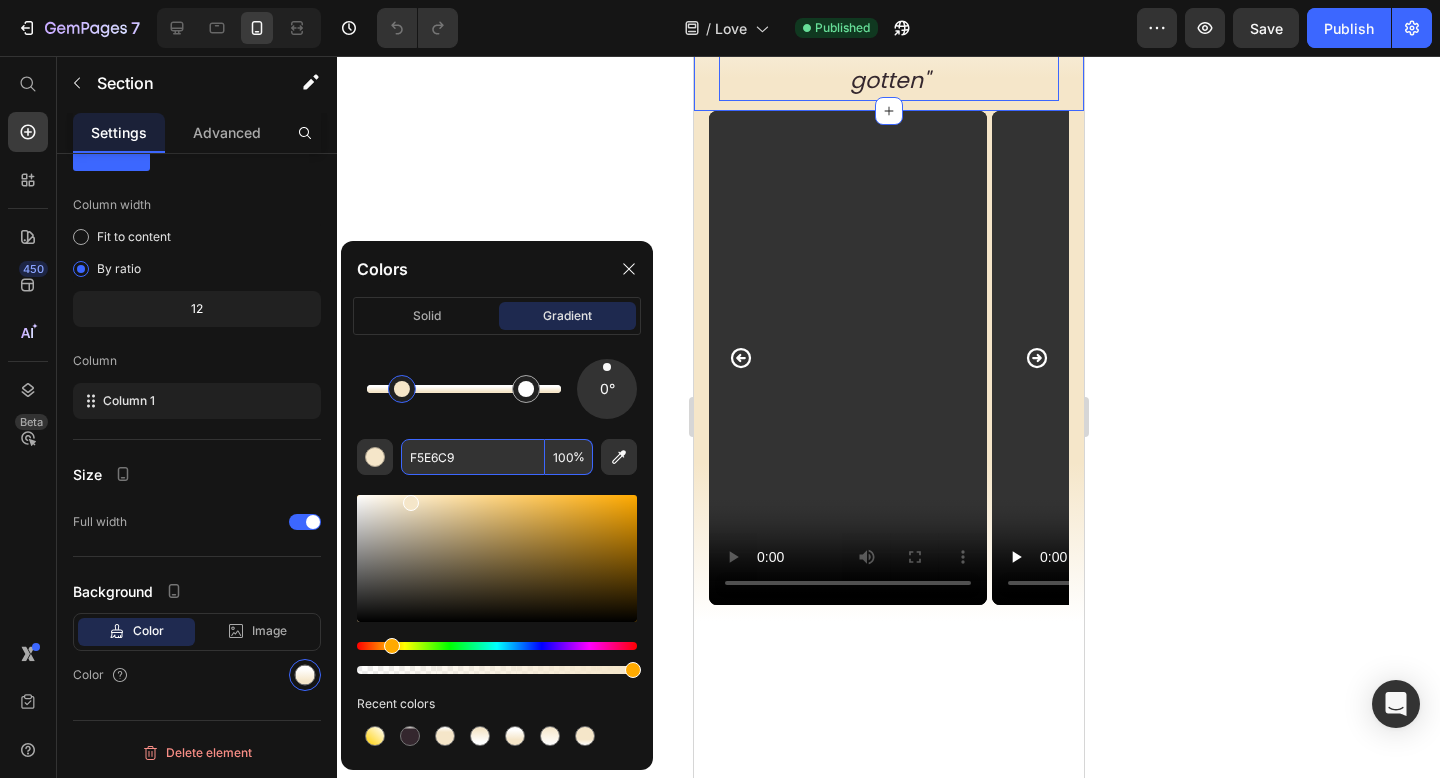 scroll, scrollTop: 2336, scrollLeft: 0, axis: vertical 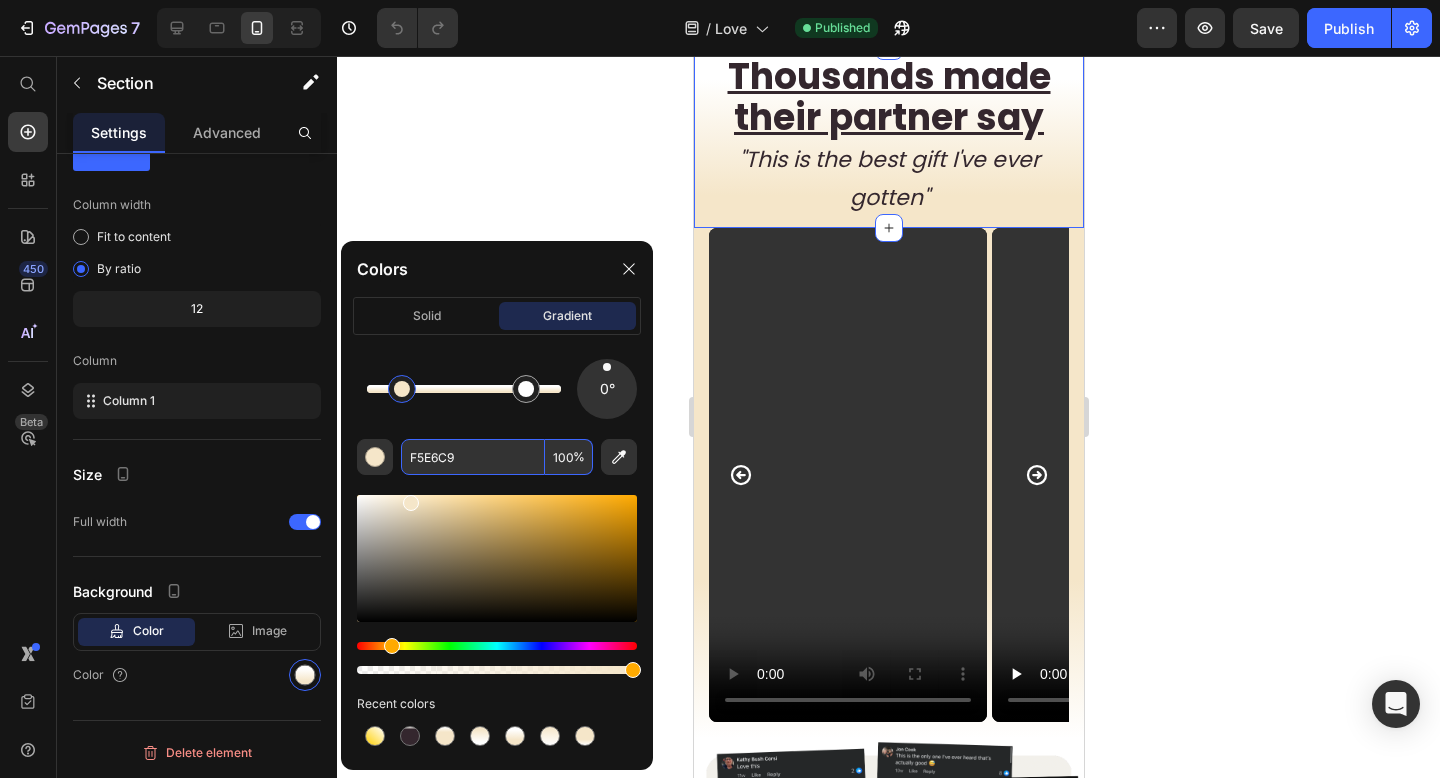 click 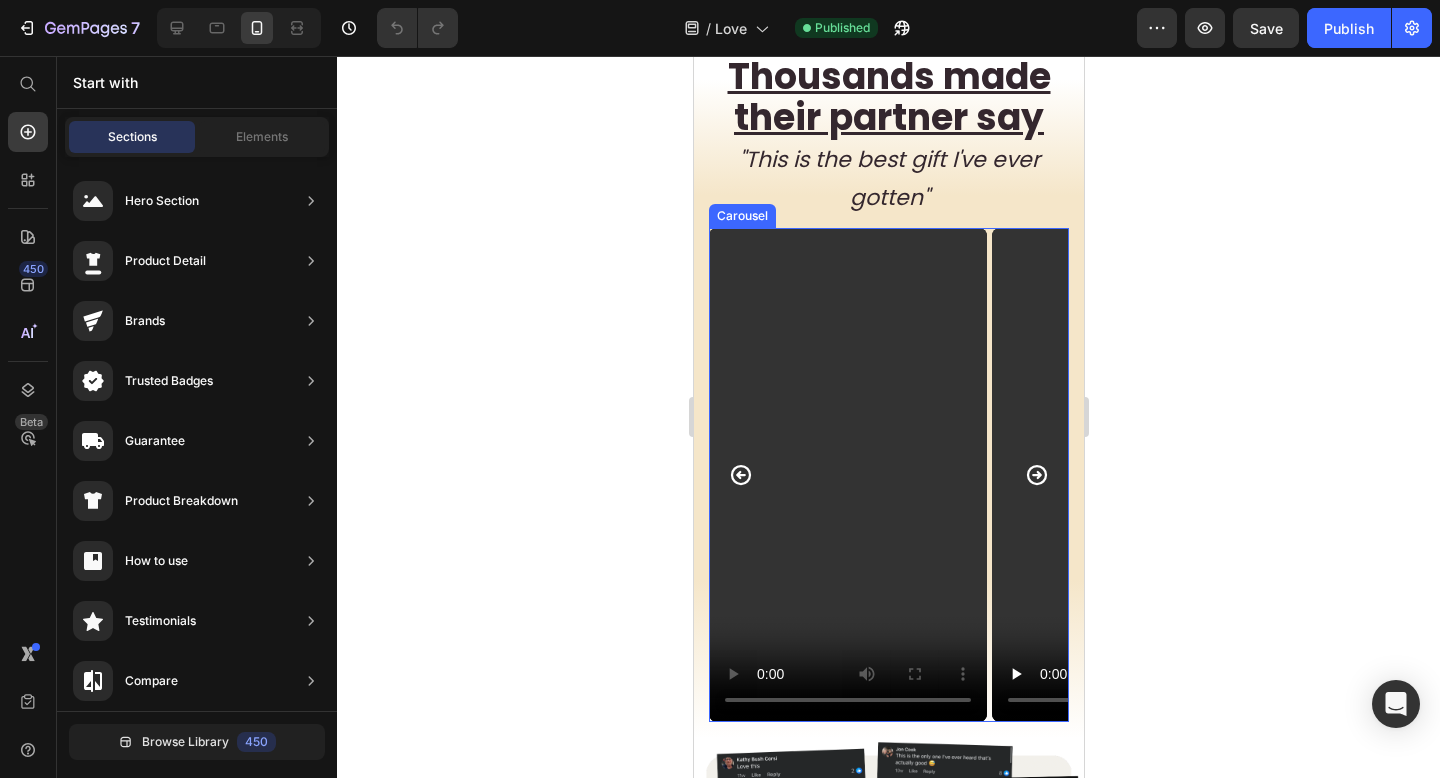 click 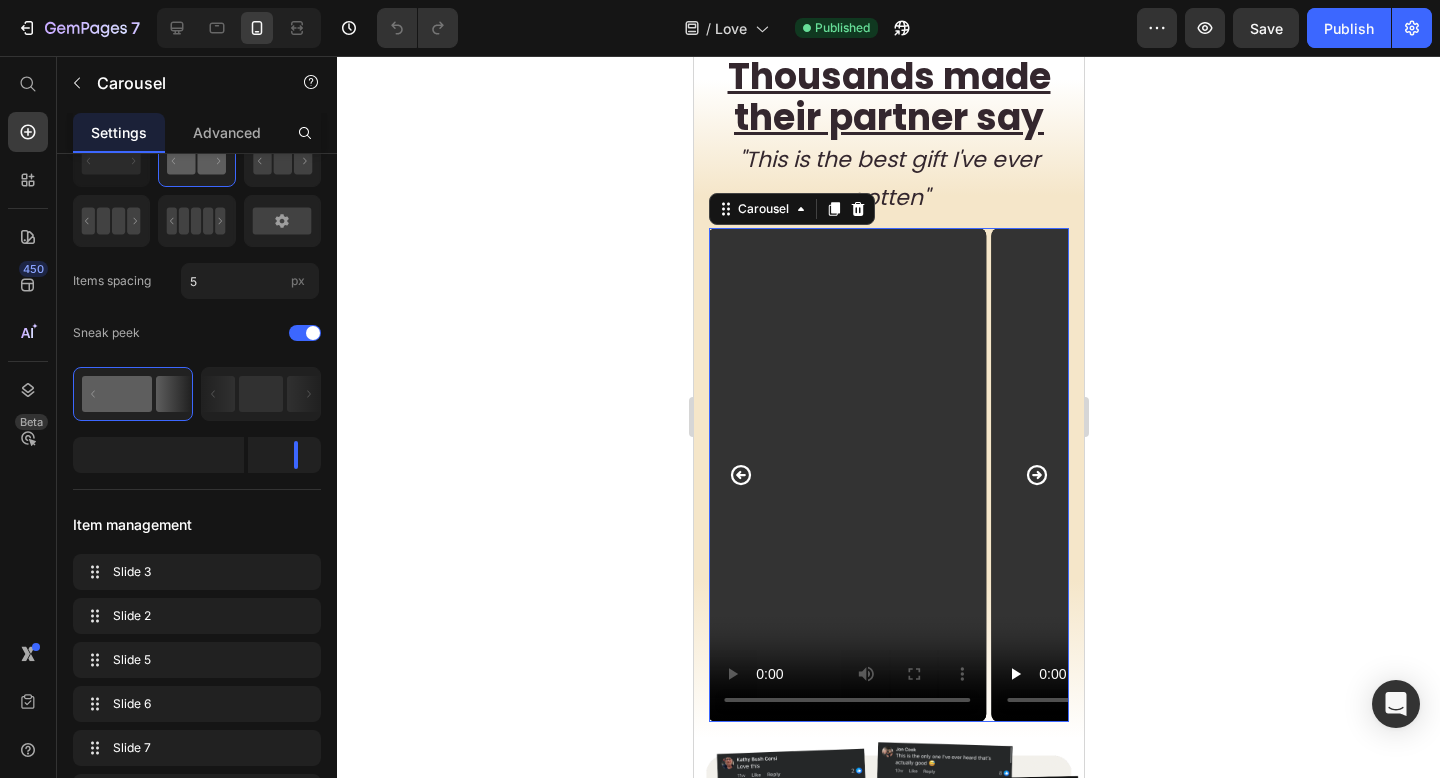 scroll, scrollTop: 0, scrollLeft: 0, axis: both 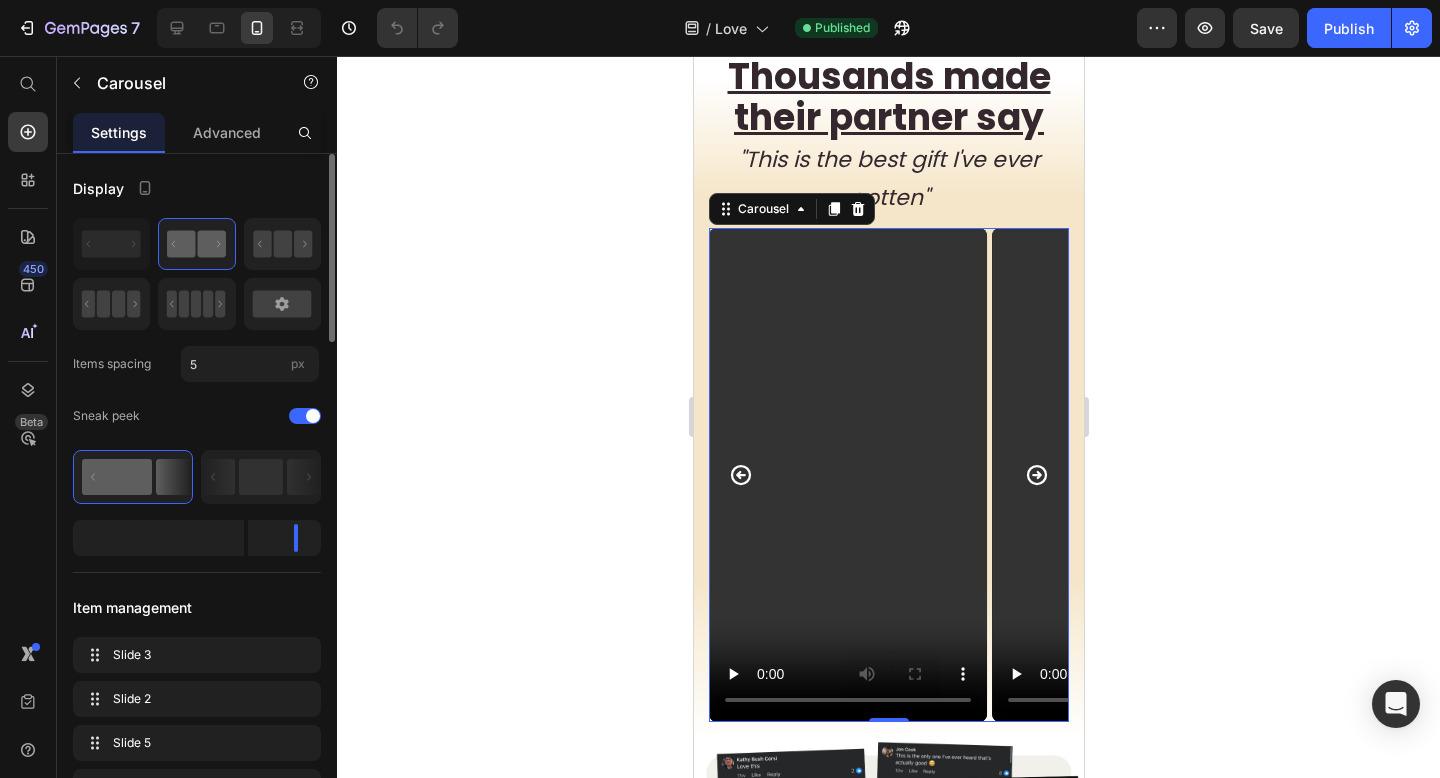 click 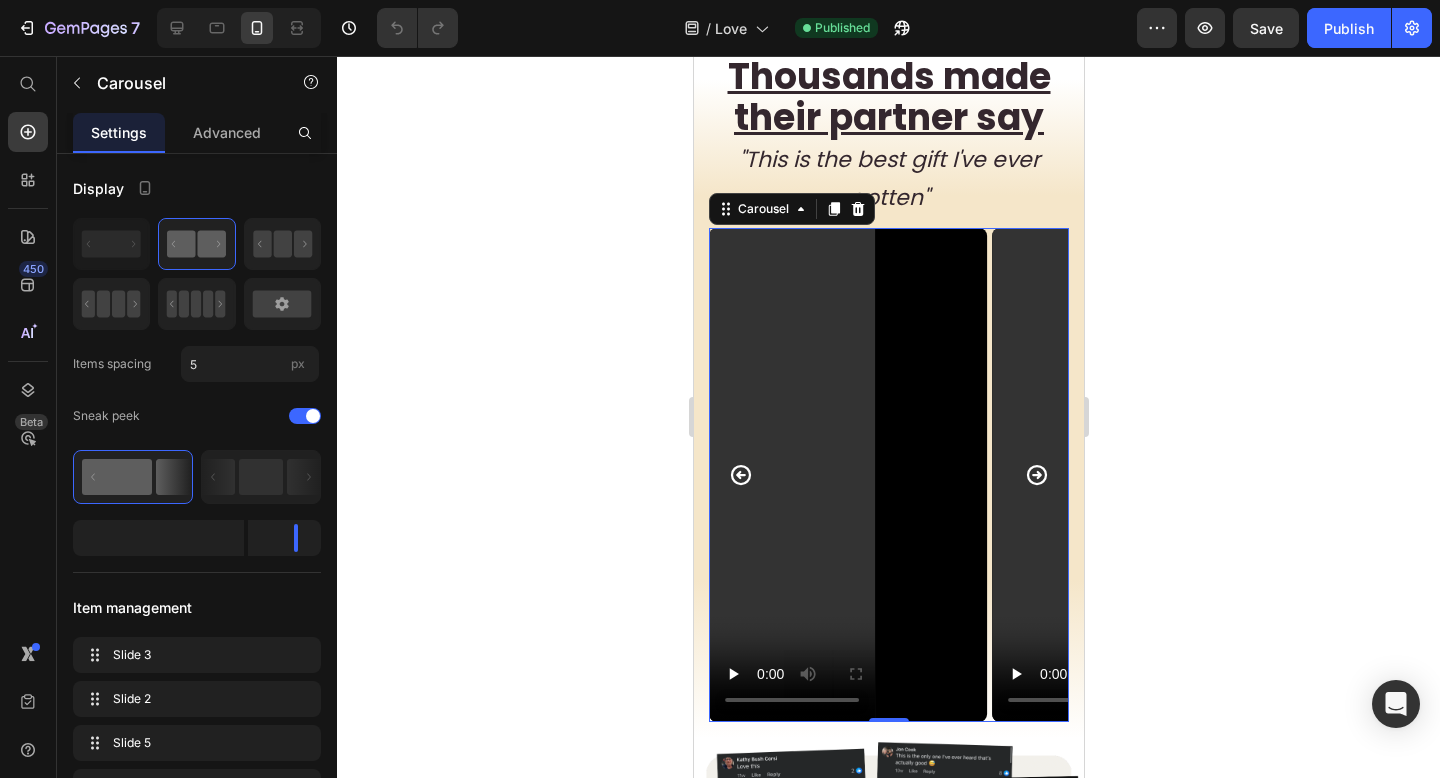click 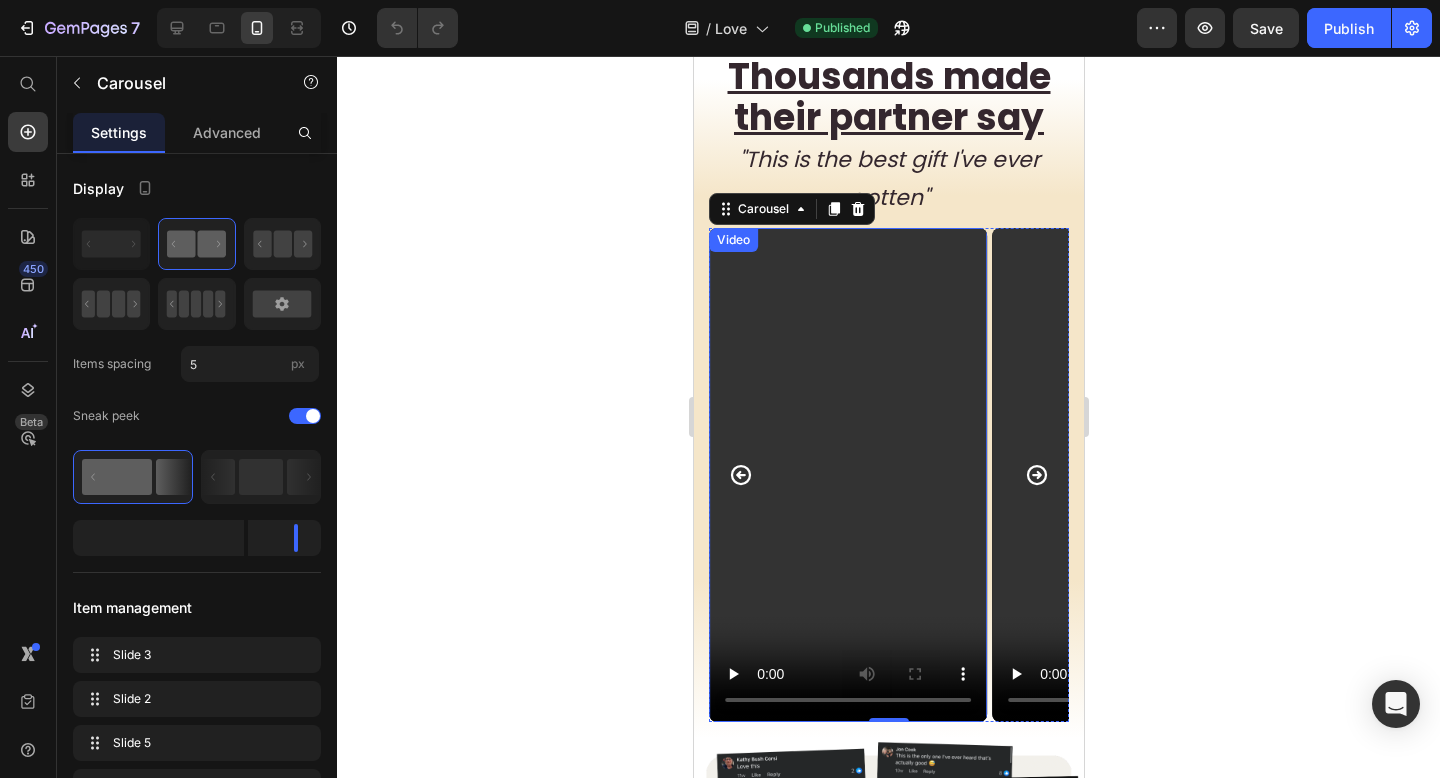 click at bounding box center (847, 475) 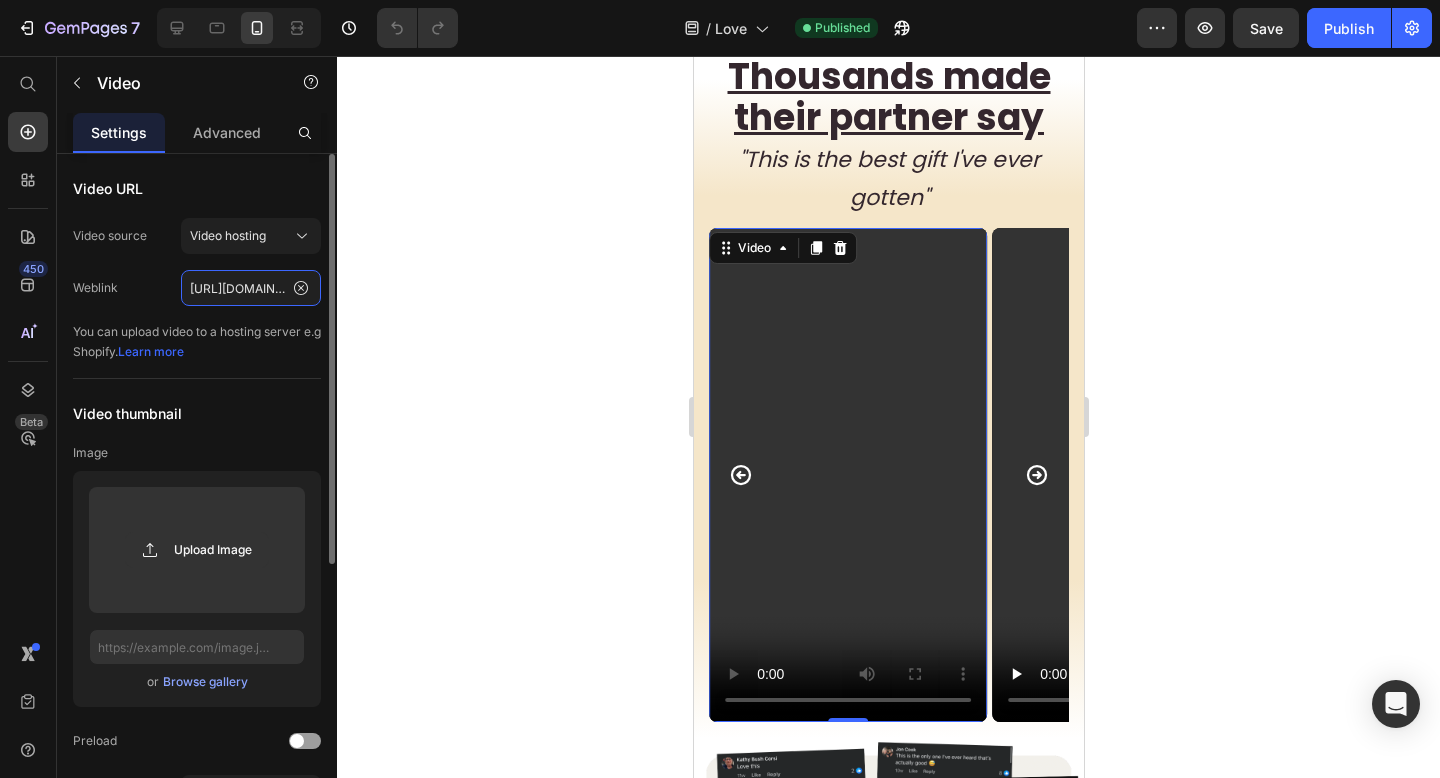 click on "[URL][DOMAIN_NAME]" 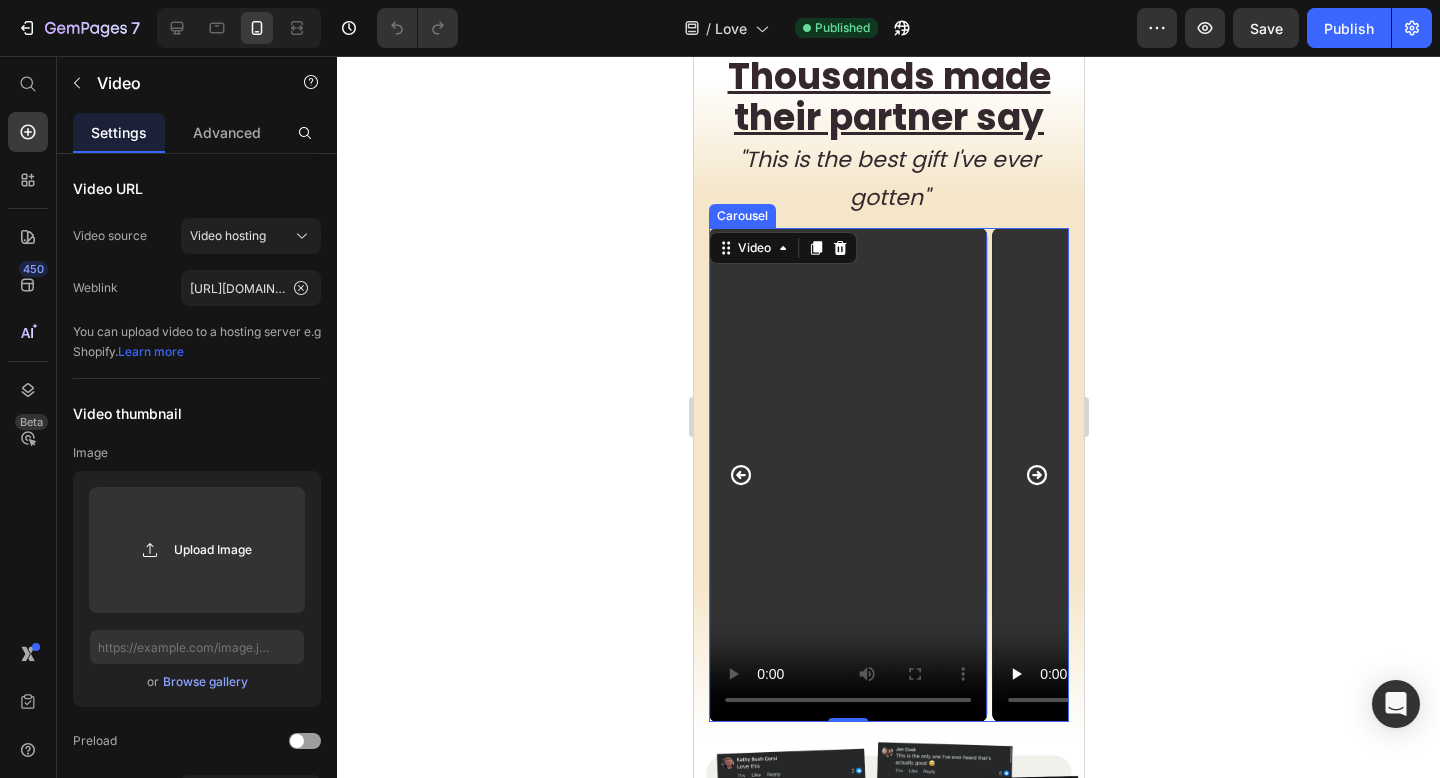 click 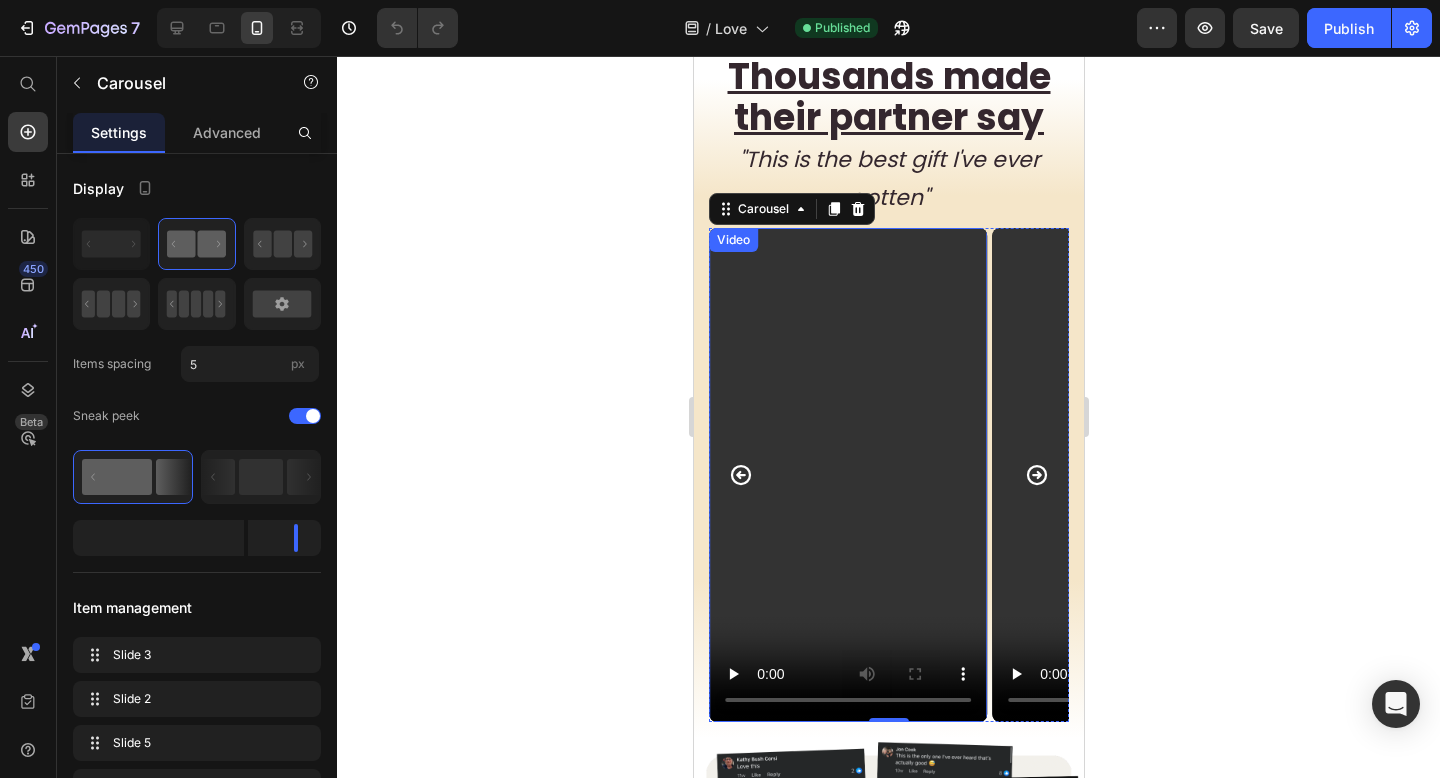 click at bounding box center (847, 475) 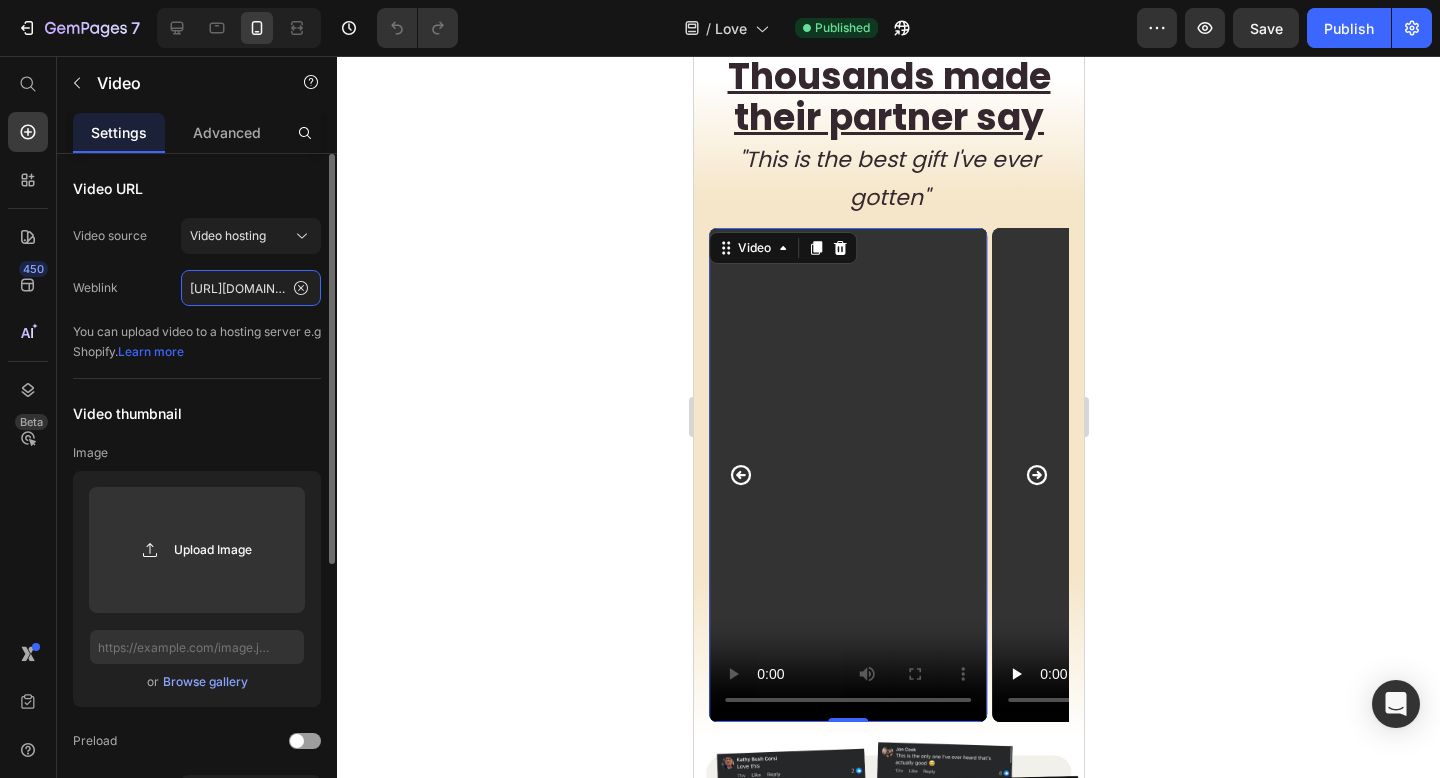 click on "[URL][DOMAIN_NAME]" 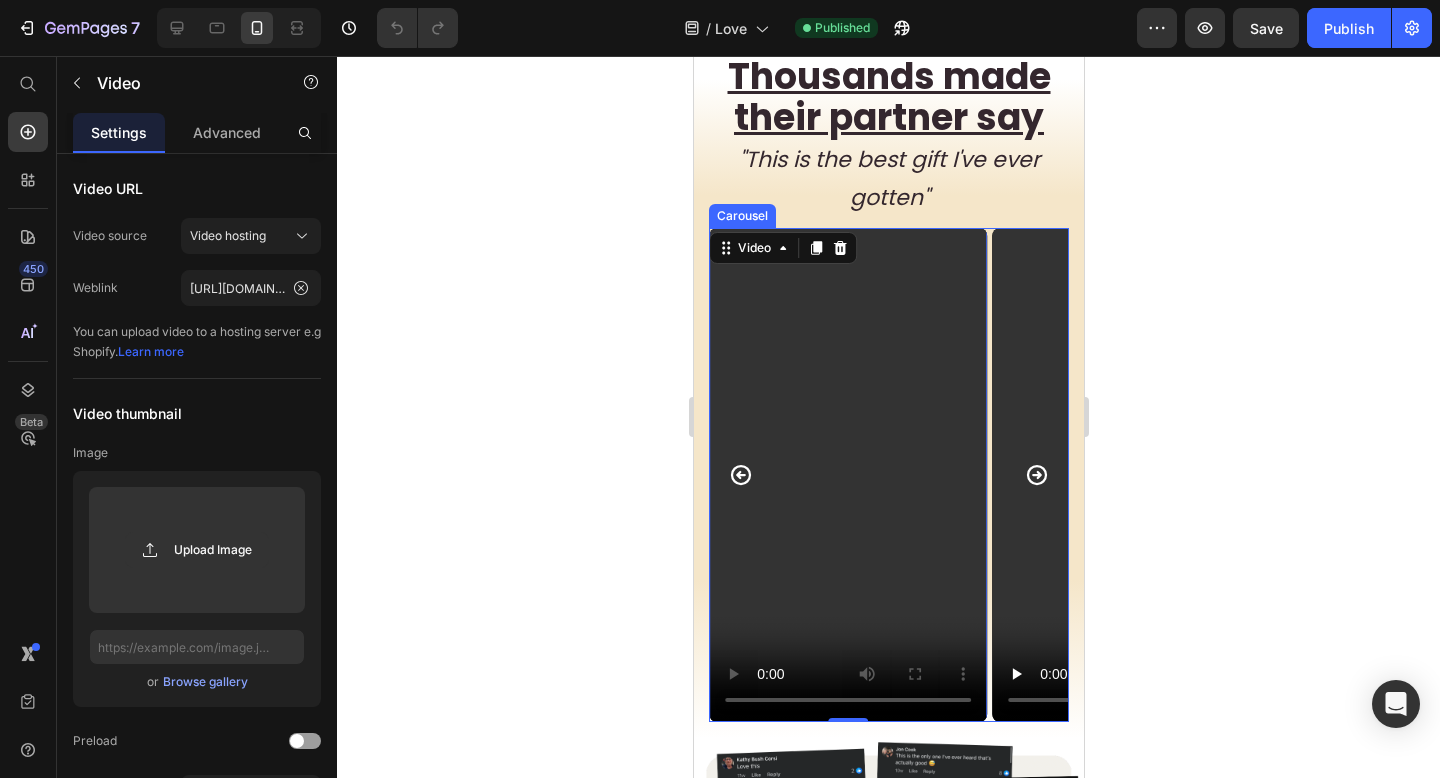 click 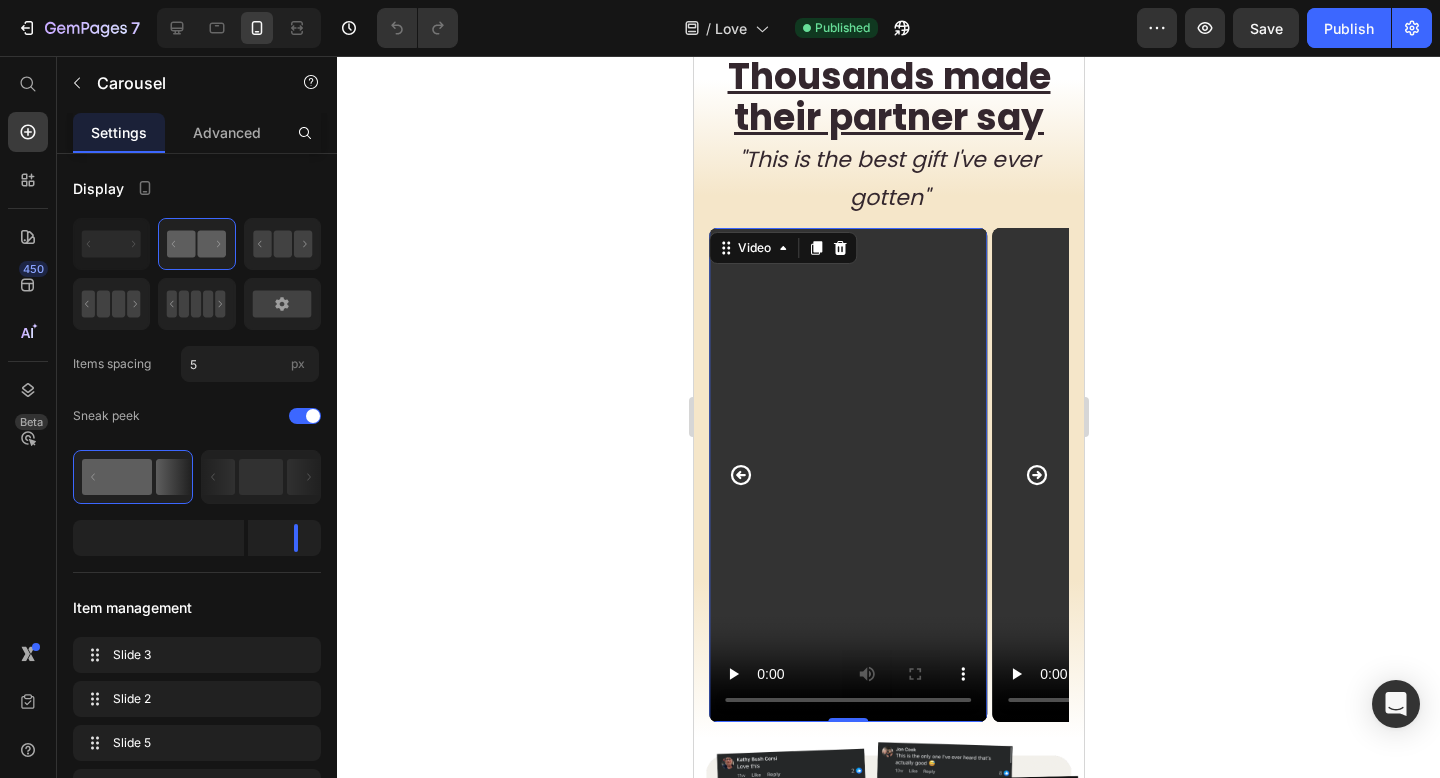 click at bounding box center (847, 475) 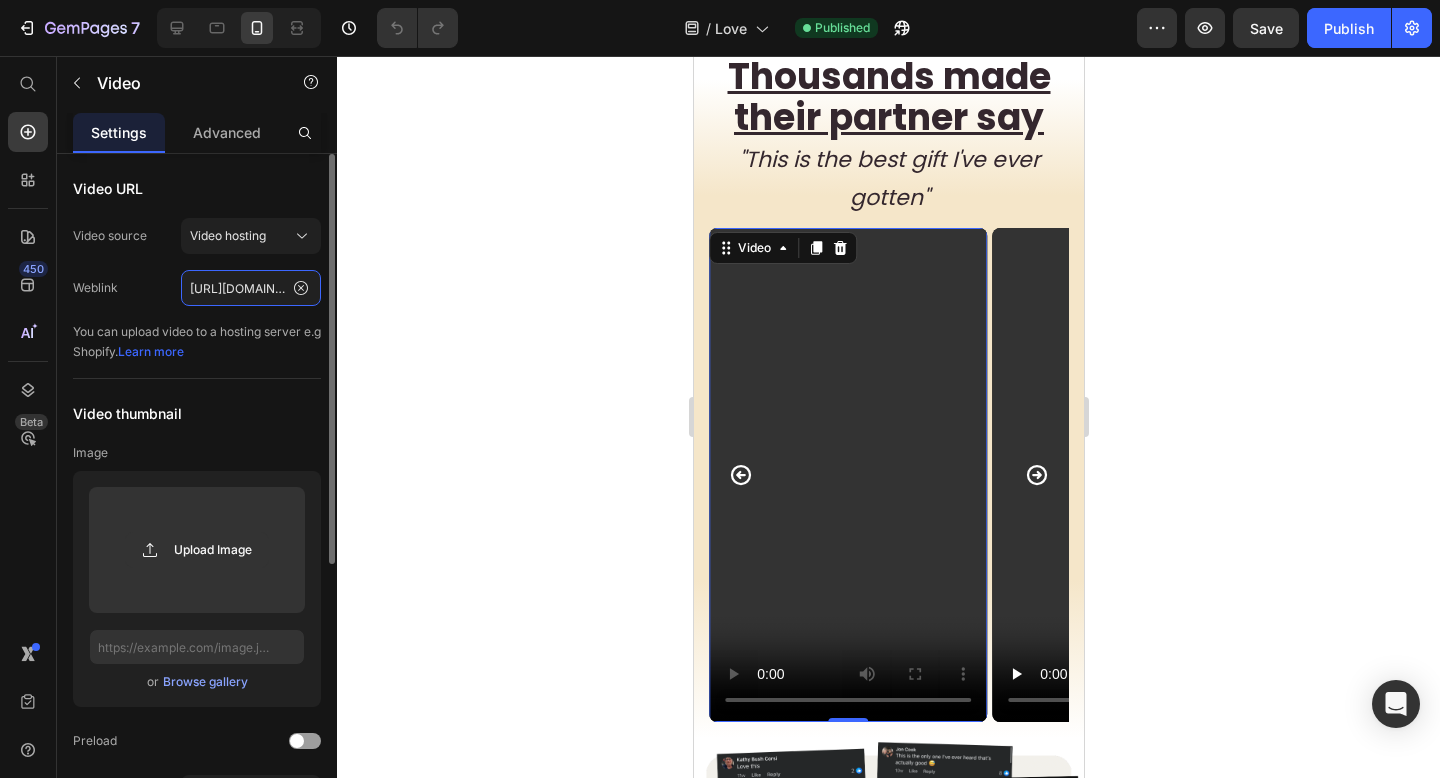 click on "[URL][DOMAIN_NAME]" 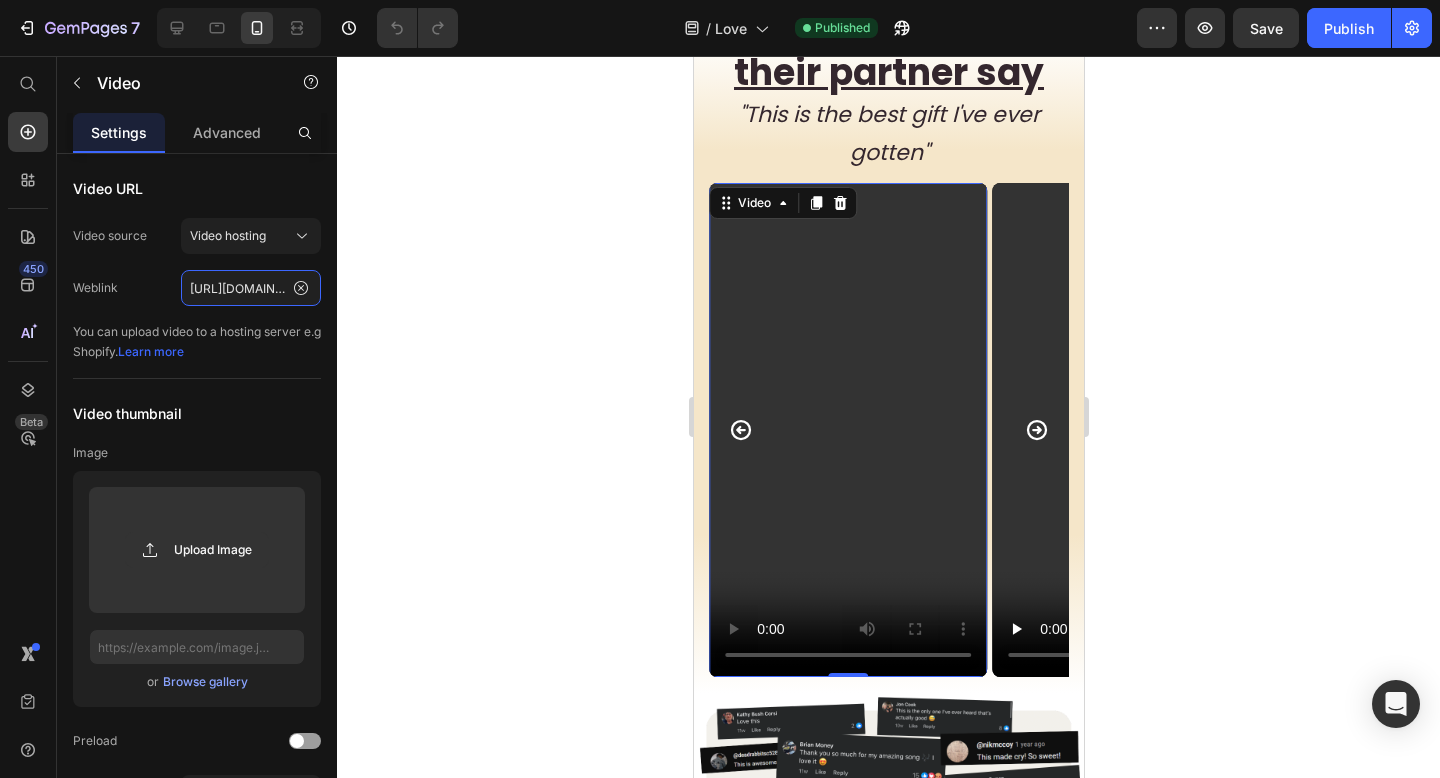 scroll, scrollTop: 2295, scrollLeft: 0, axis: vertical 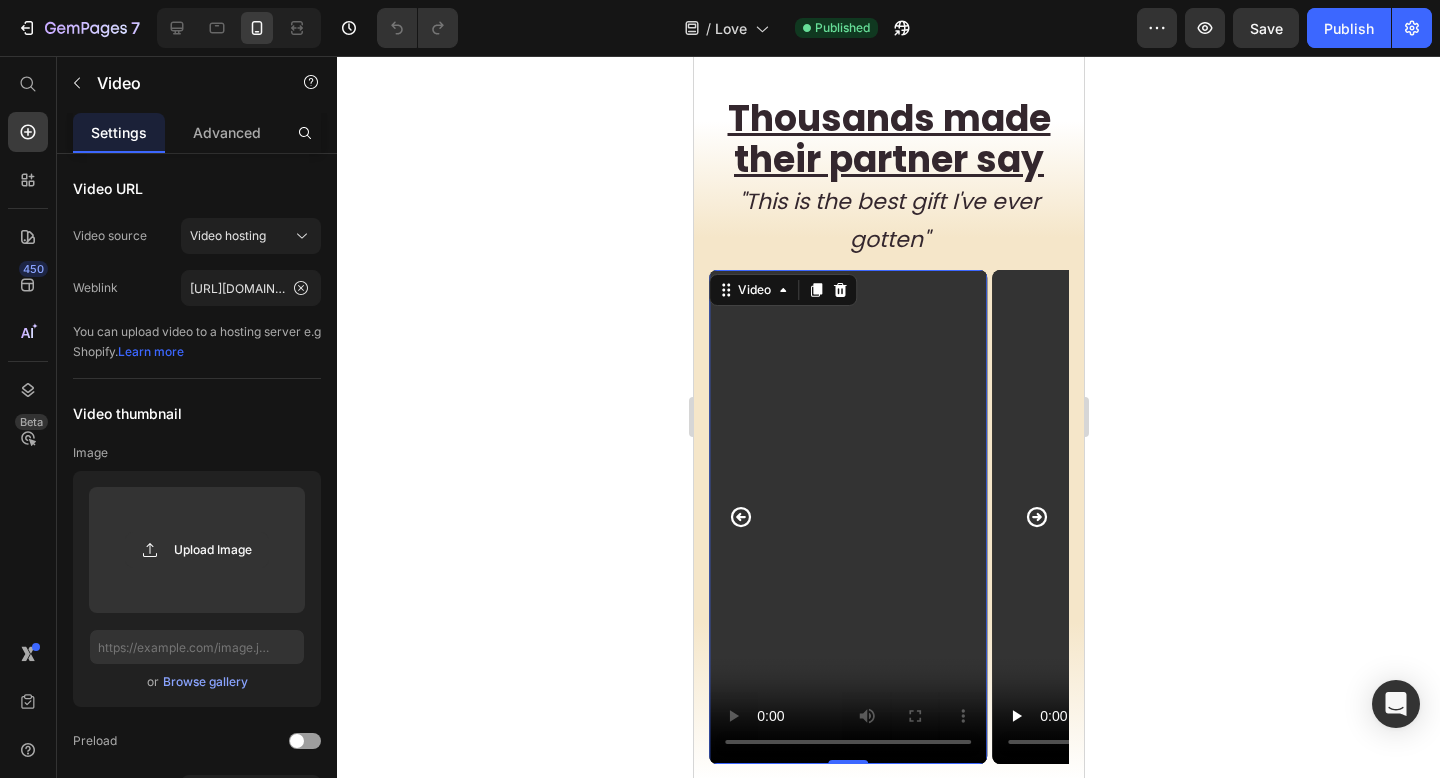 click 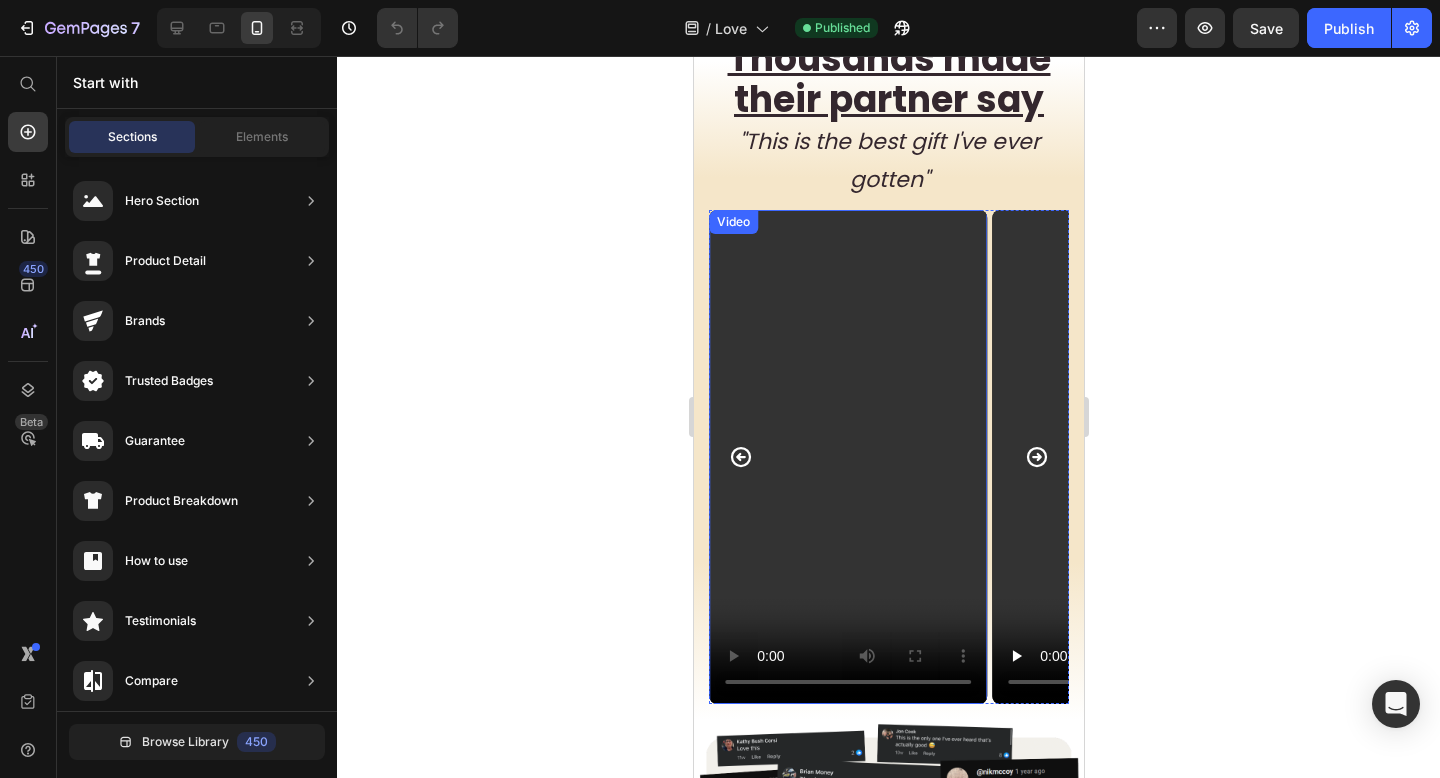 scroll, scrollTop: 2409, scrollLeft: 0, axis: vertical 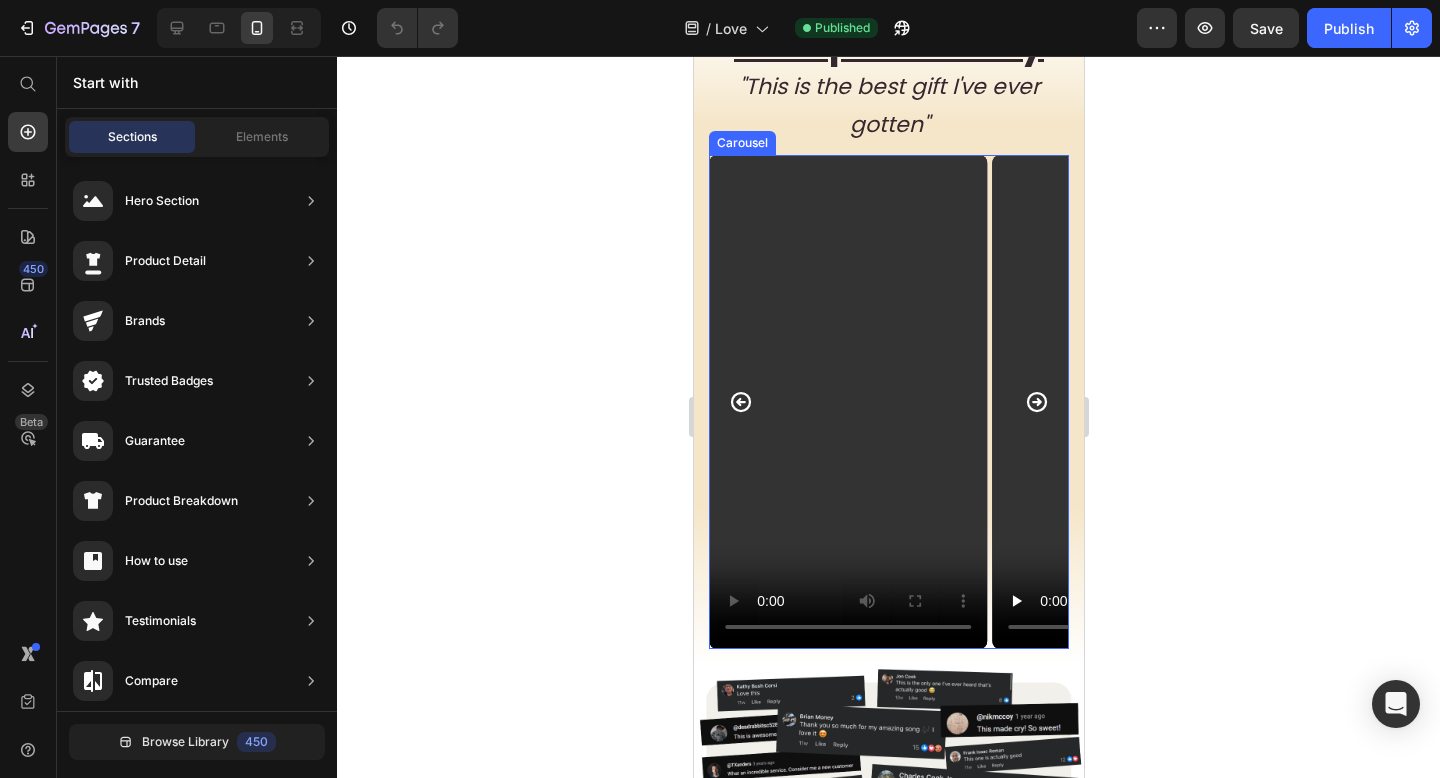click 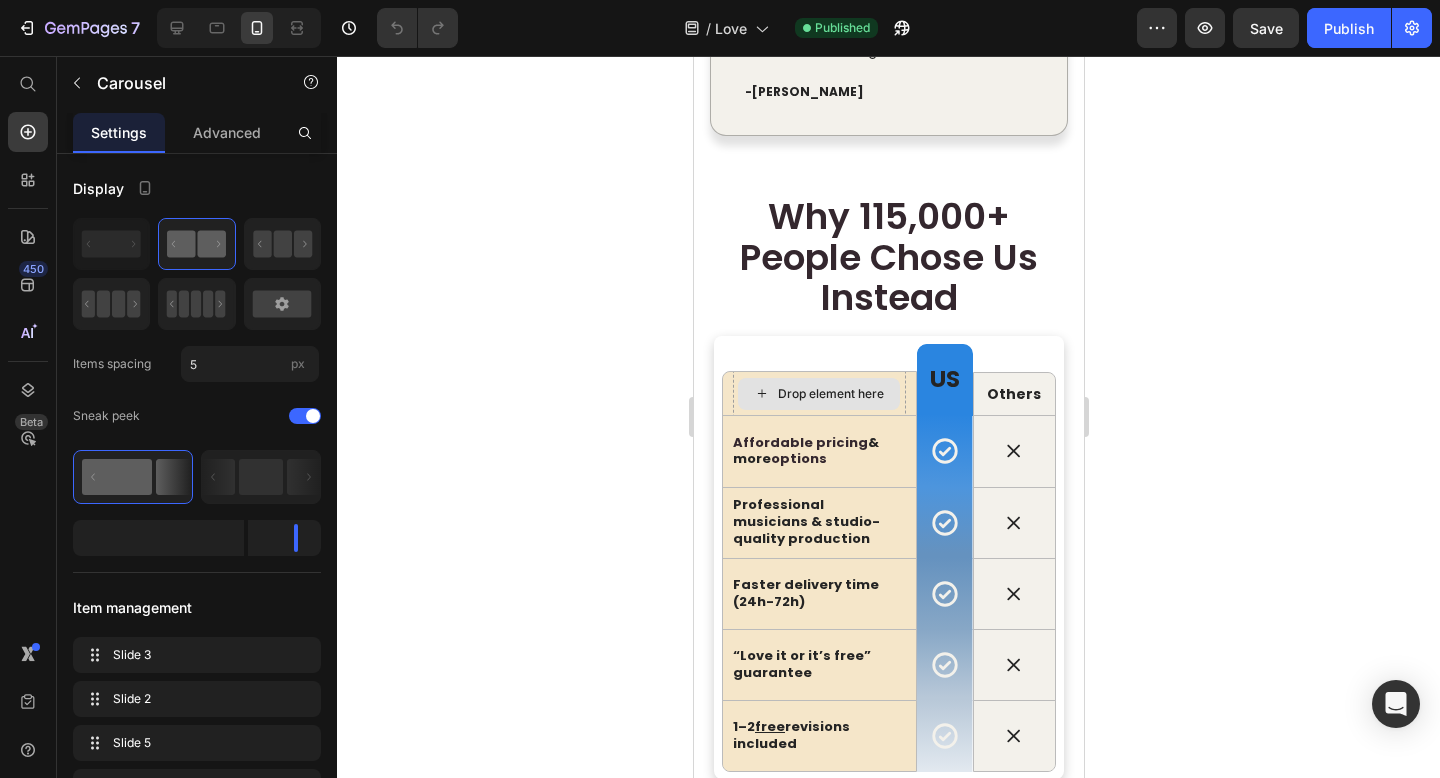 scroll, scrollTop: 4539, scrollLeft: 0, axis: vertical 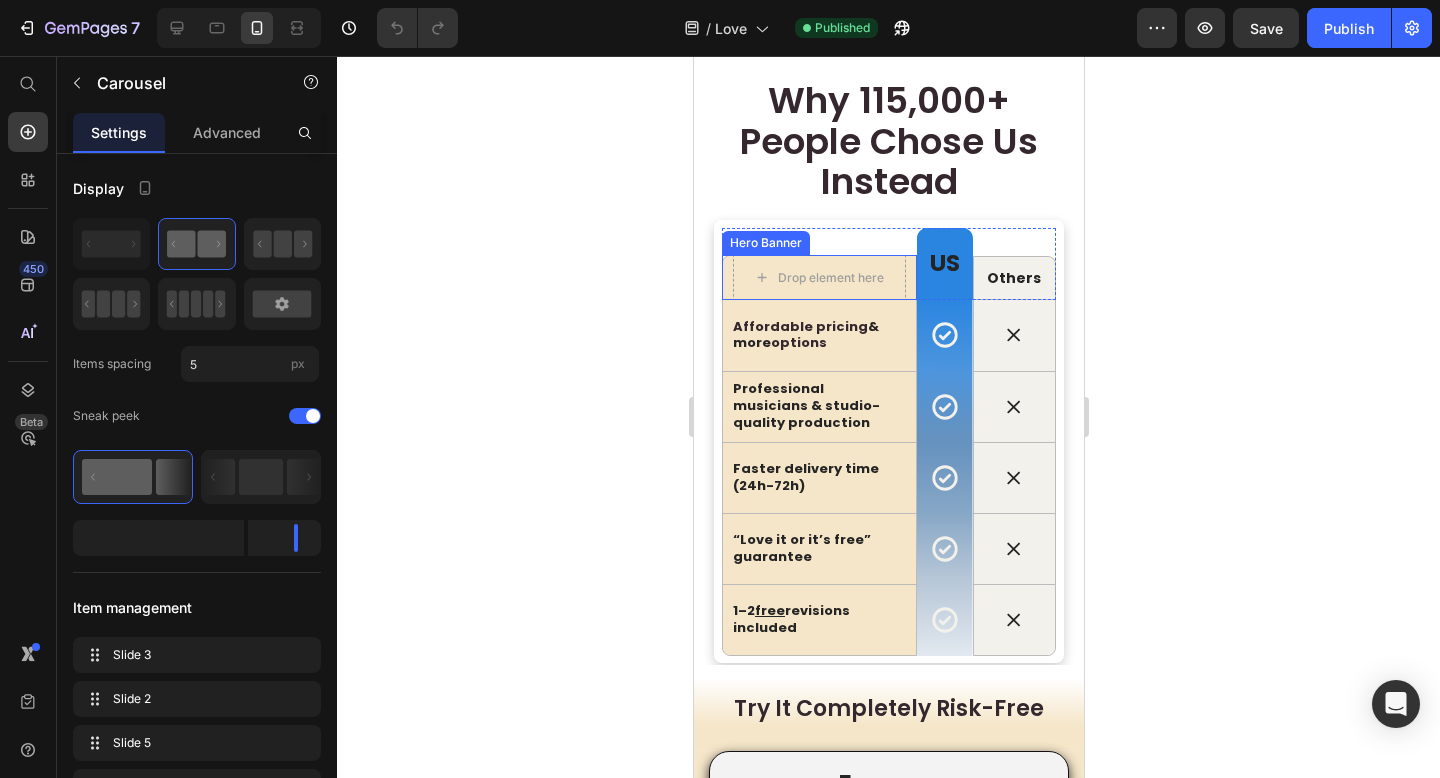 click on "Drop element here" at bounding box center (818, 278) 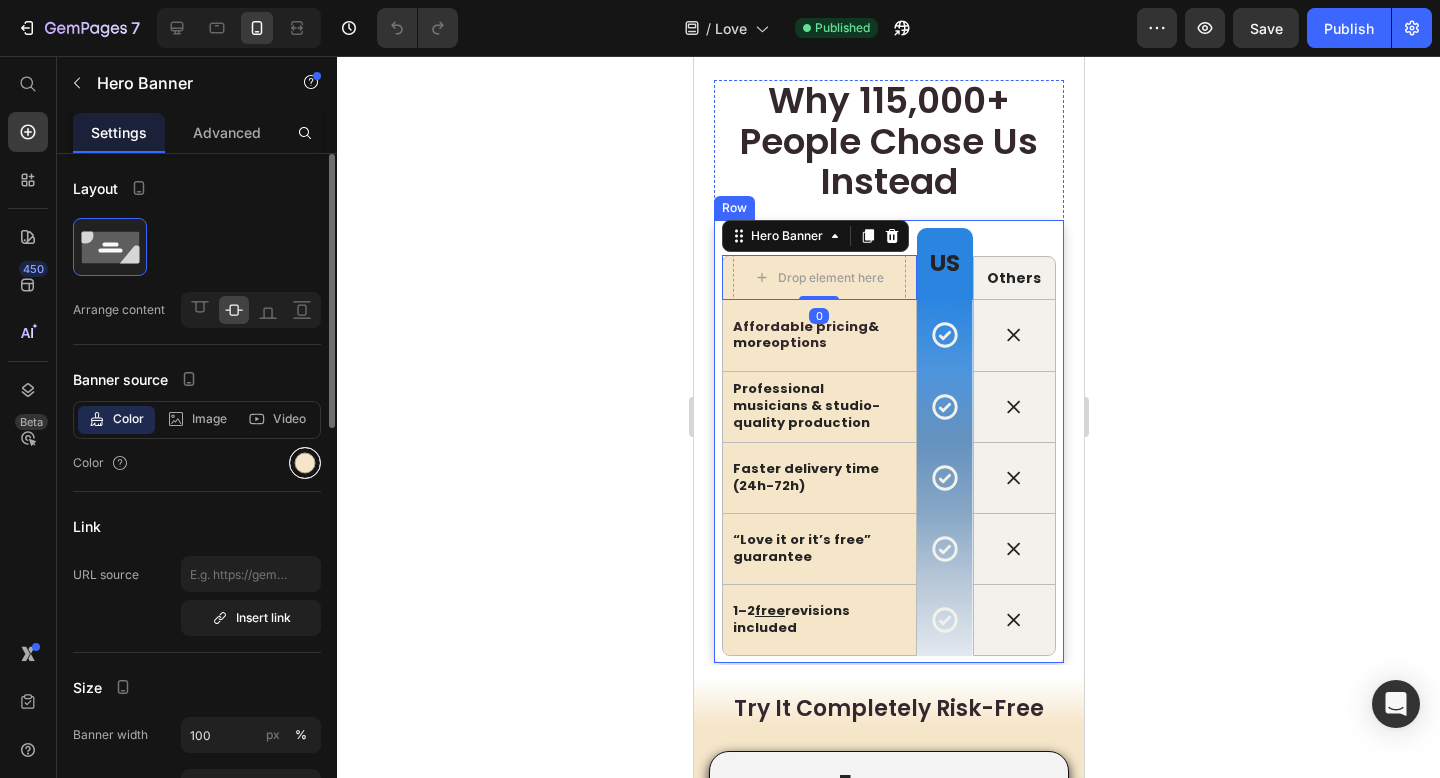 click at bounding box center (305, 463) 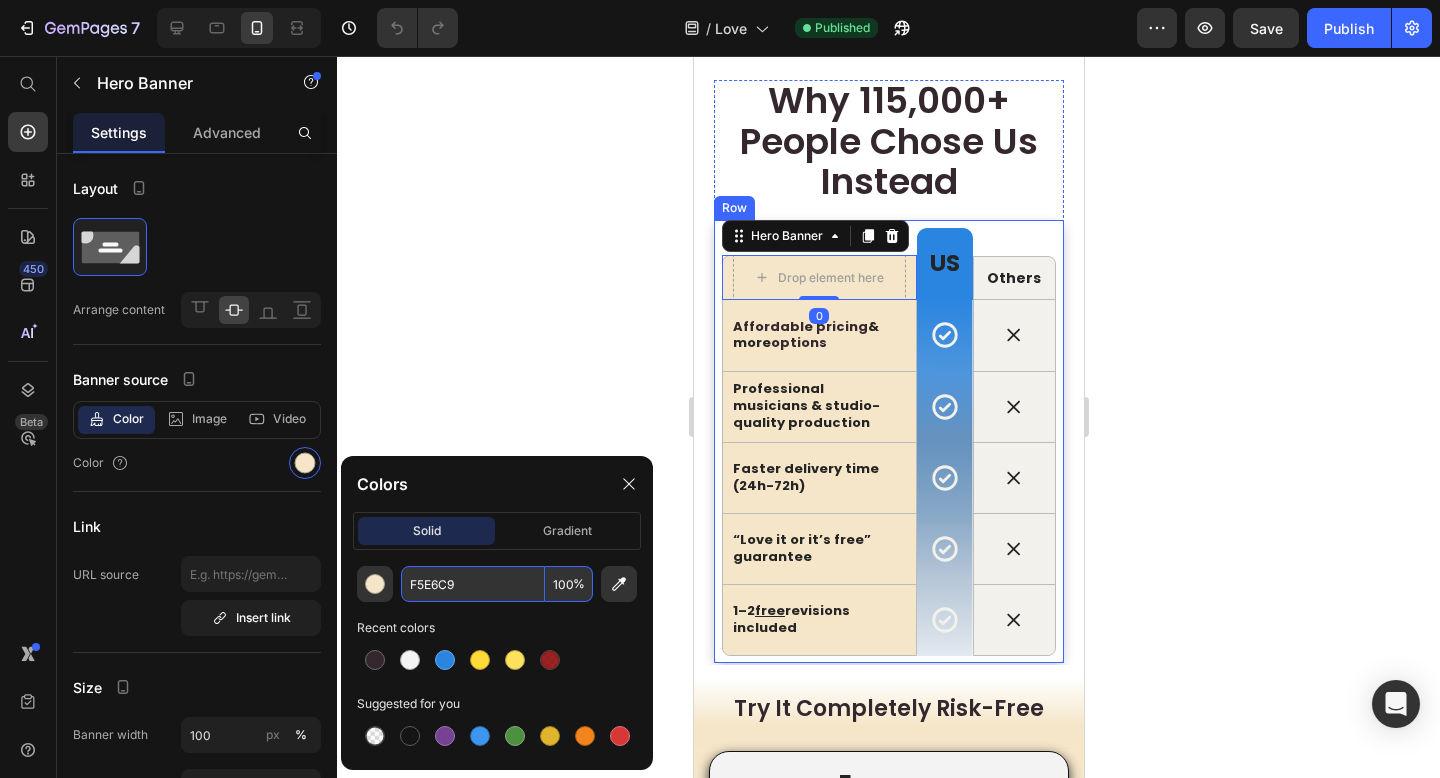 click on "F5E6C9" at bounding box center (473, 584) 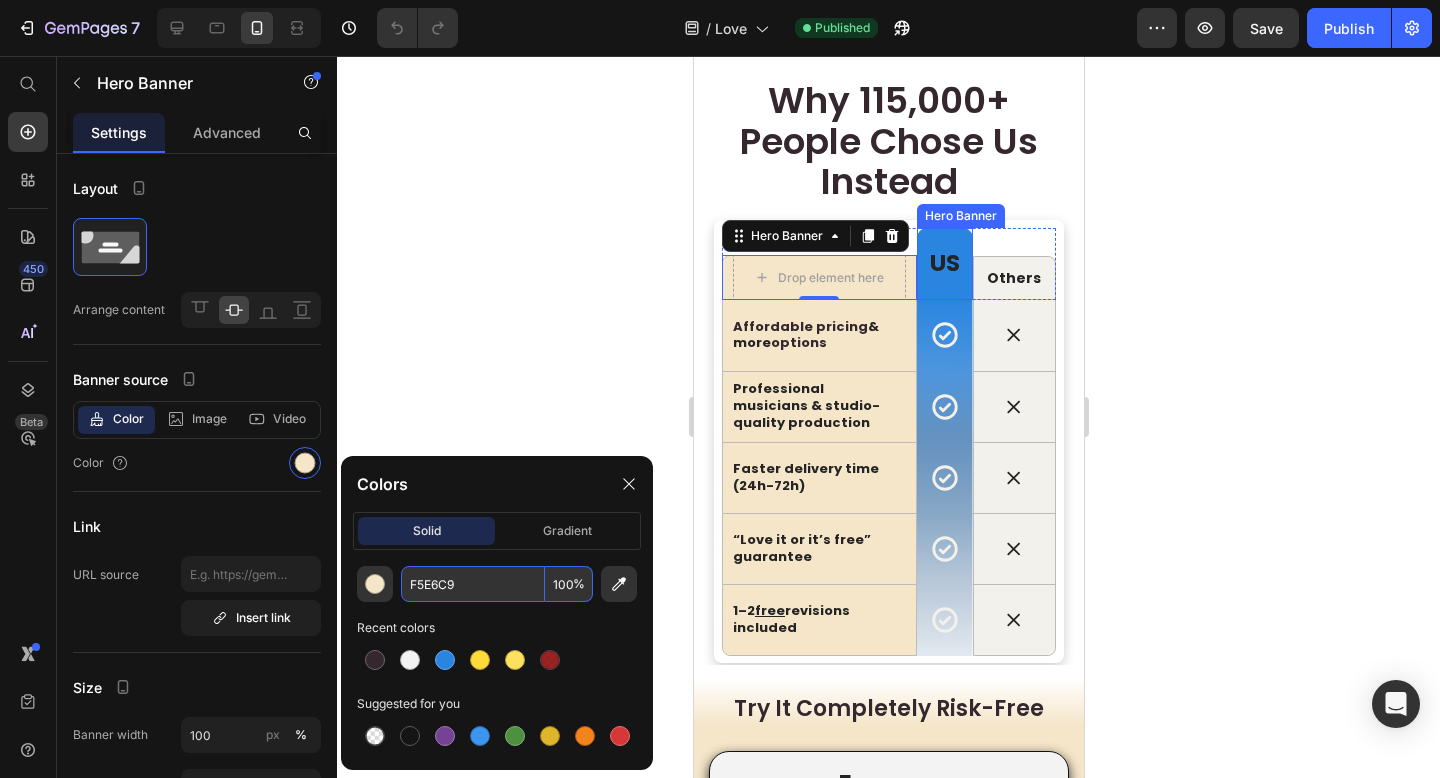 click on "US Text Block" at bounding box center (944, 264) 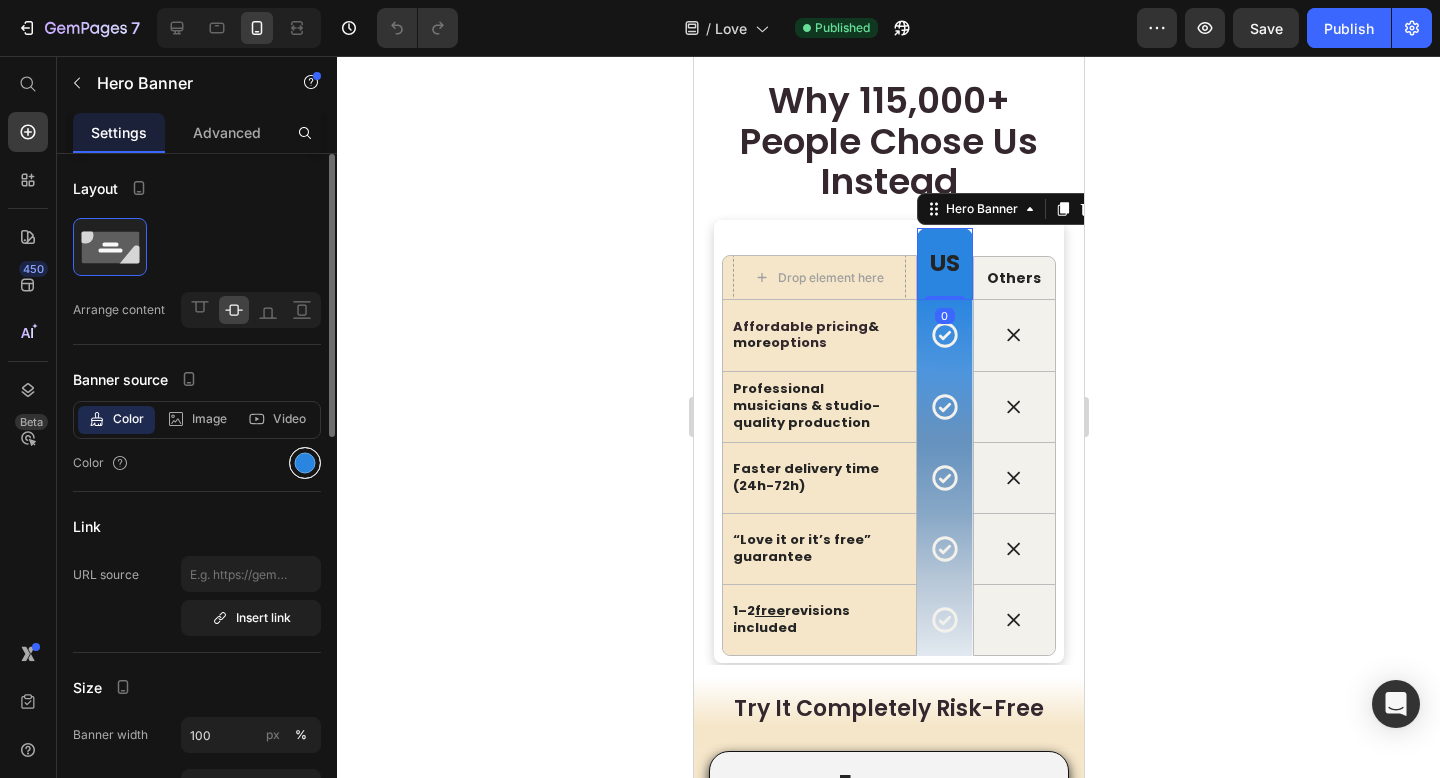 click at bounding box center (305, 463) 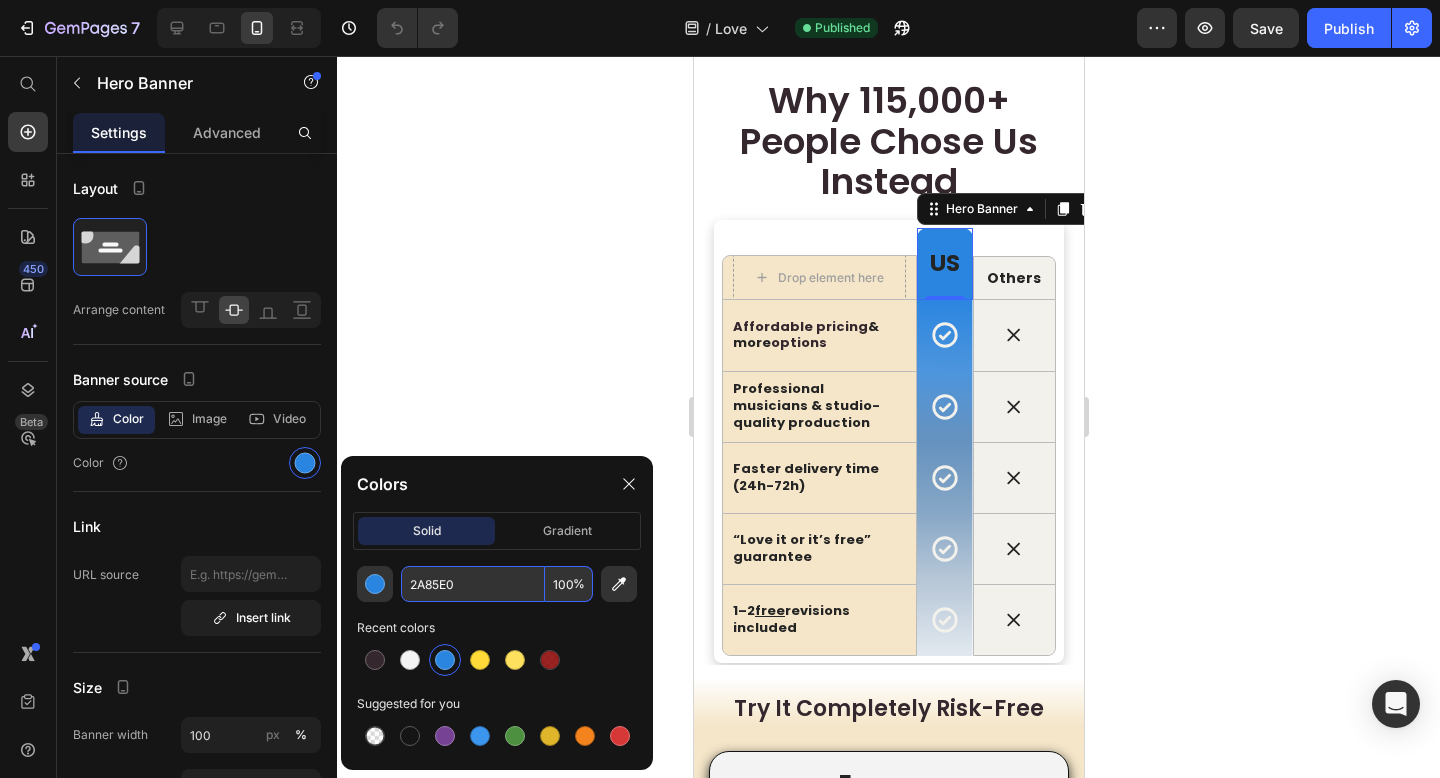 click on "2A85E0" at bounding box center (473, 584) 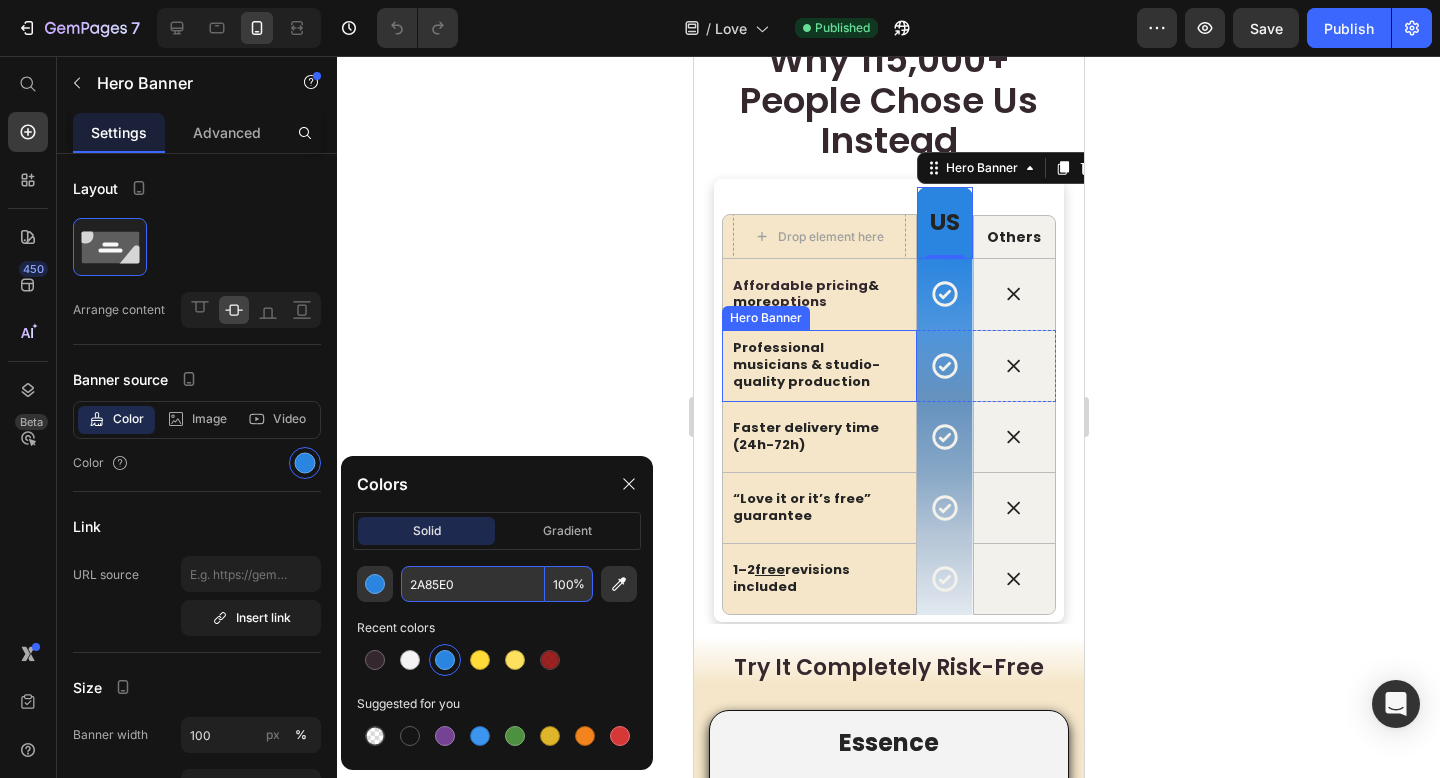 scroll, scrollTop: 4582, scrollLeft: 0, axis: vertical 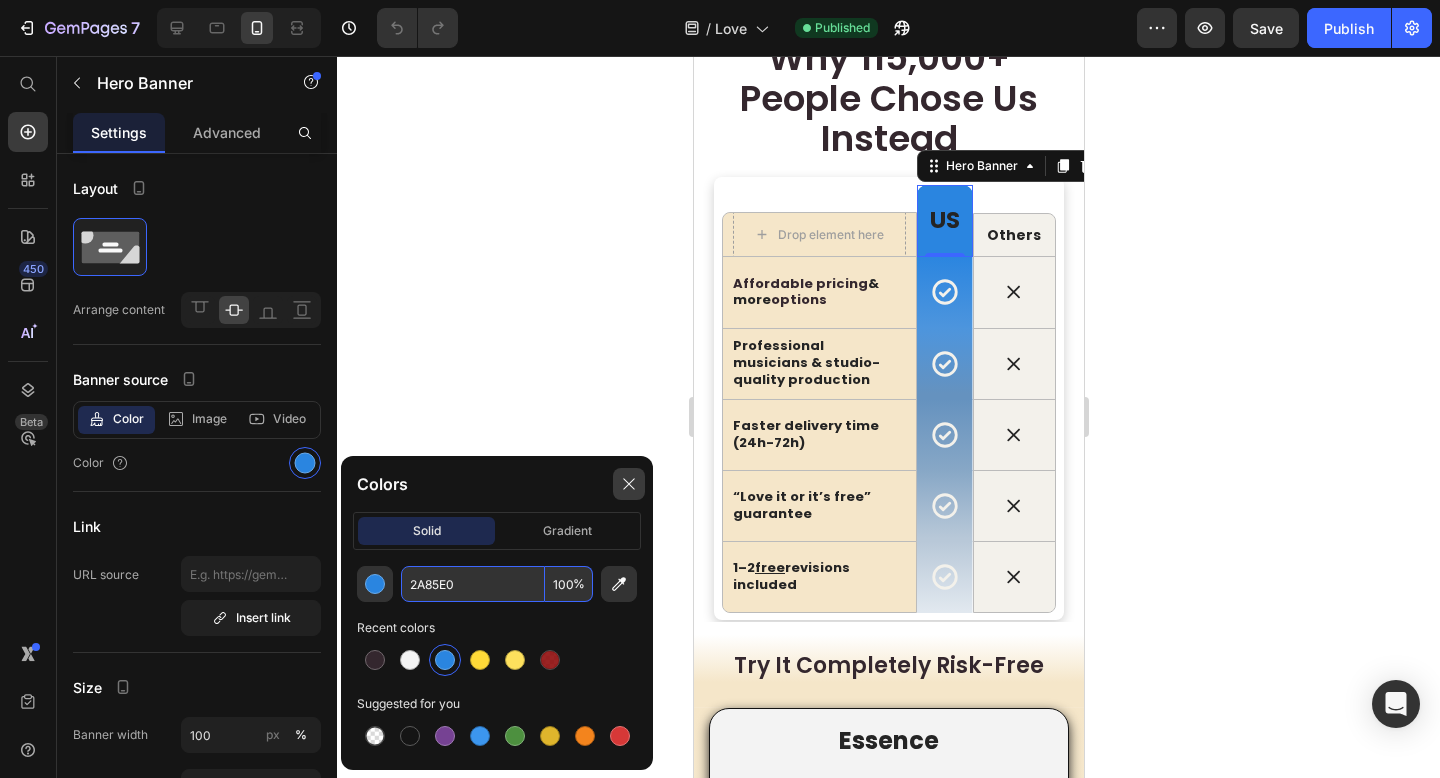 click 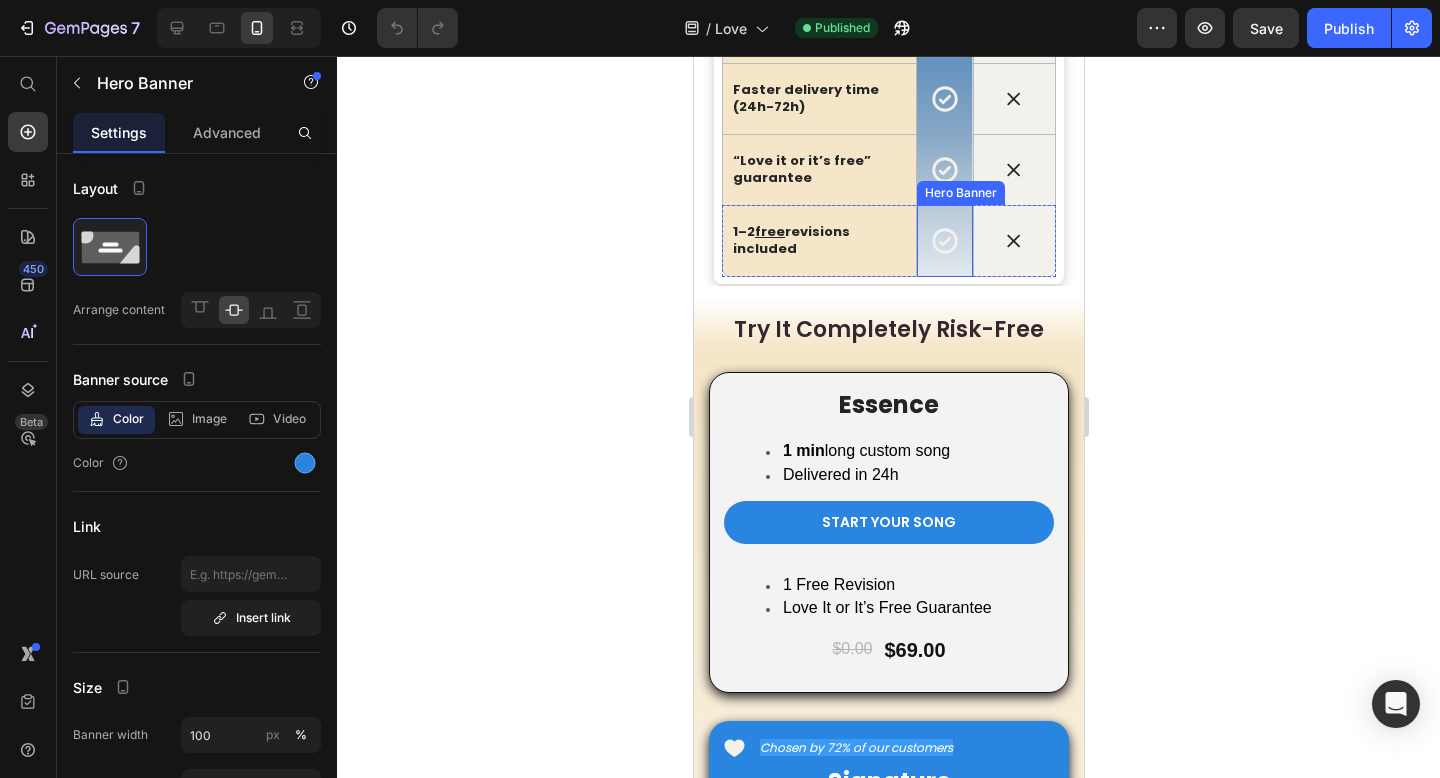 scroll, scrollTop: 4919, scrollLeft: 0, axis: vertical 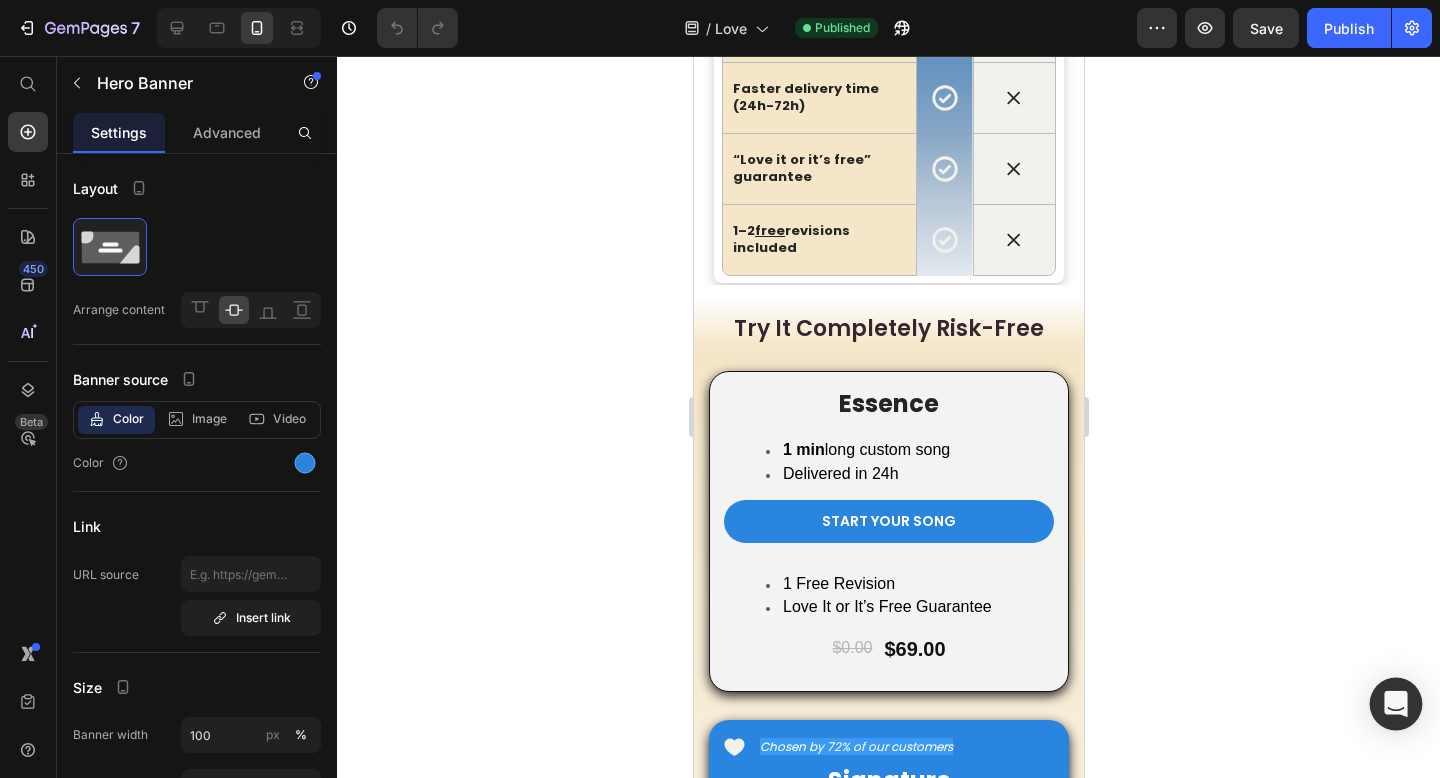 click 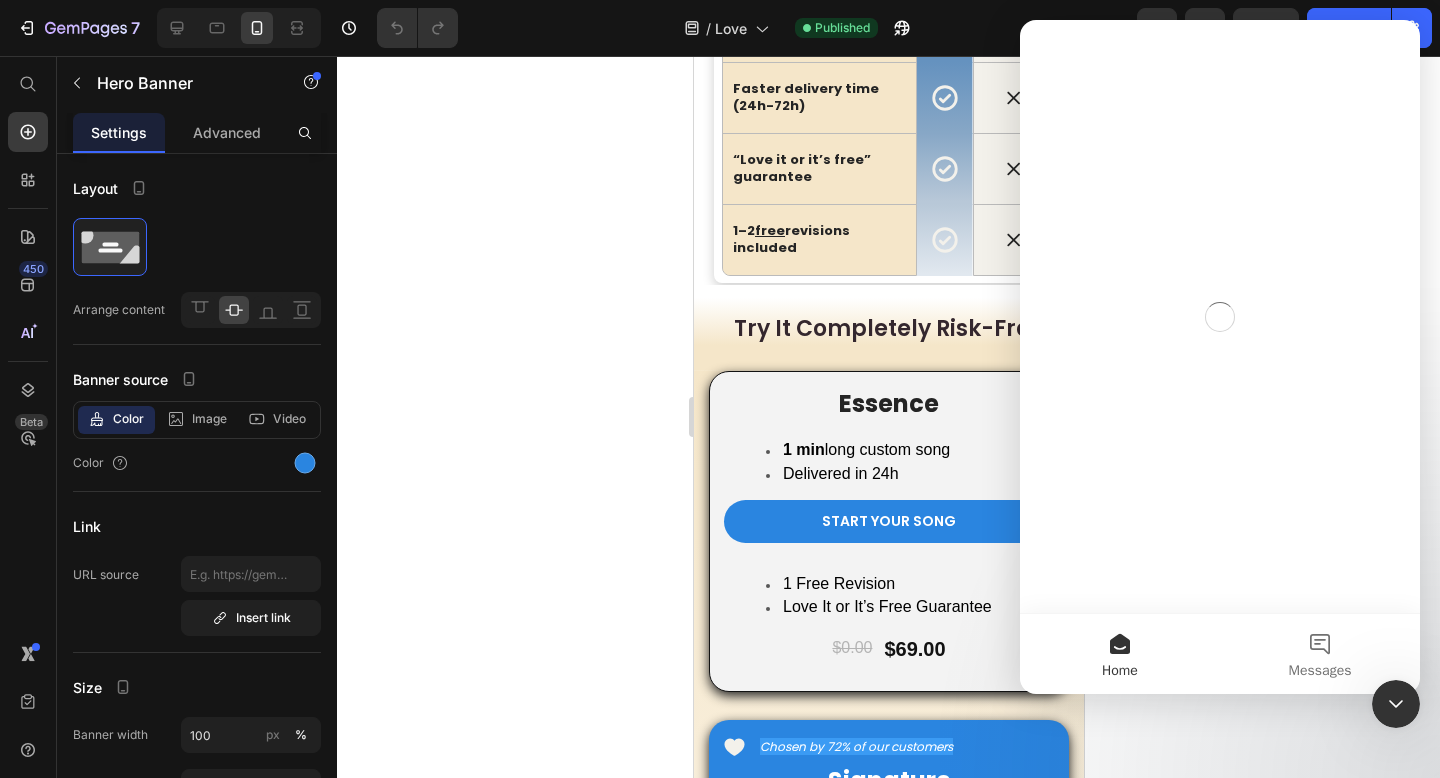 scroll, scrollTop: 0, scrollLeft: 0, axis: both 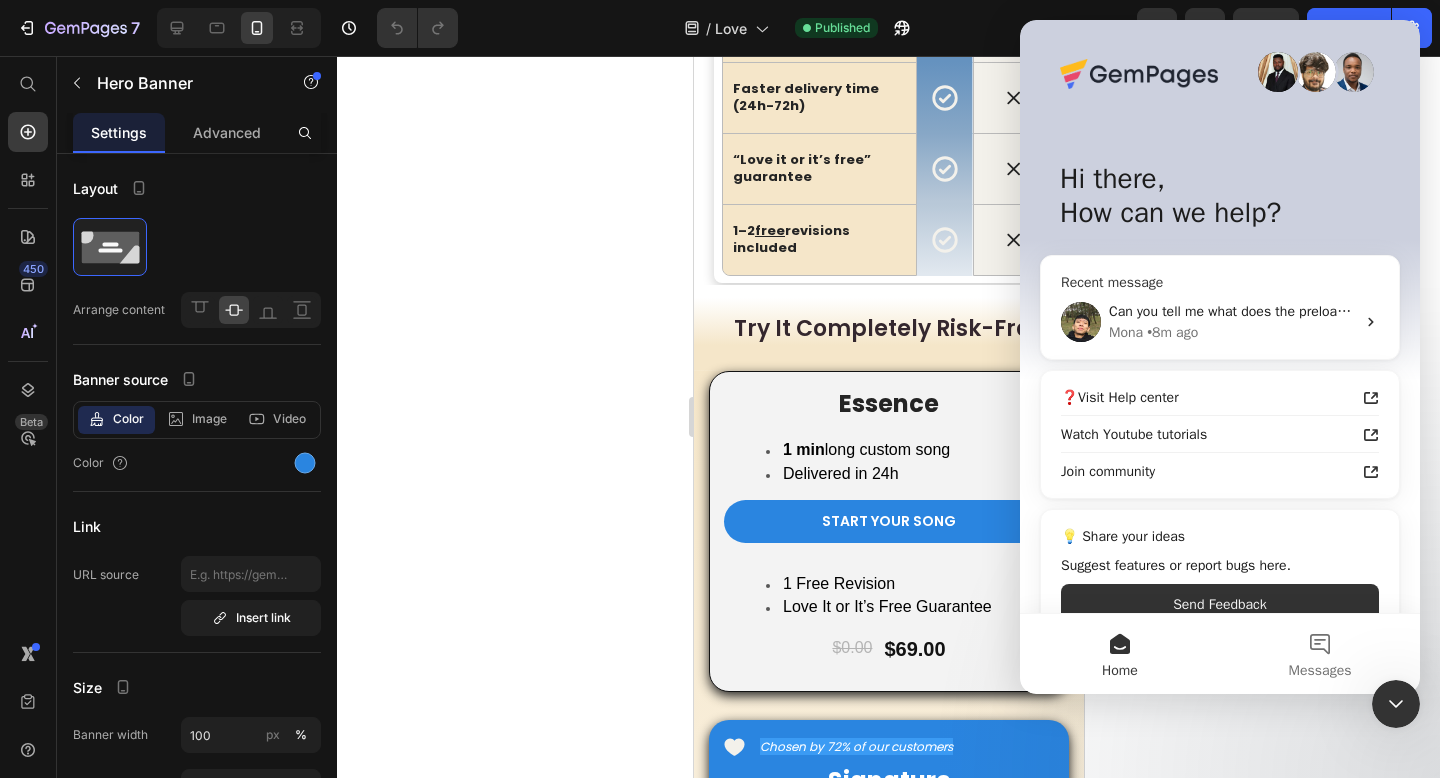 click on "Can you tell me what does the preload function do?" at bounding box center [1267, 311] 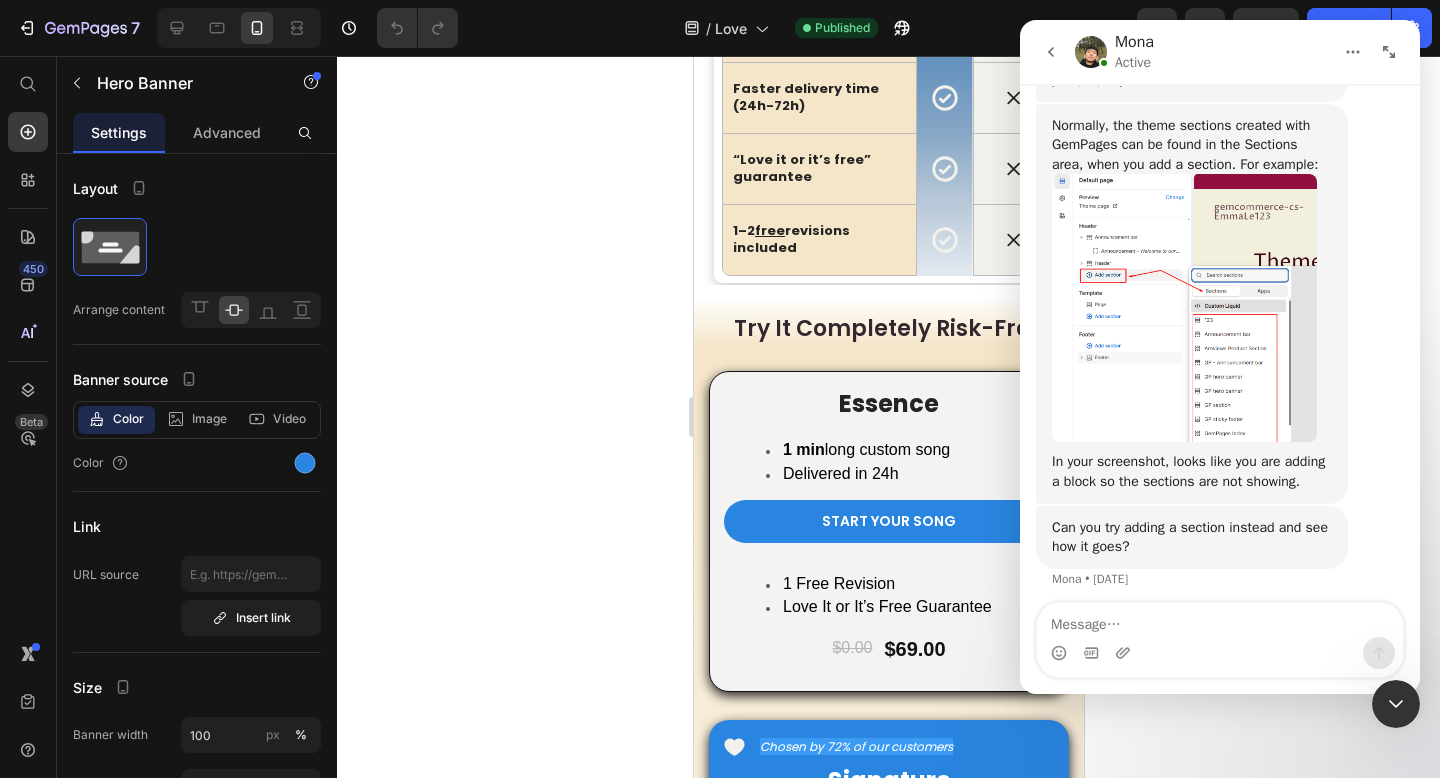 scroll, scrollTop: 1320, scrollLeft: 0, axis: vertical 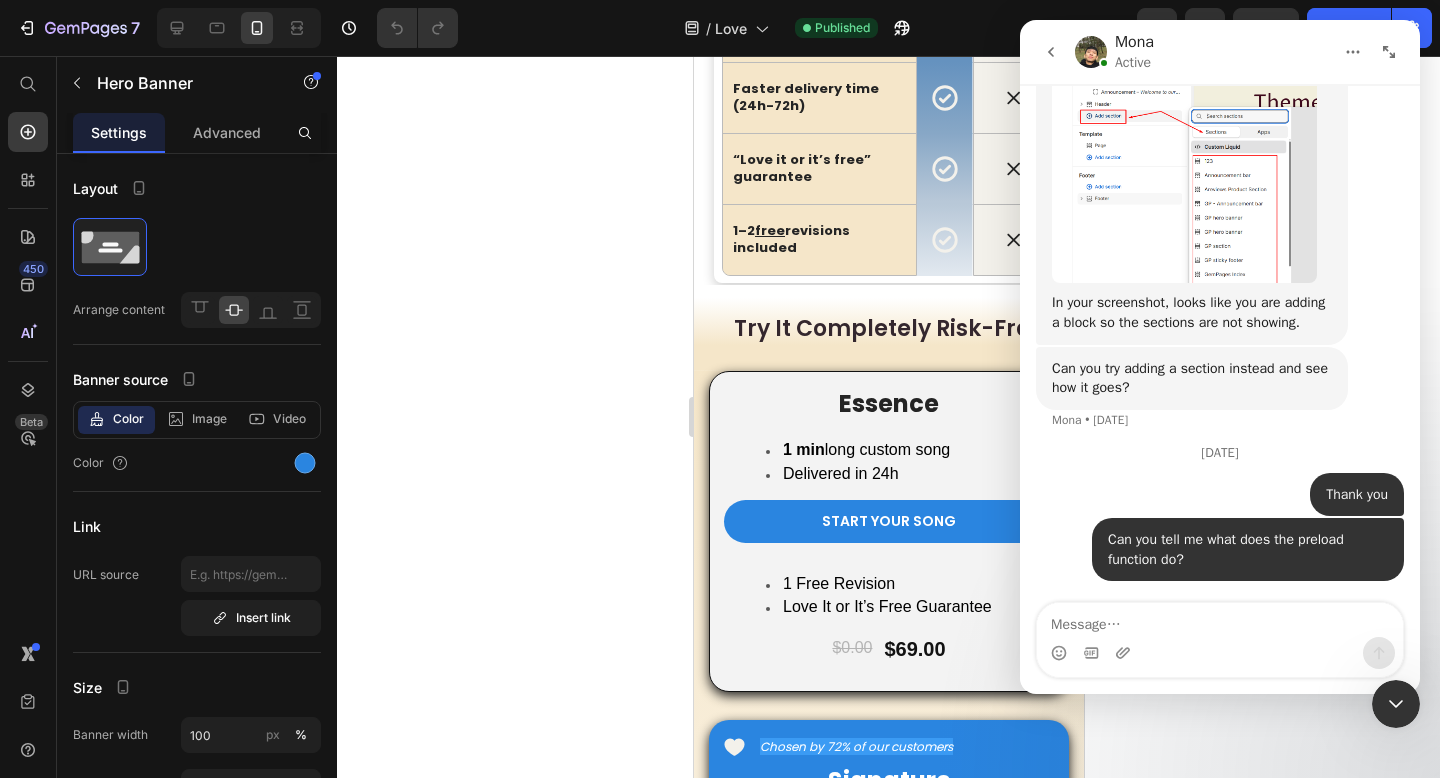 click 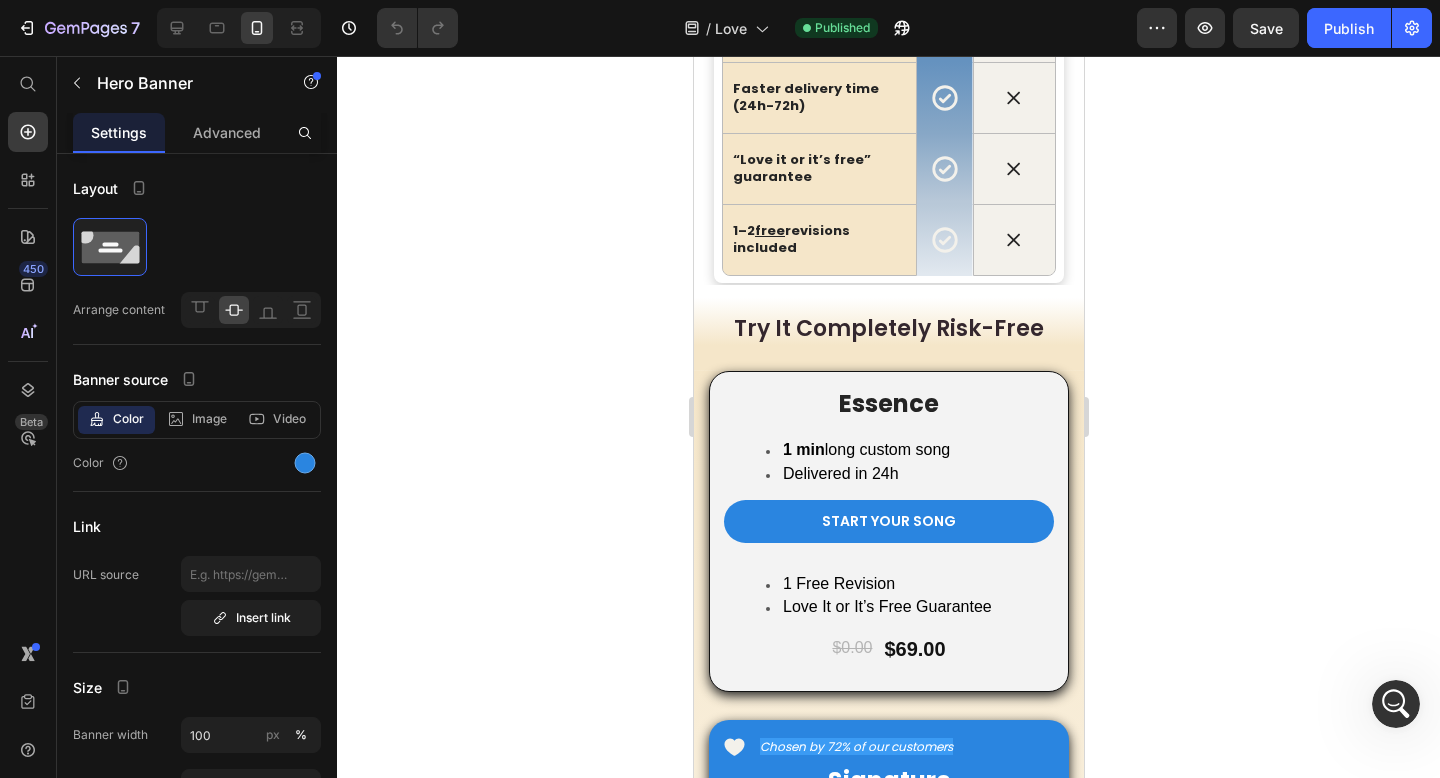 scroll, scrollTop: 0, scrollLeft: 0, axis: both 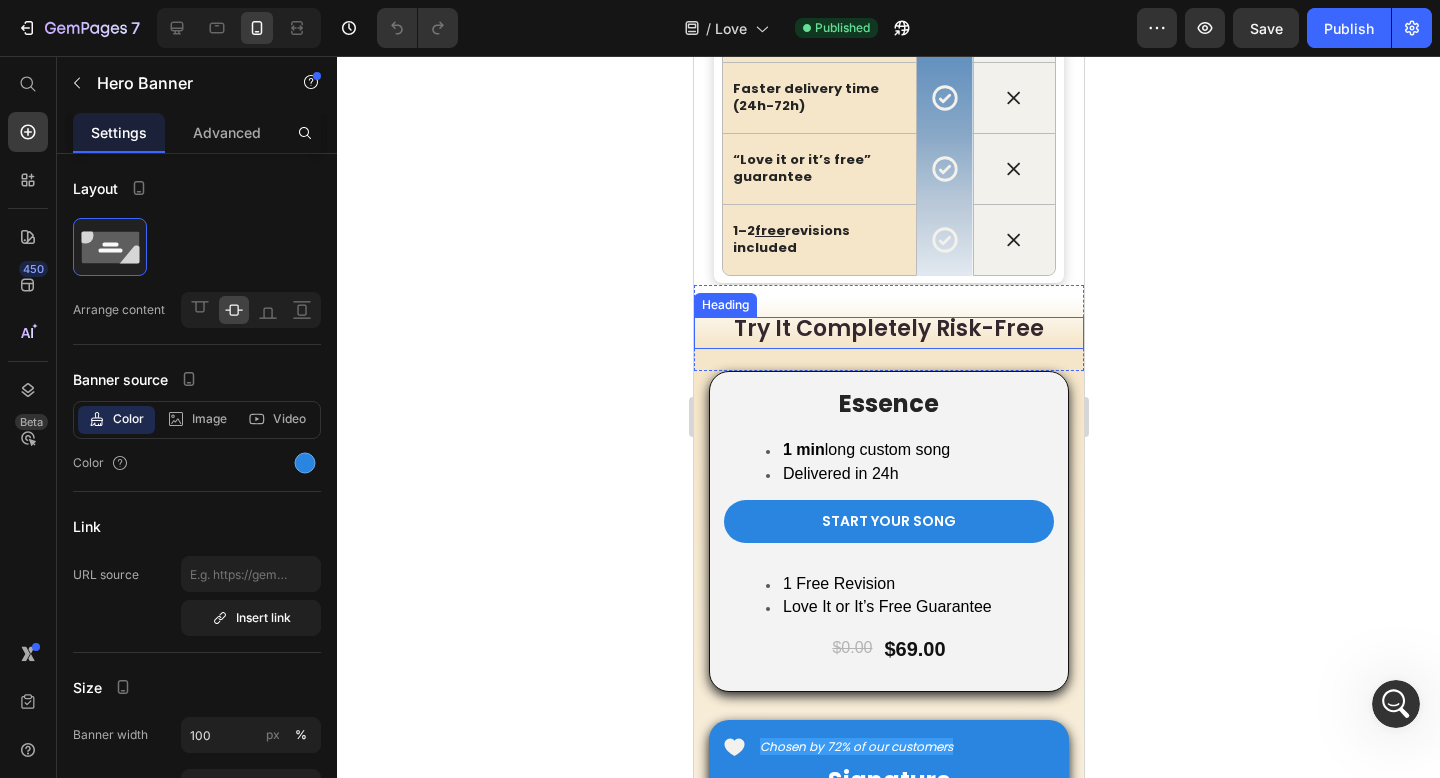 click on "Try It Completely Risk-Free" at bounding box center (888, 328) 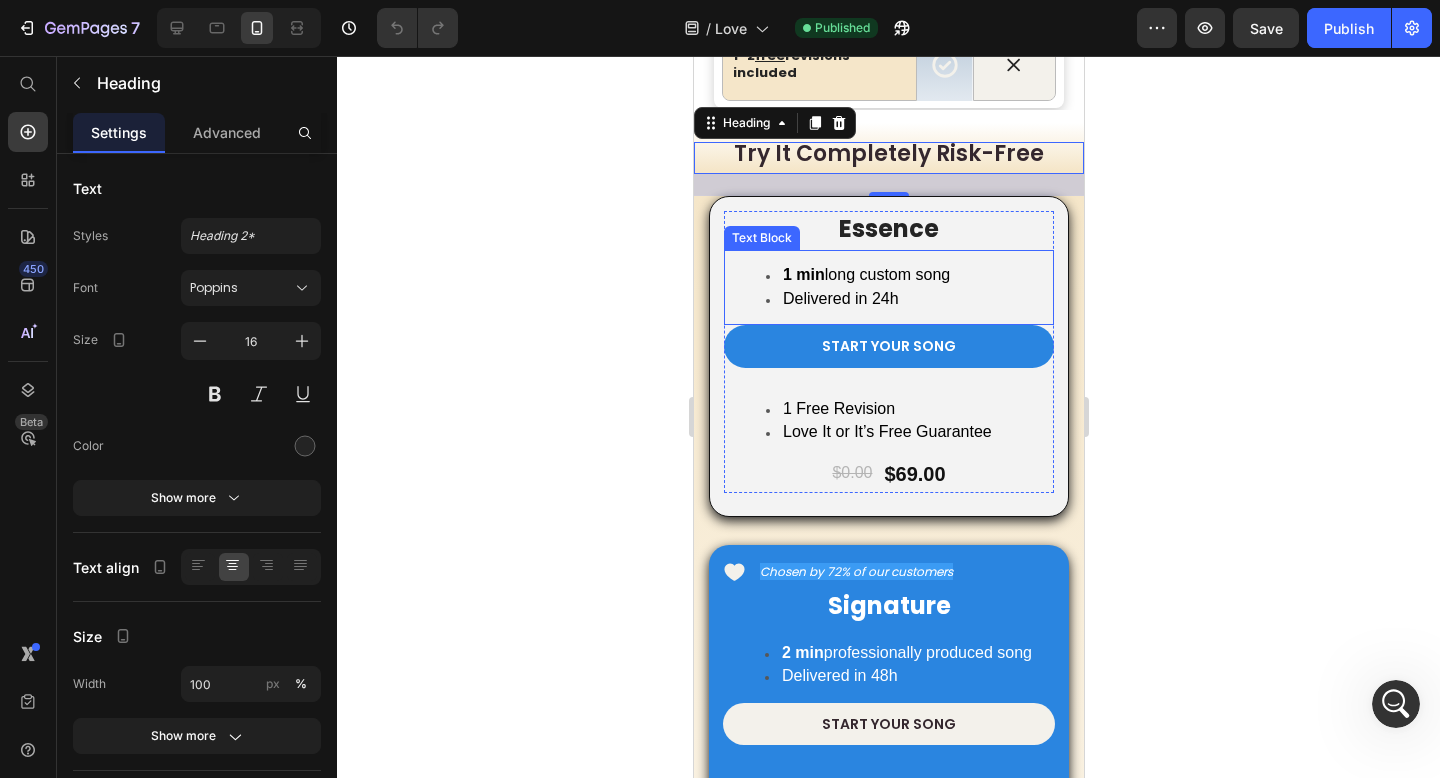 scroll, scrollTop: 5152, scrollLeft: 0, axis: vertical 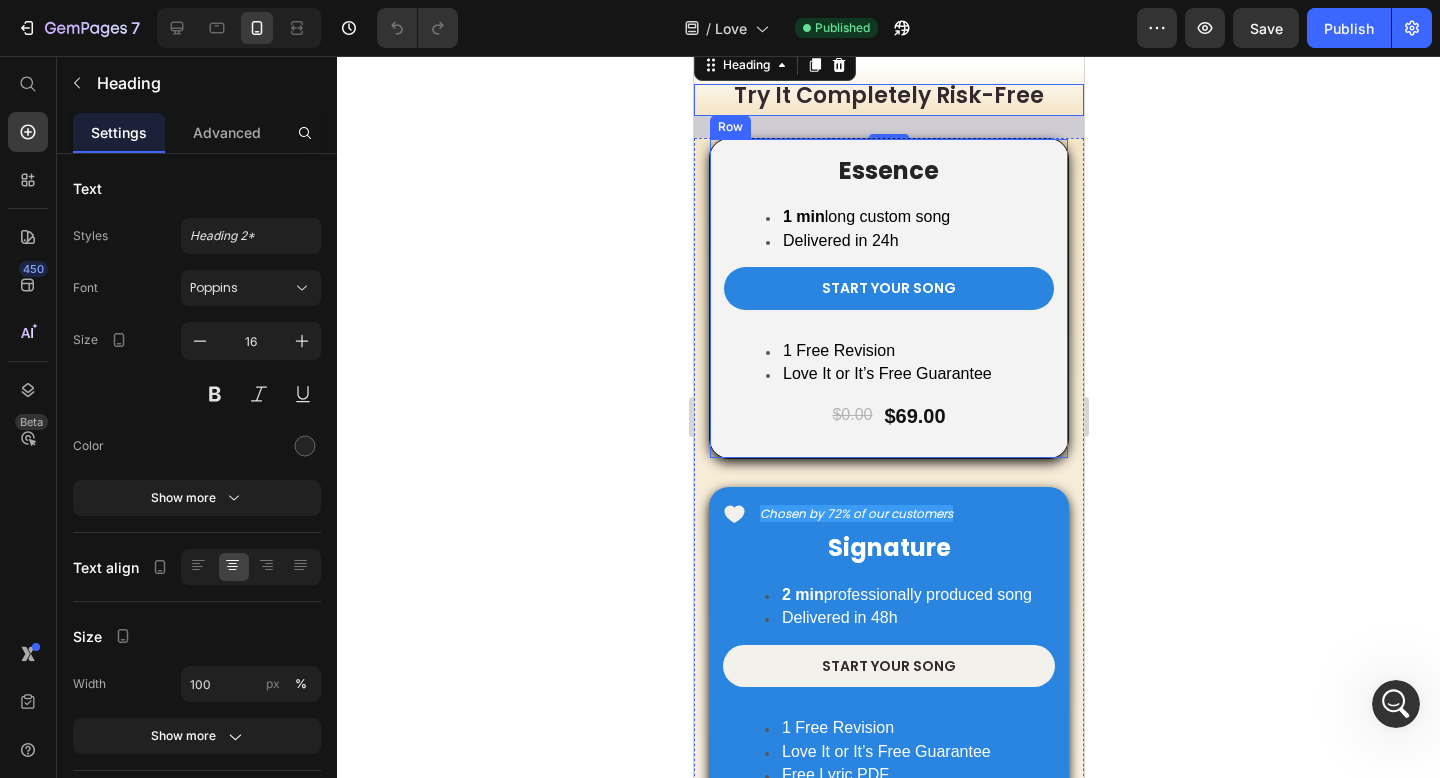 click on "Essence Heading 1 min  long custom song  Delivered in 24h Text Block START YOUR SONG Add to Cart 1 Free Revision Love It or It’s Free Guarantee Text Block $0.00 Product Price $69.00 Product Price Row Product Row" at bounding box center [888, 298] 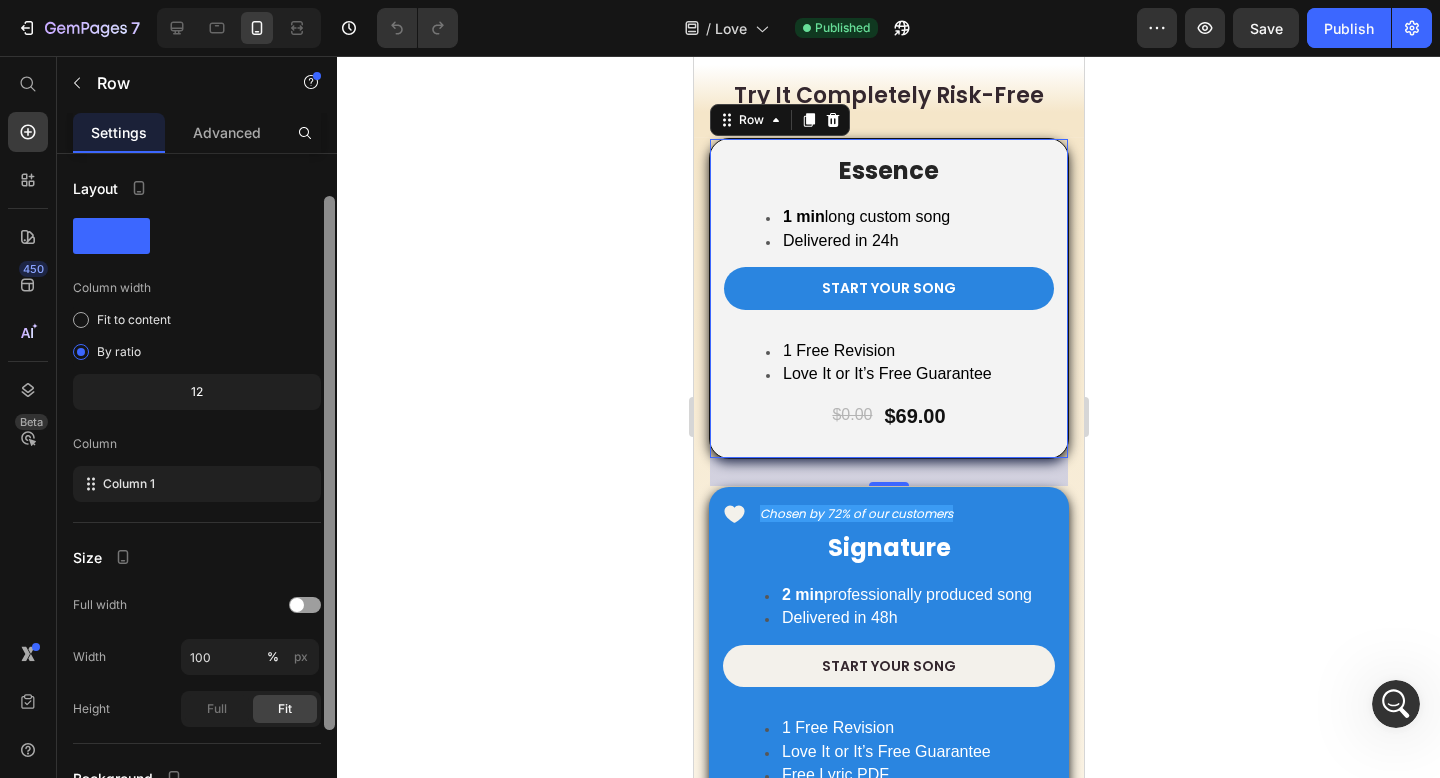 scroll, scrollTop: 187, scrollLeft: 0, axis: vertical 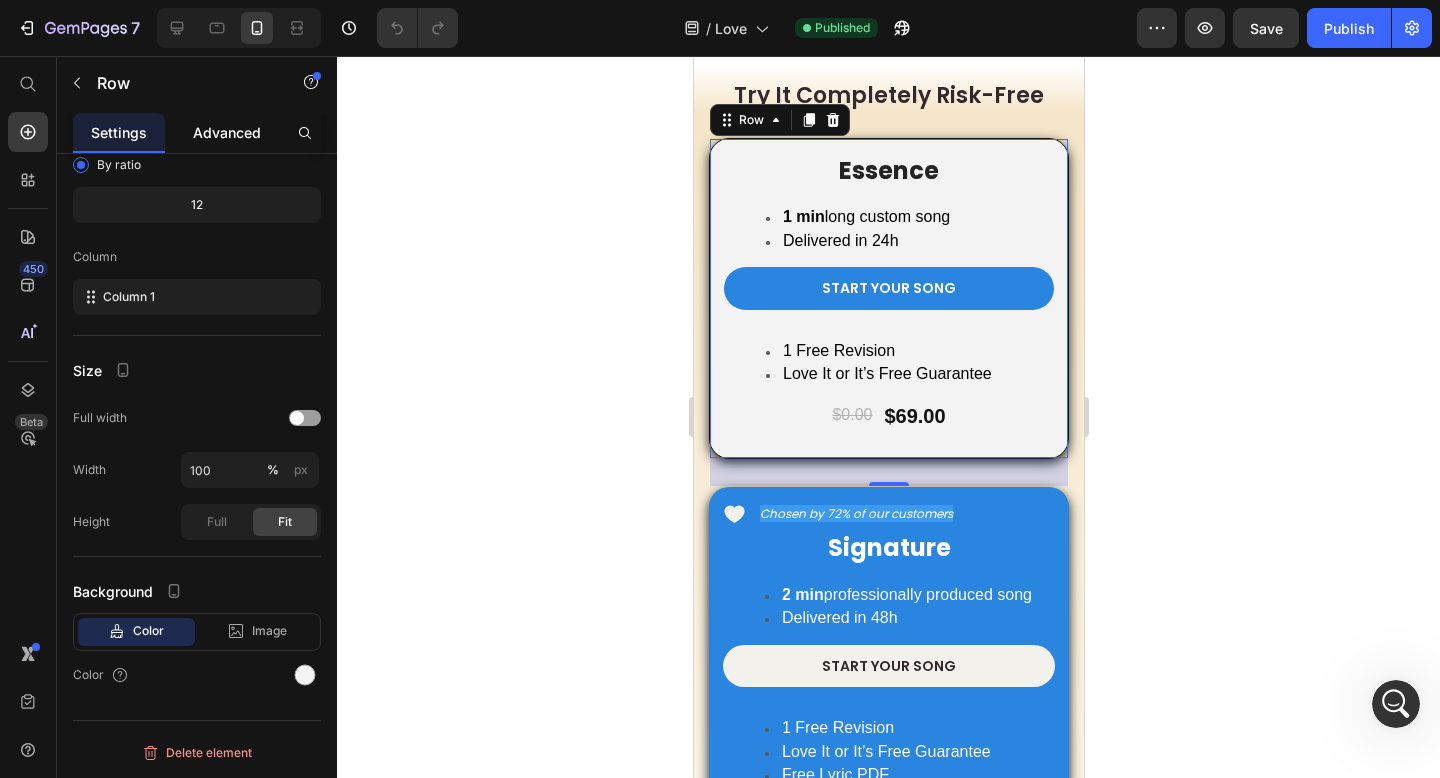 click on "Advanced" at bounding box center [227, 132] 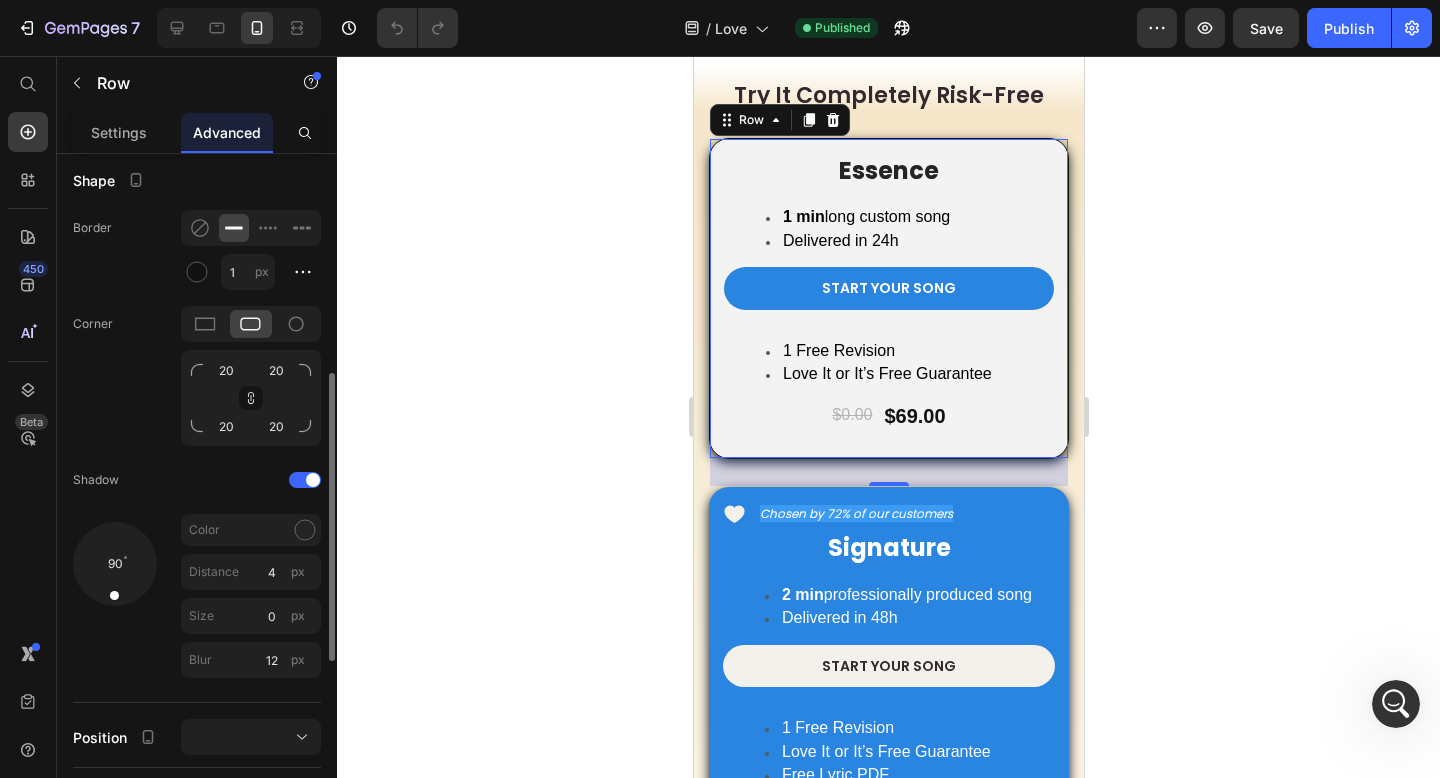 scroll, scrollTop: 517, scrollLeft: 0, axis: vertical 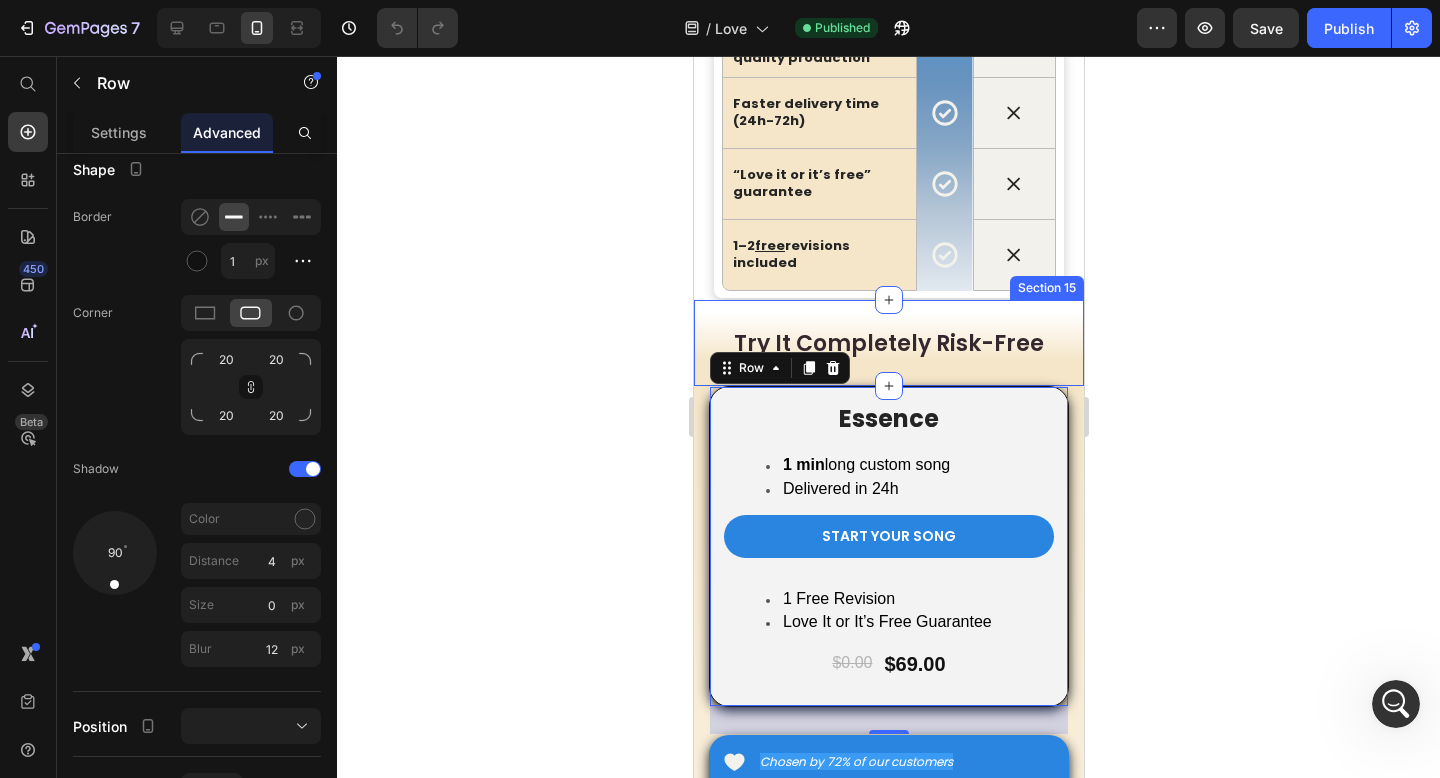 click on "Try It Completely Risk-Free Heading" at bounding box center [888, 359] 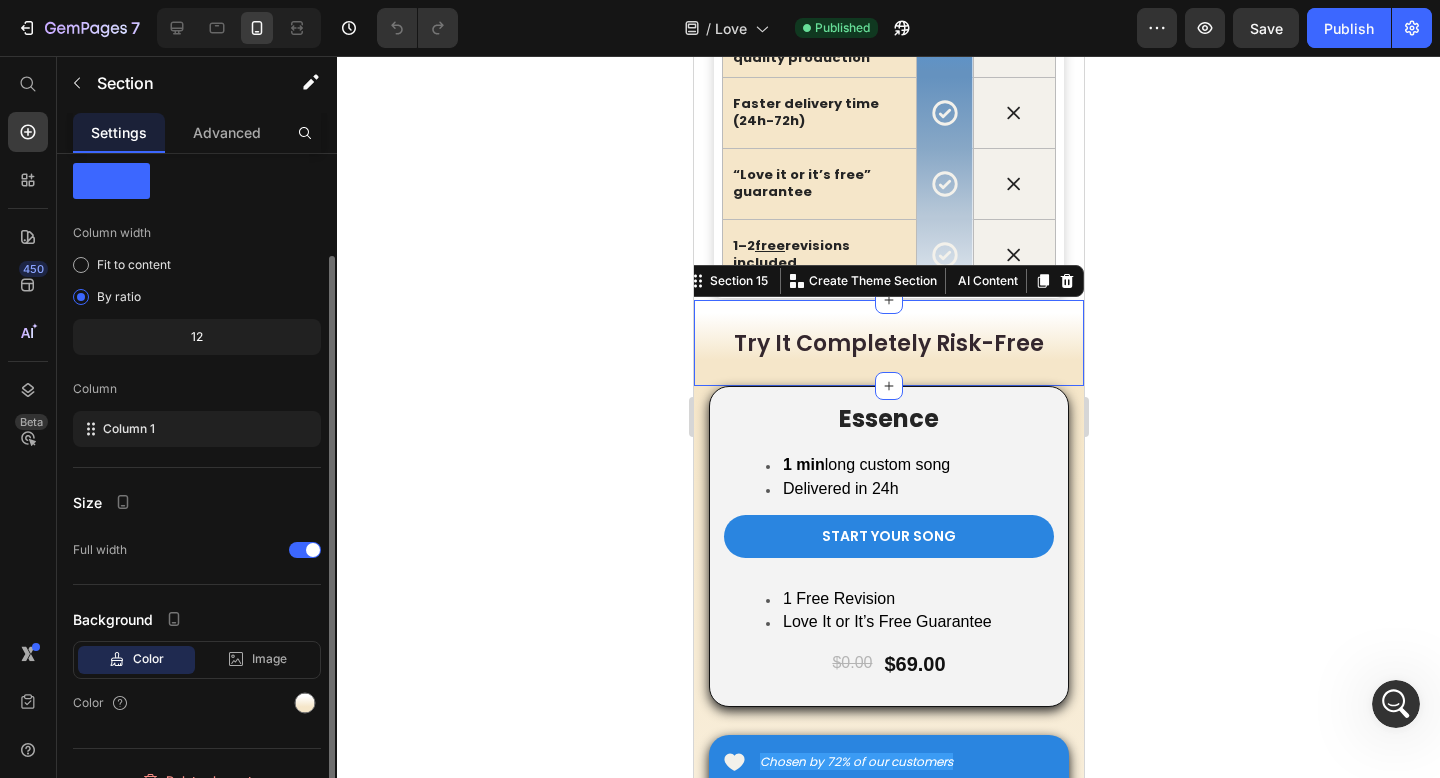 scroll, scrollTop: 83, scrollLeft: 0, axis: vertical 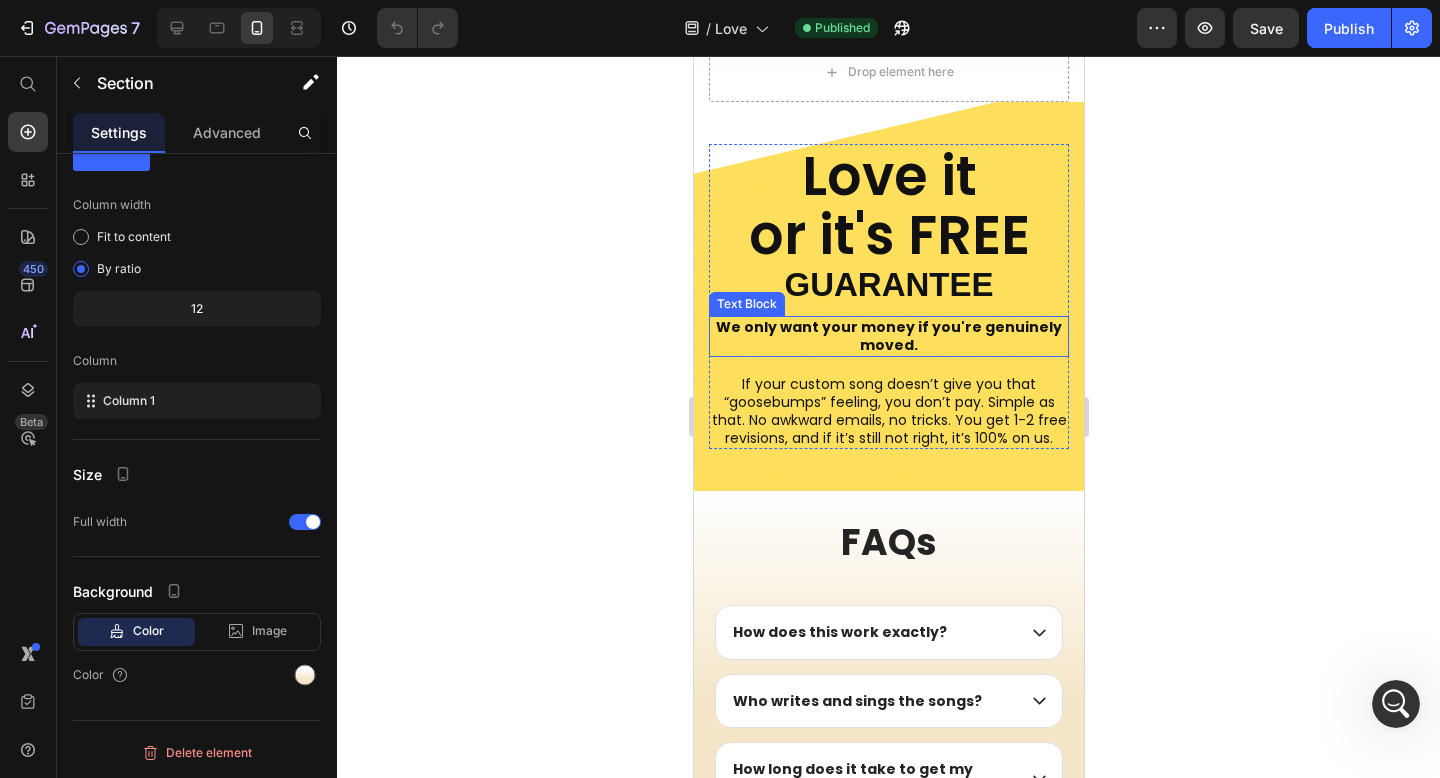 click on "We only want your money if you're genuinely moved." at bounding box center (888, 336) 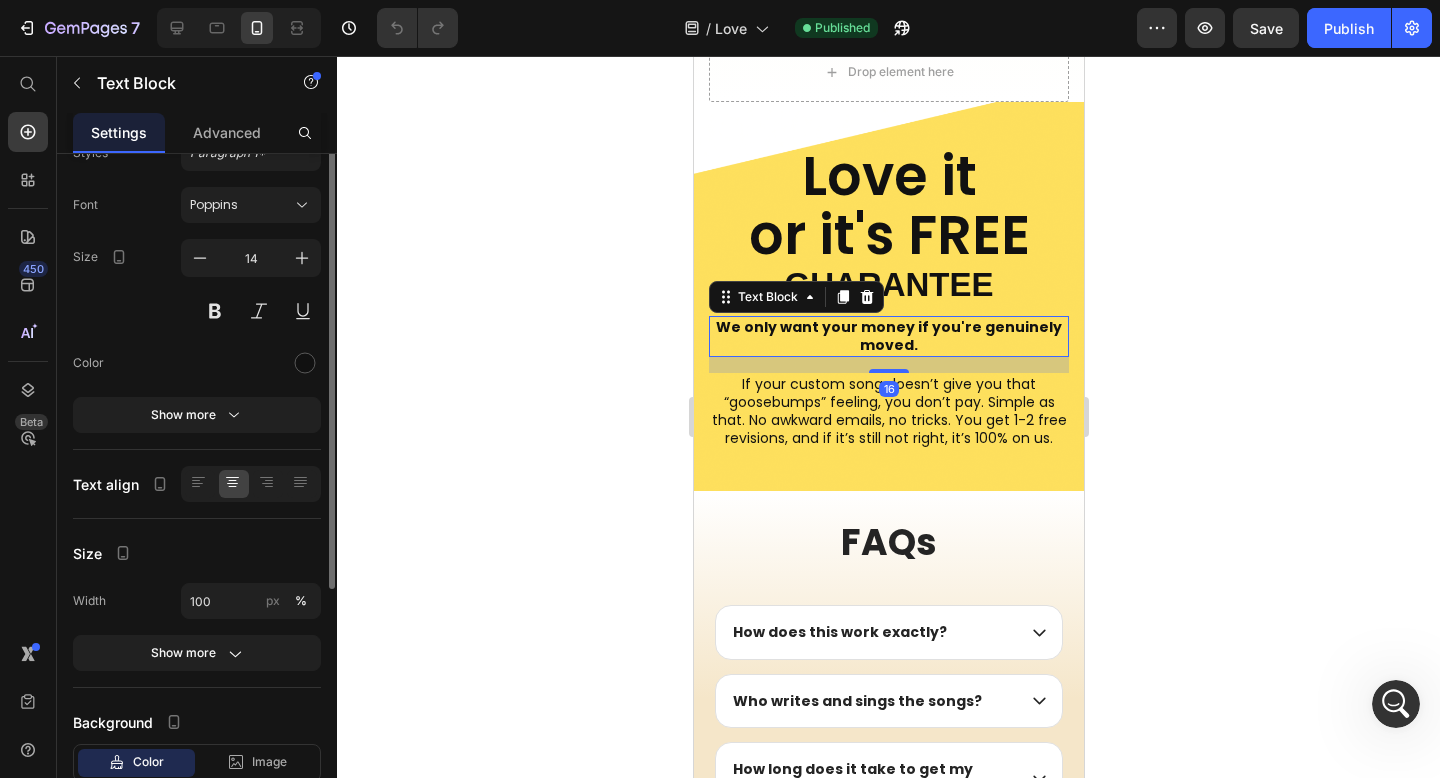 scroll, scrollTop: 0, scrollLeft: 0, axis: both 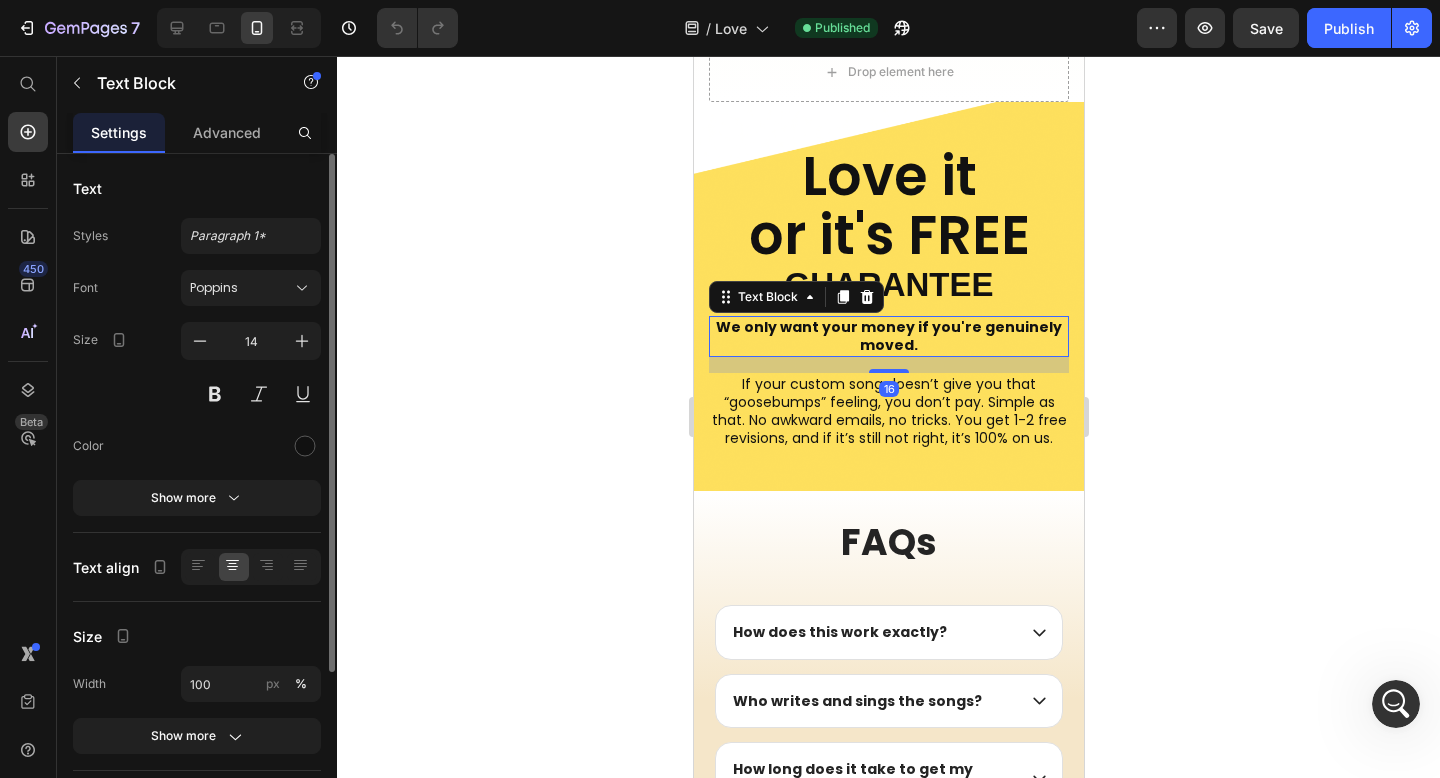 click on "We only want your money if you're genuinely moved." at bounding box center [888, 336] 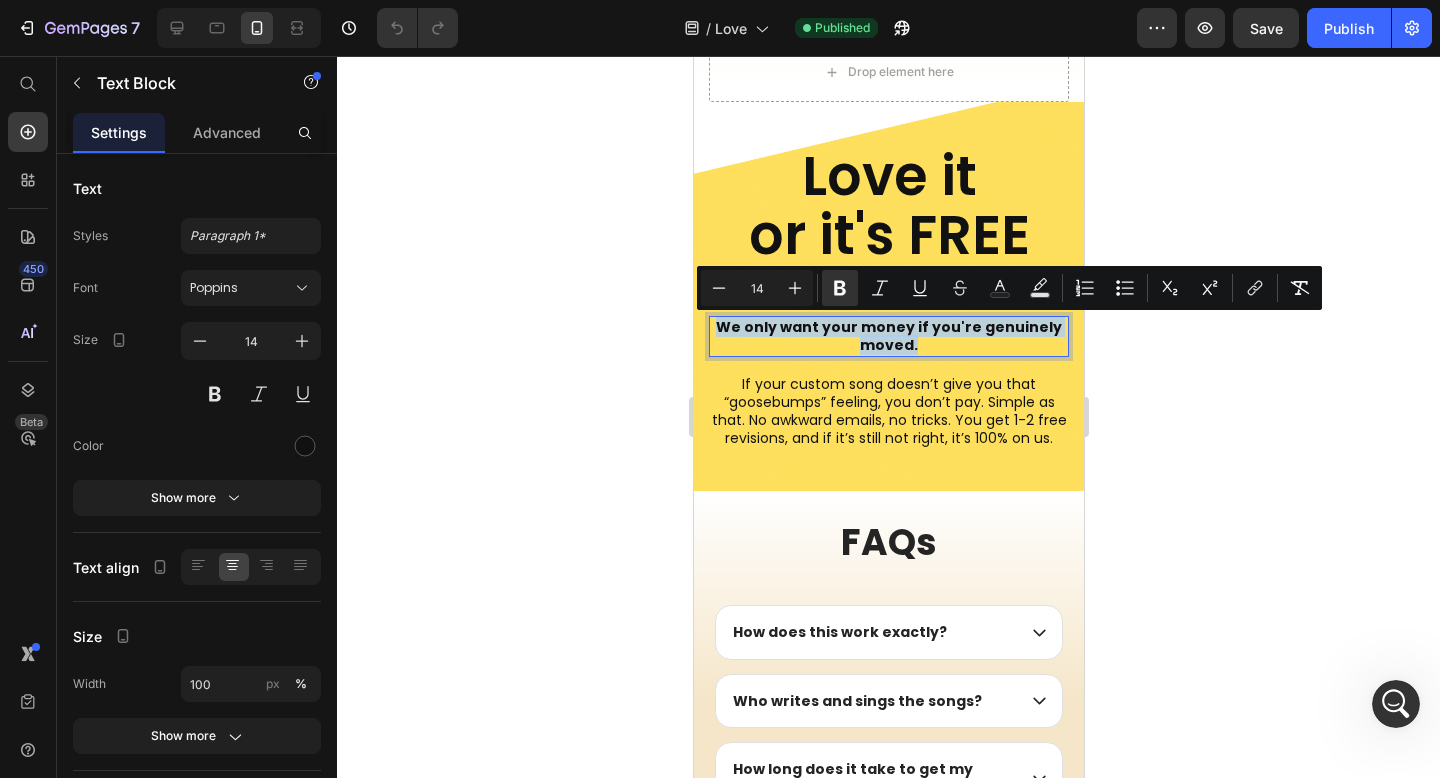 copy on "We only want your money if you're genuinely moved." 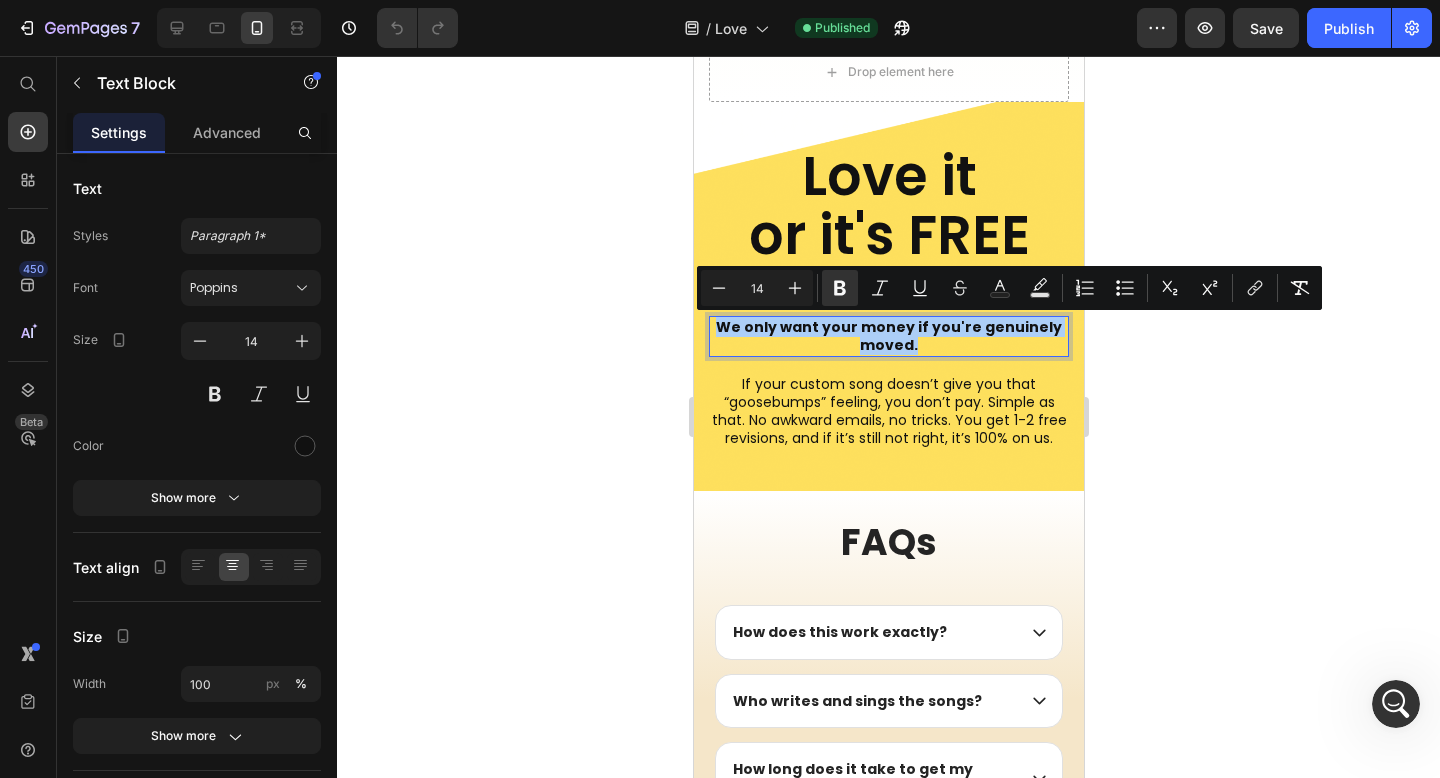 click 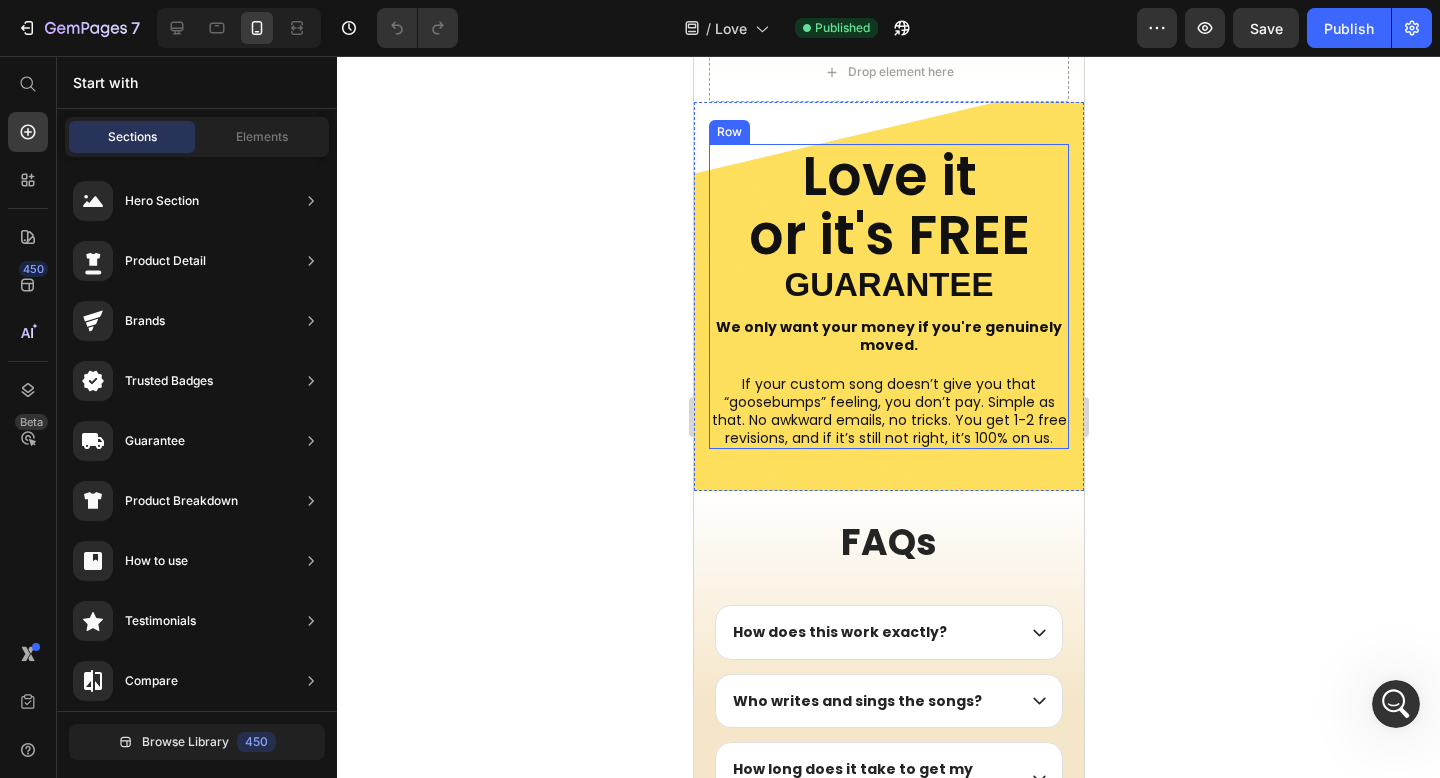 click on "We only want your money if you're genuinely moved." at bounding box center (888, 336) 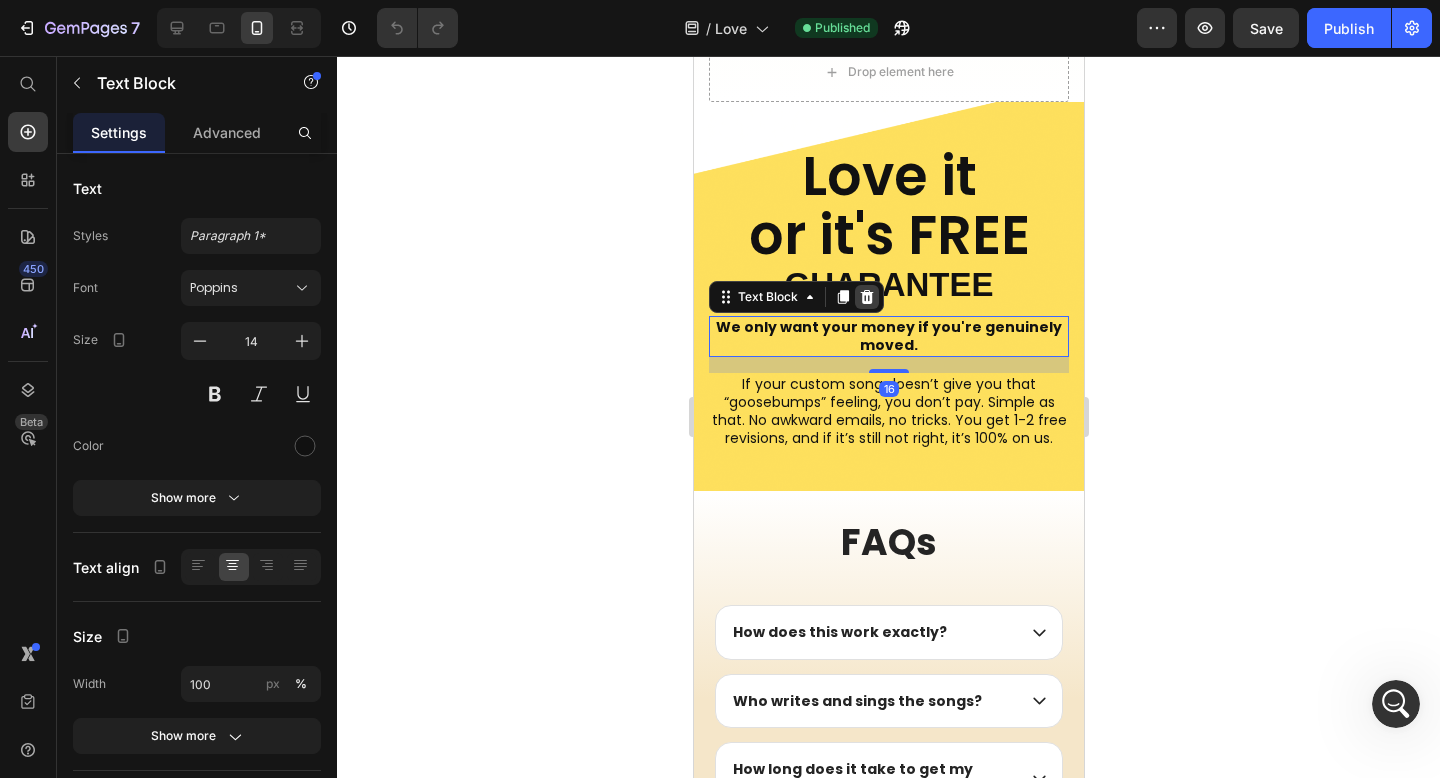 click 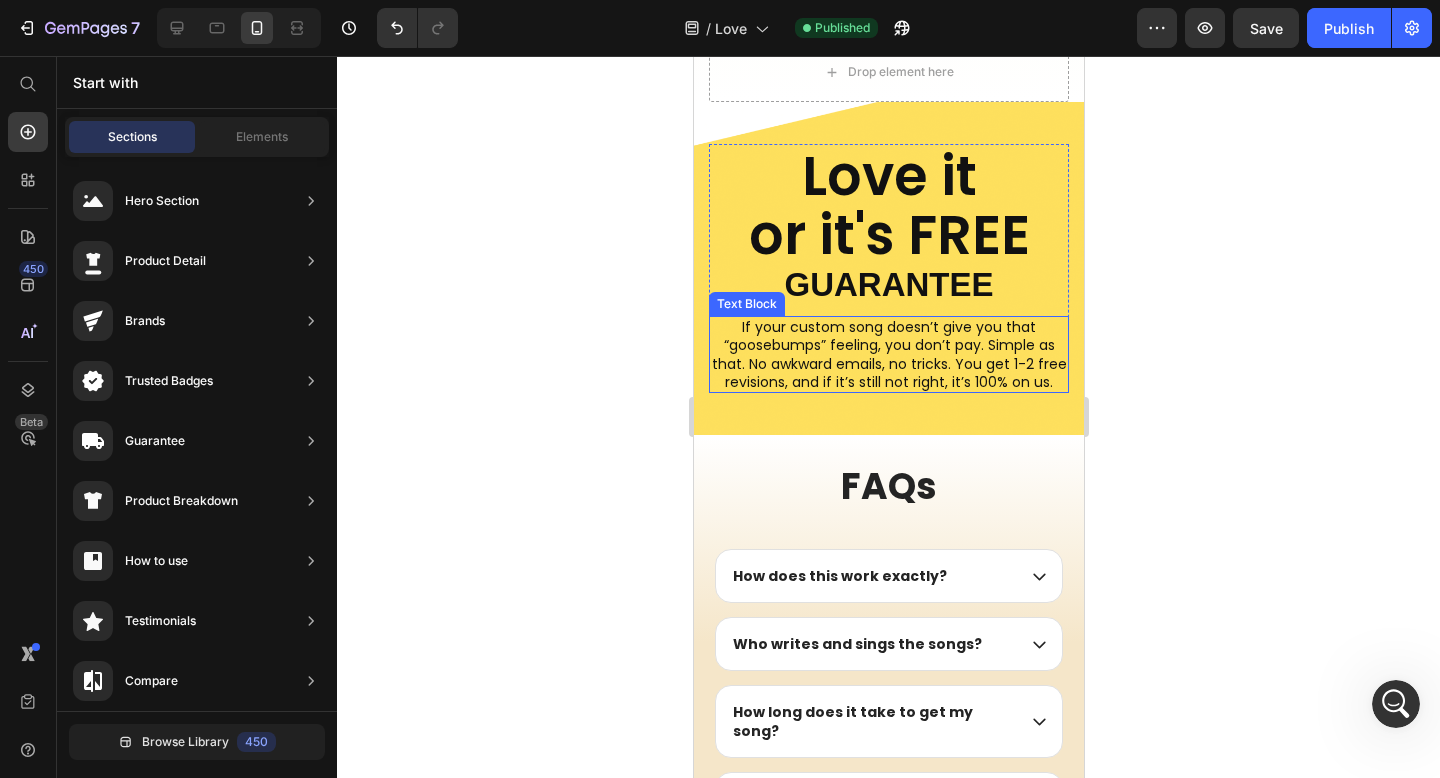 click on "If your custom song doesn’t give you that “goosebumps” feeling, you don’t pay. Simple as that. No awkward emails, no tricks. You get 1-2 free revisions, and if it’s still not right, it’s 100% on us." at bounding box center [888, 354] 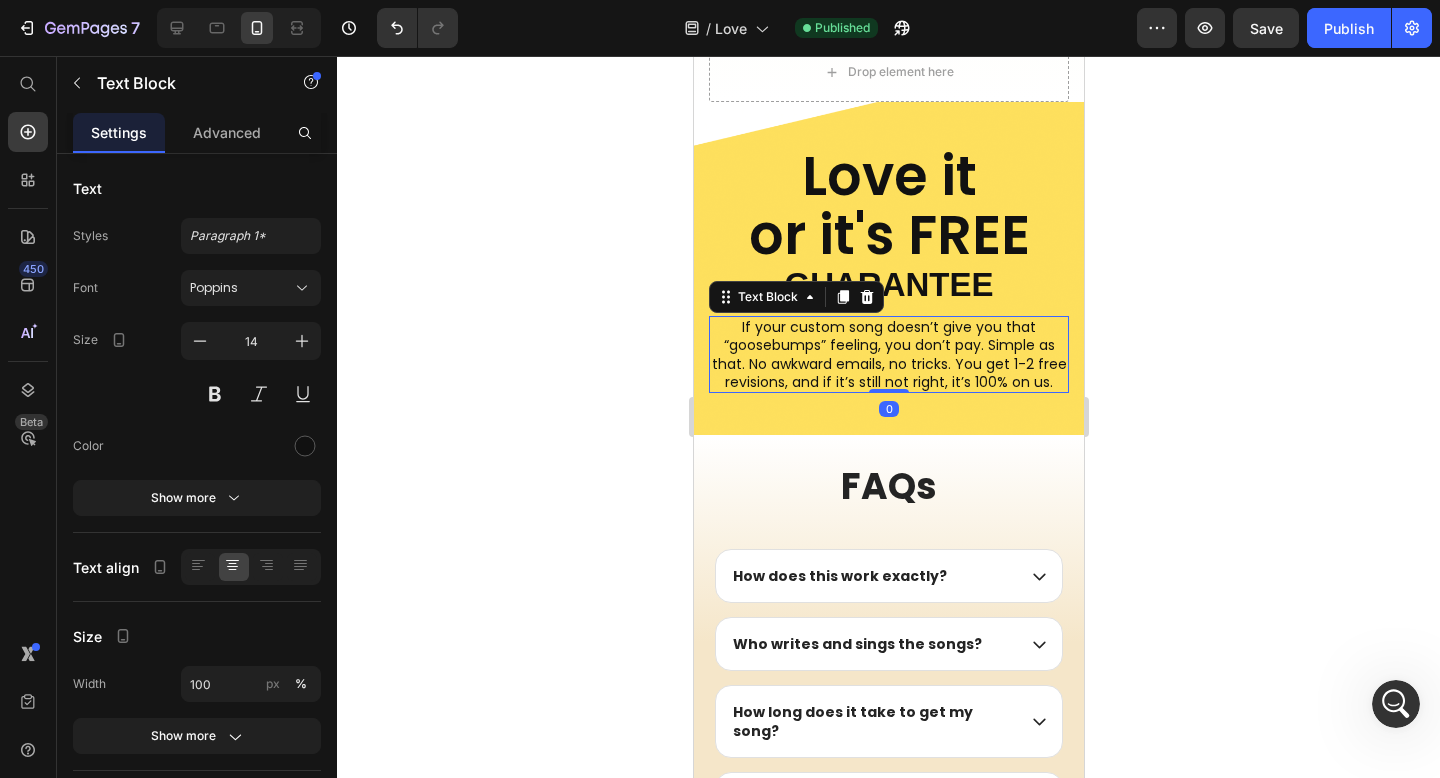 click on "If your custom song doesn’t give you that “goosebumps” feeling, you don’t pay. Simple as that. No awkward emails, no tricks. You get 1-2 free revisions, and if it’s still not right, it’s 100% on us." at bounding box center [888, 354] 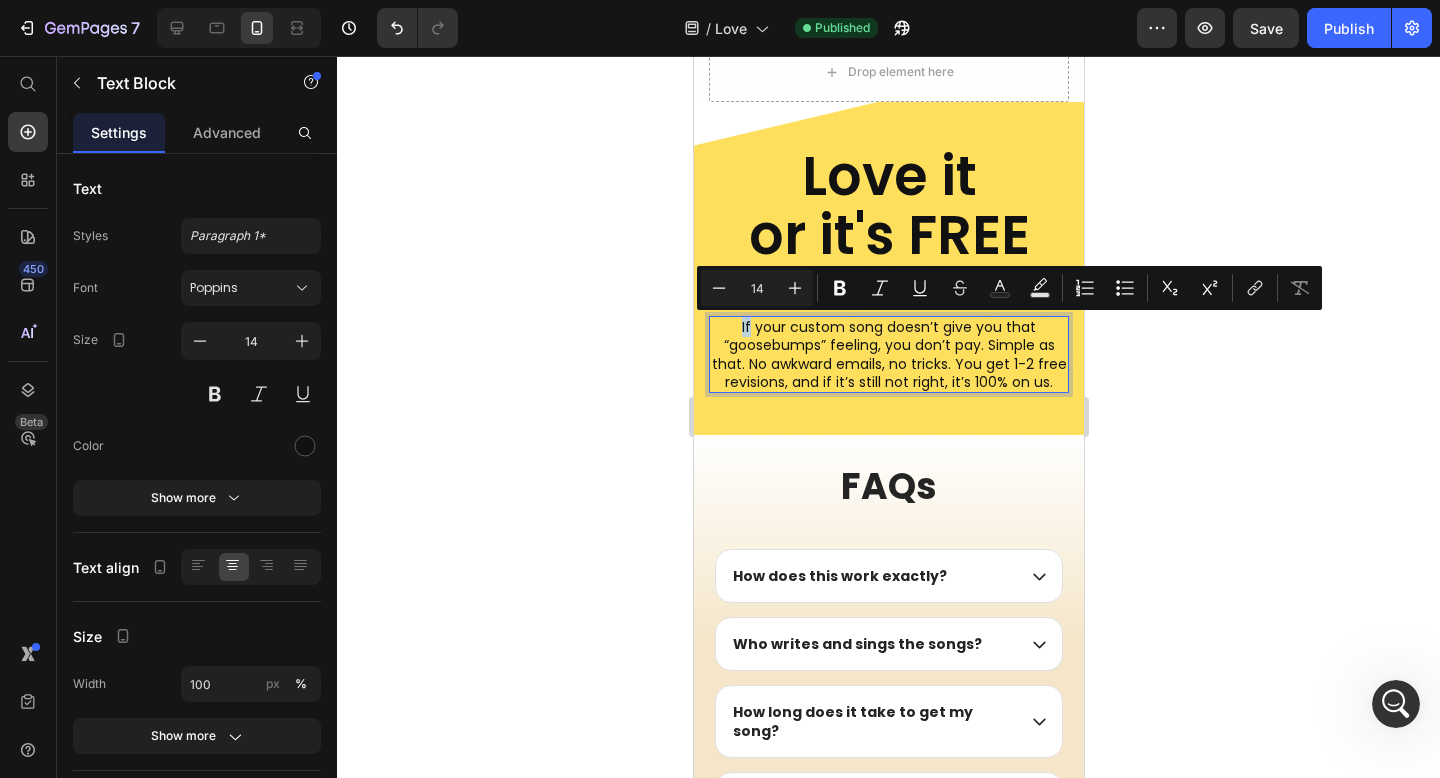 click on "If your custom song doesn’t give you that “goosebumps” feeling, you don’t pay. Simple as that. No awkward emails, no tricks. You get 1-2 free revisions, and if it’s still not right, it’s 100% on us." at bounding box center (888, 354) 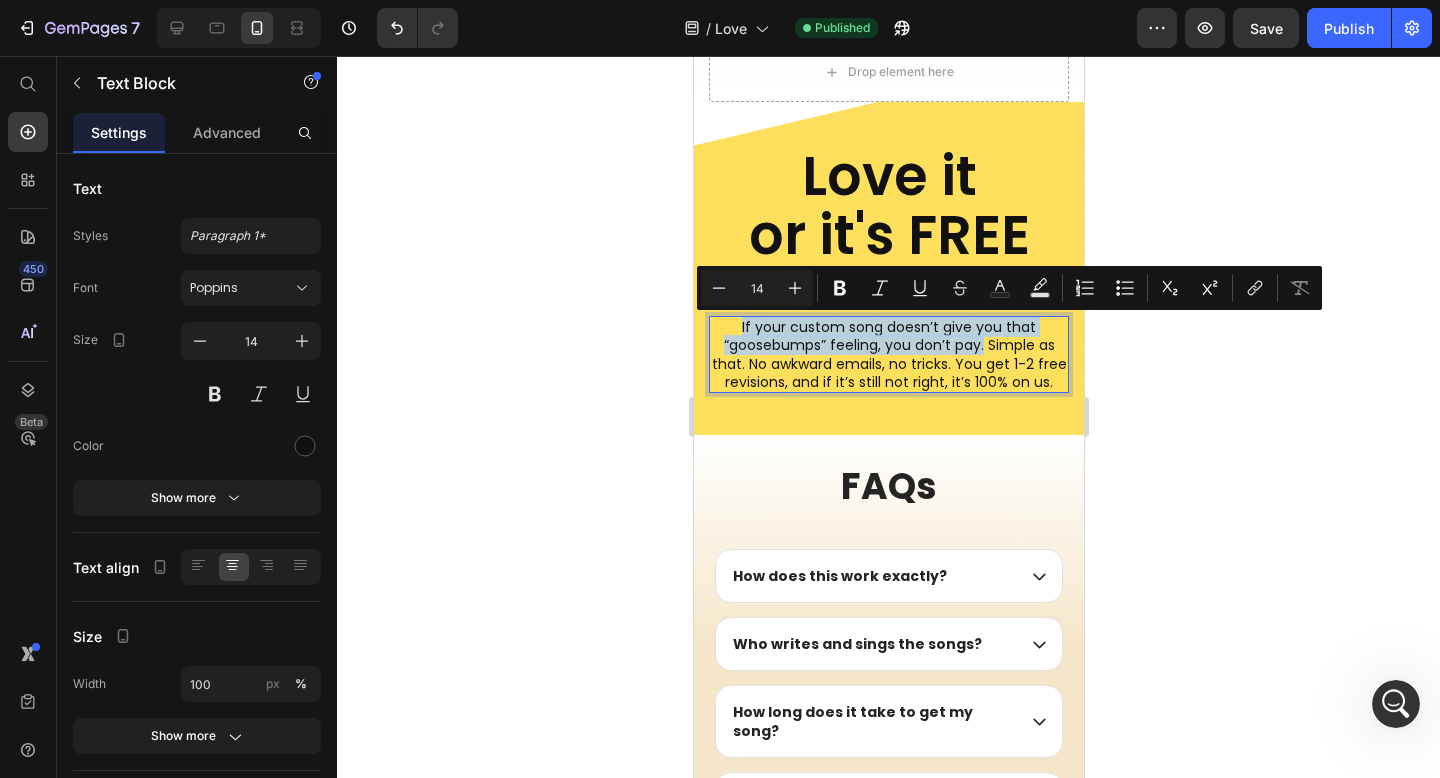drag, startPoint x: 739, startPoint y: 327, endPoint x: 981, endPoint y: 351, distance: 243.18716 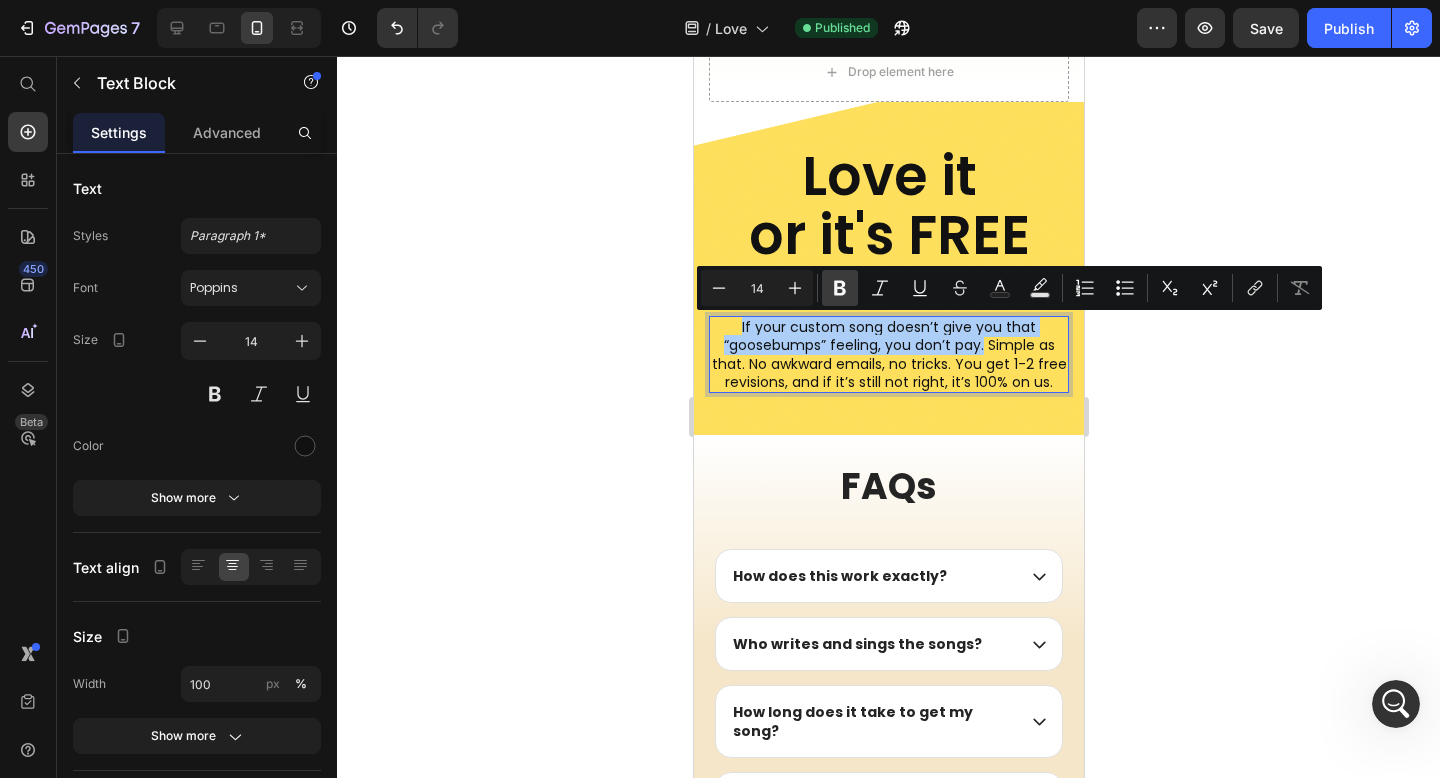 click 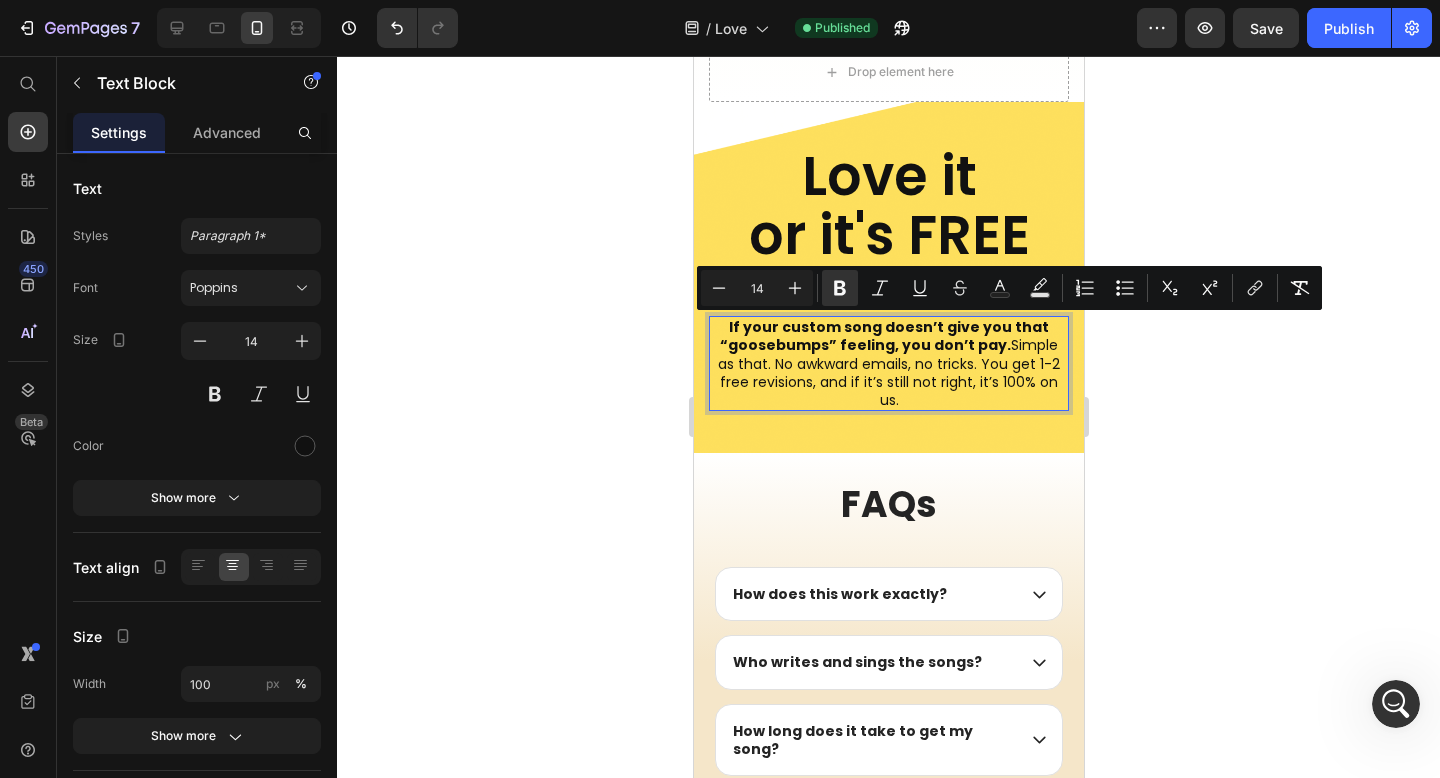 click on "If your custom song doesn’t give you that “goosebumps” feeling, you don’t pay.  Simple as that. No awkward emails, no tricks. You get 1-2 free revisions, and if it’s still not right, it’s 100% on us." at bounding box center (888, 363) 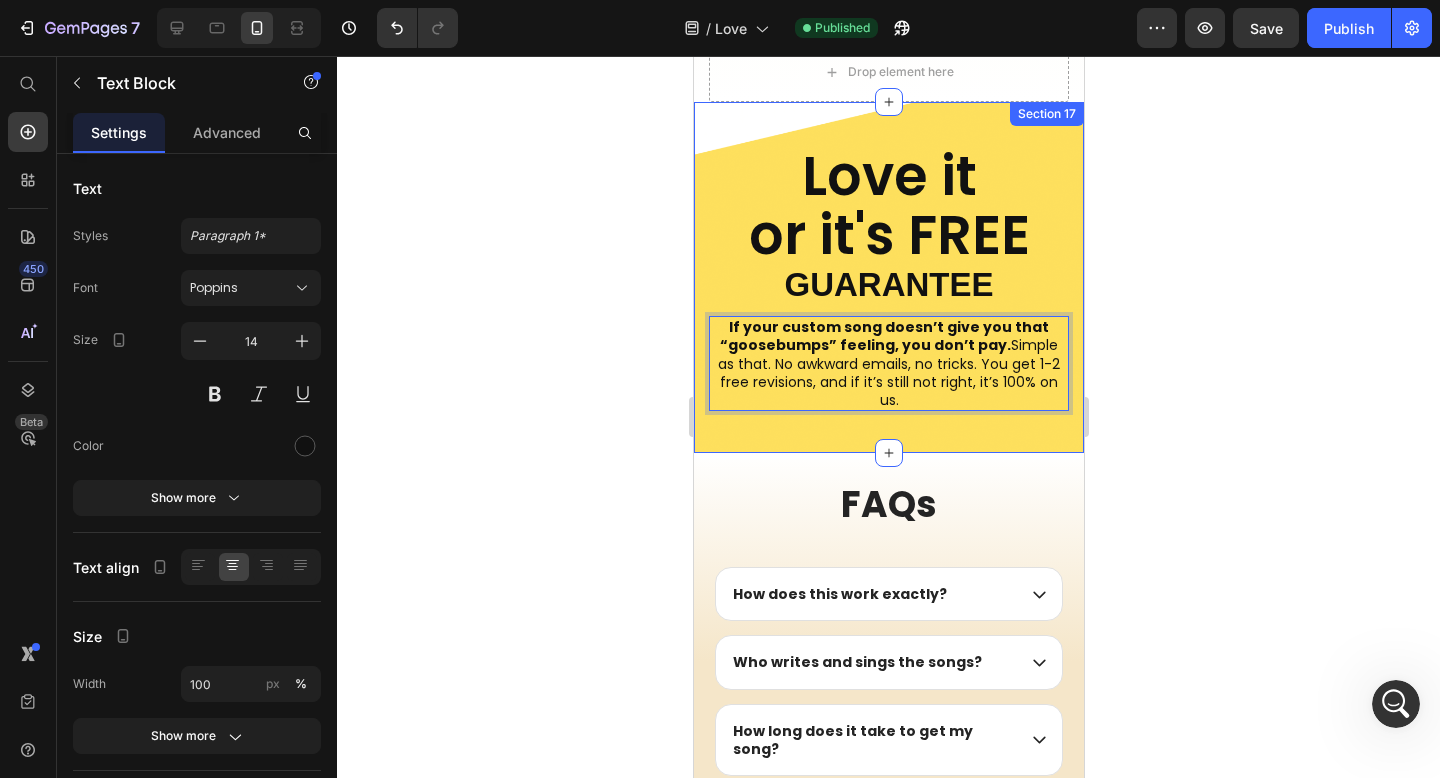 click 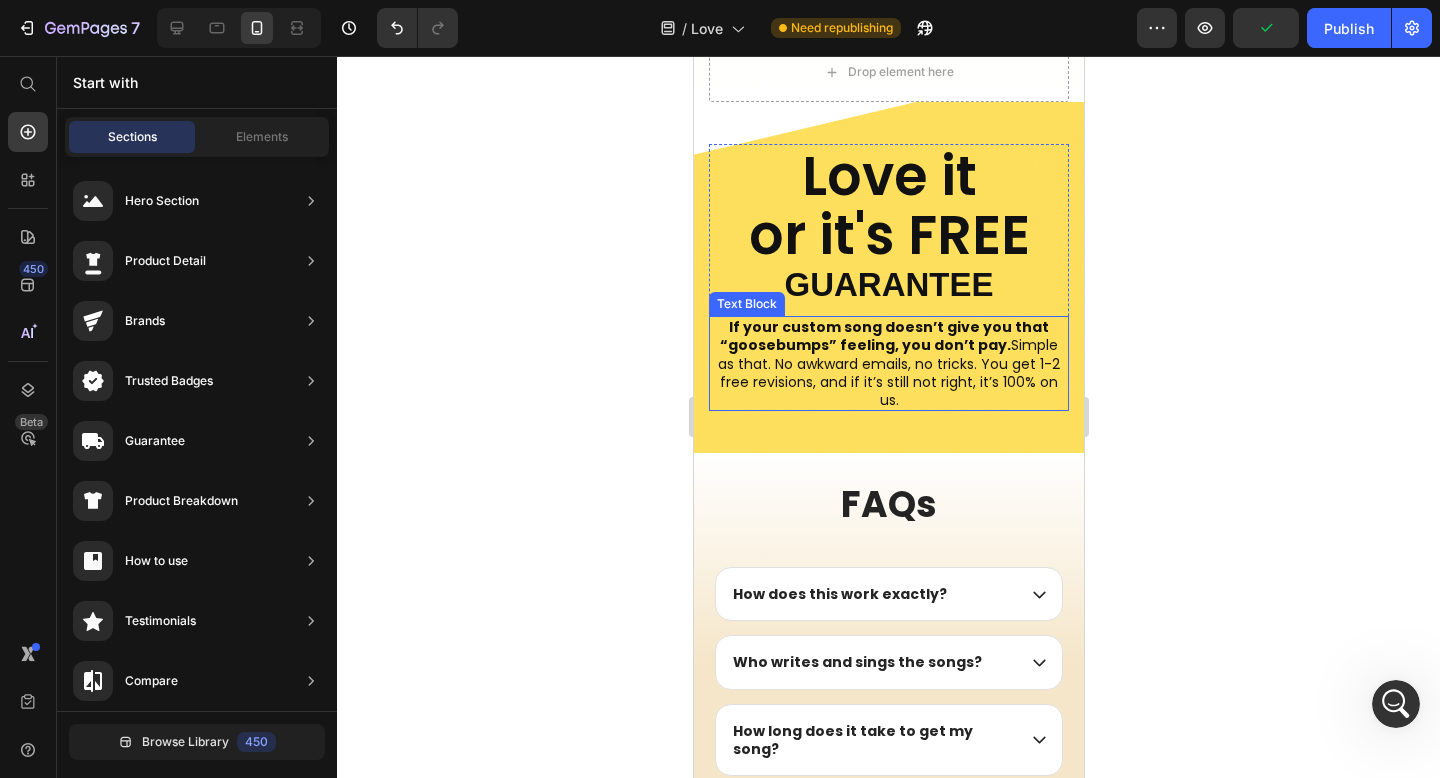 click on "If your custom song doesn’t give you that “goosebumps” feeling, you don’t pay.  Simple as that. No awkward emails, no tricks. You get 1-2 free revisions, and if it’s still not right, it’s 100% on us." at bounding box center [888, 363] 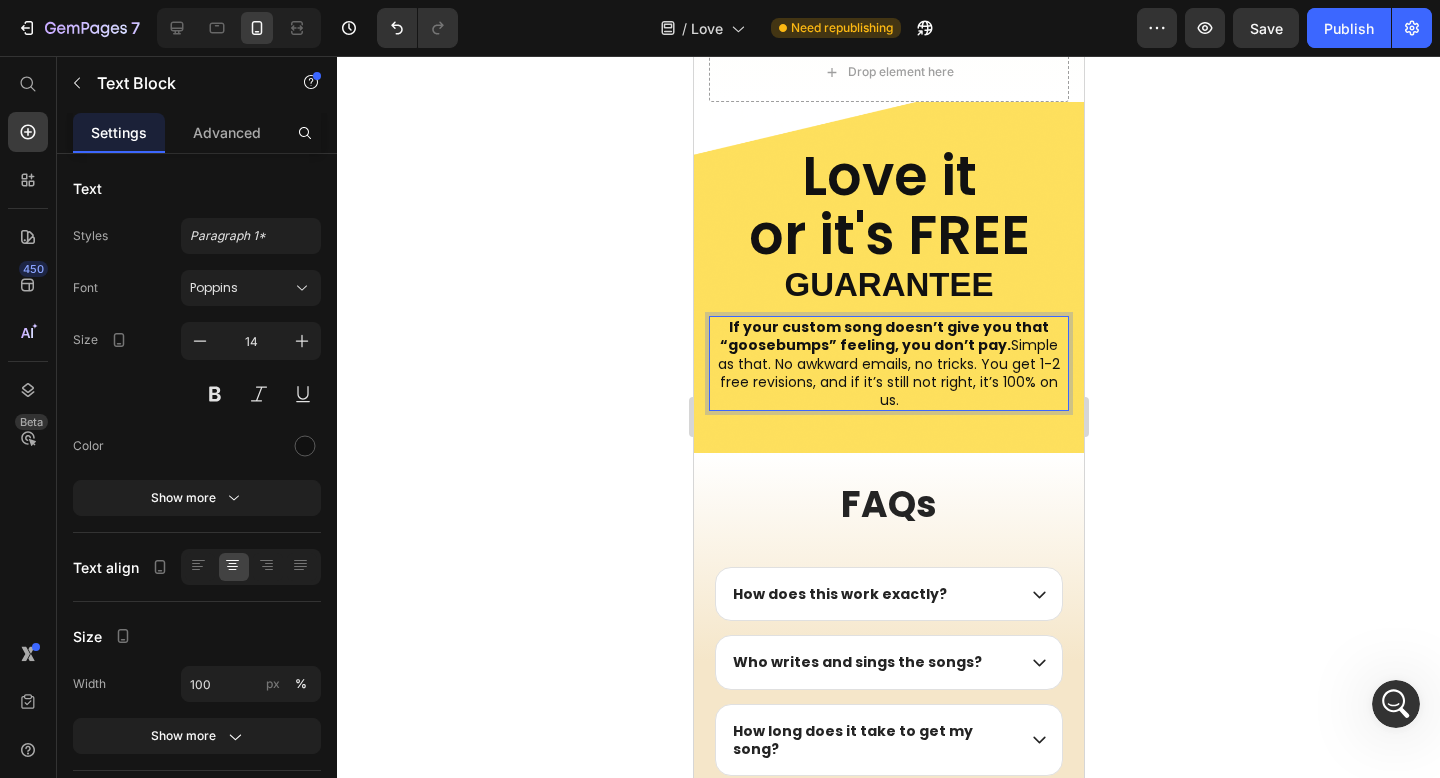 click on "If your custom song doesn’t give you that “goosebumps” feeling, you don’t pay.  Simple as that. No awkward emails, no tricks. You get 1-2 free revisions, and if it’s still not right, it’s 100% on us." at bounding box center (888, 363) 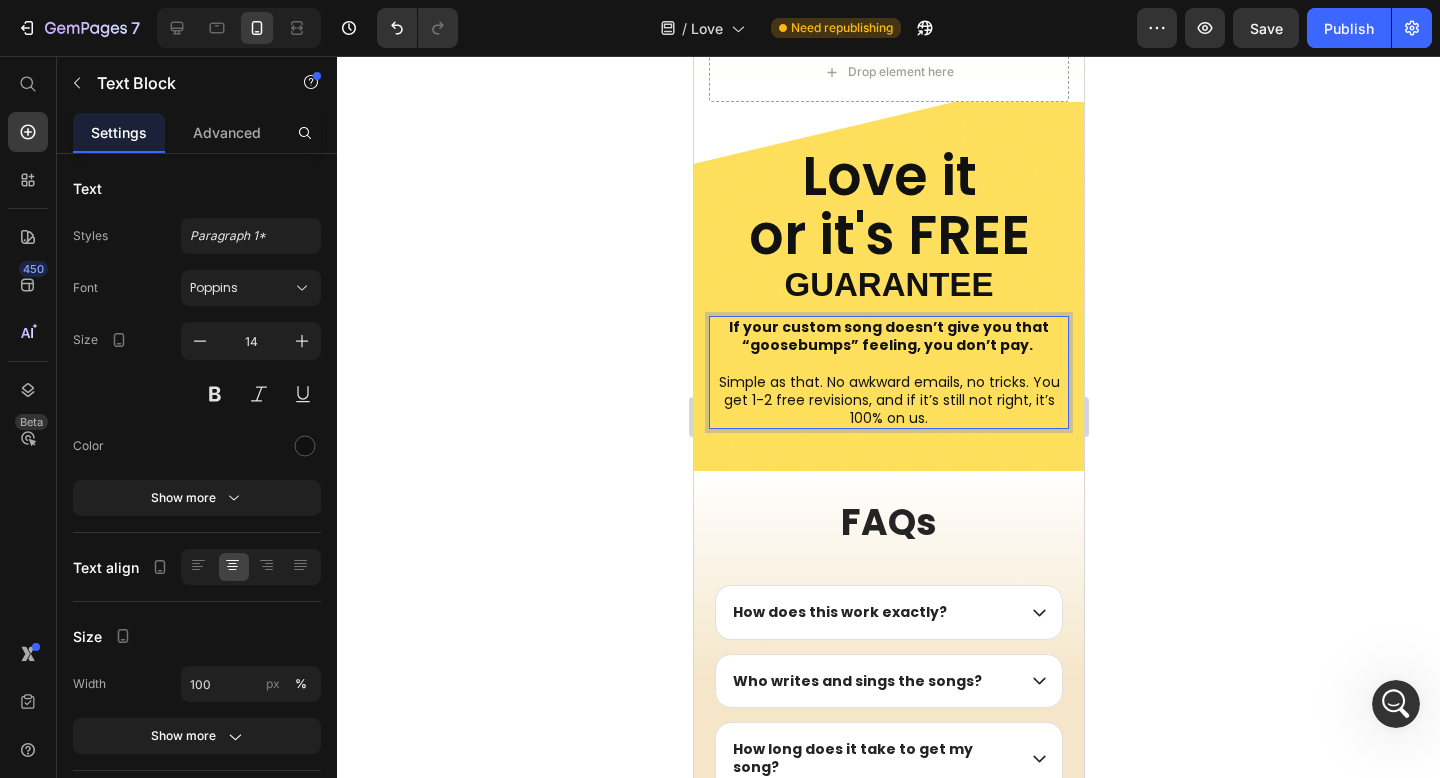 click 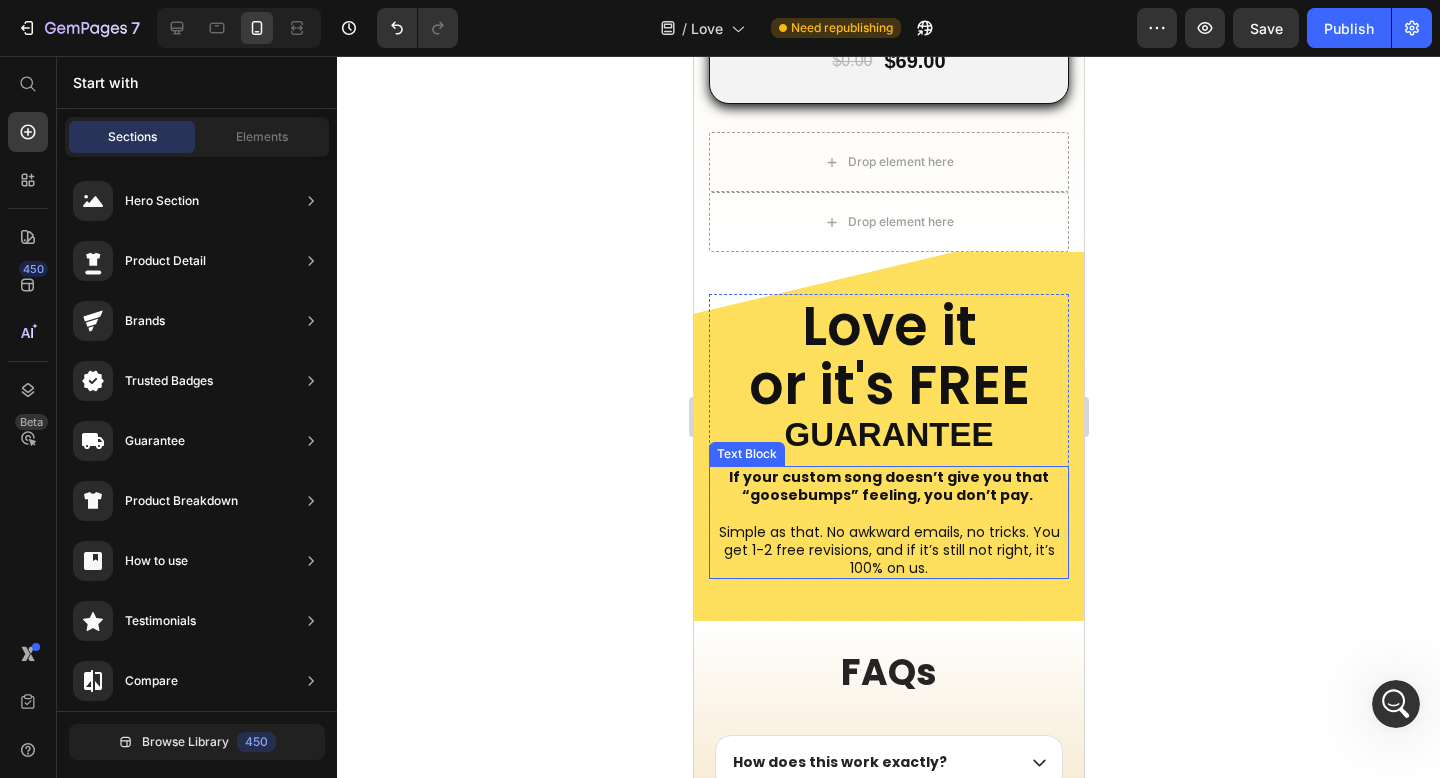 scroll, scrollTop: 6235, scrollLeft: 0, axis: vertical 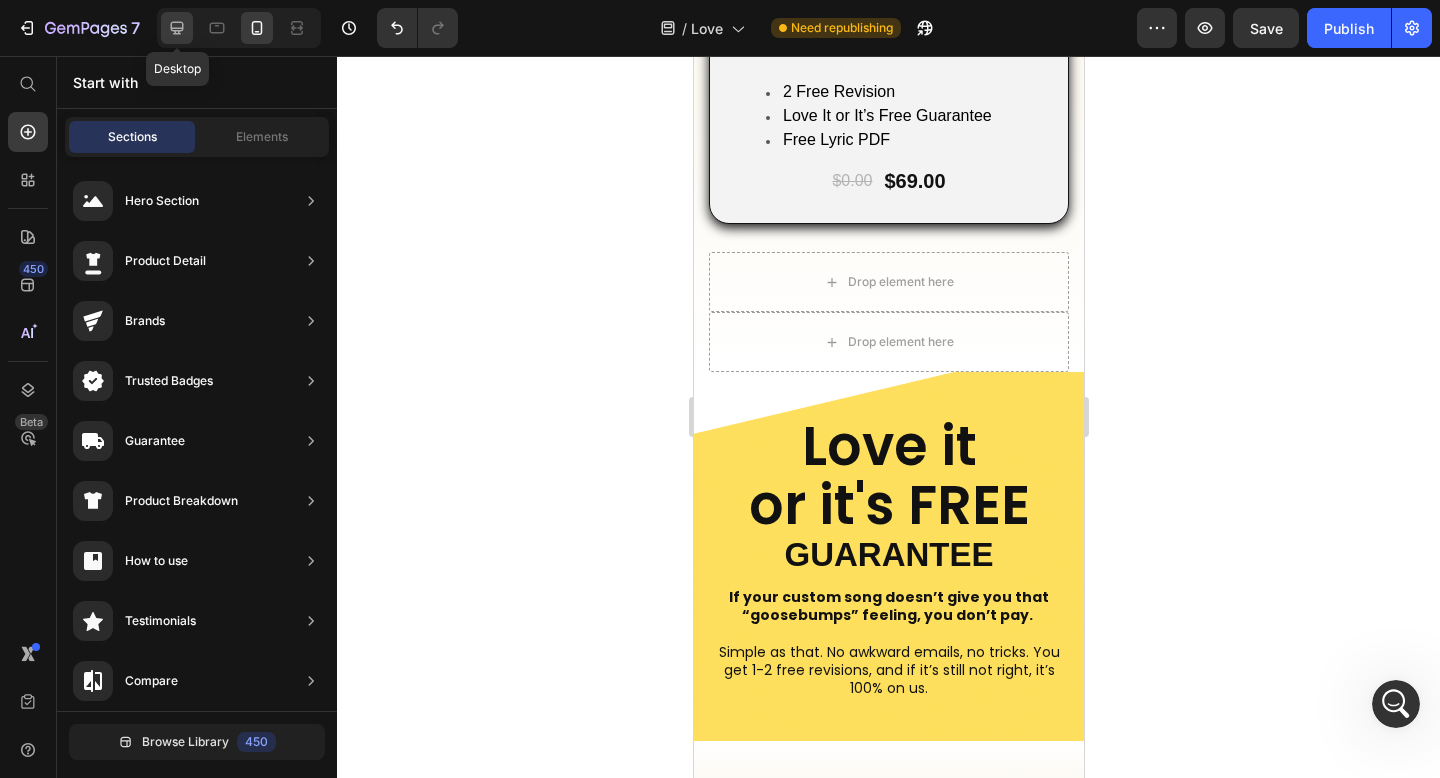 drag, startPoint x: 184, startPoint y: 31, endPoint x: 300, endPoint y: 344, distance: 333.80383 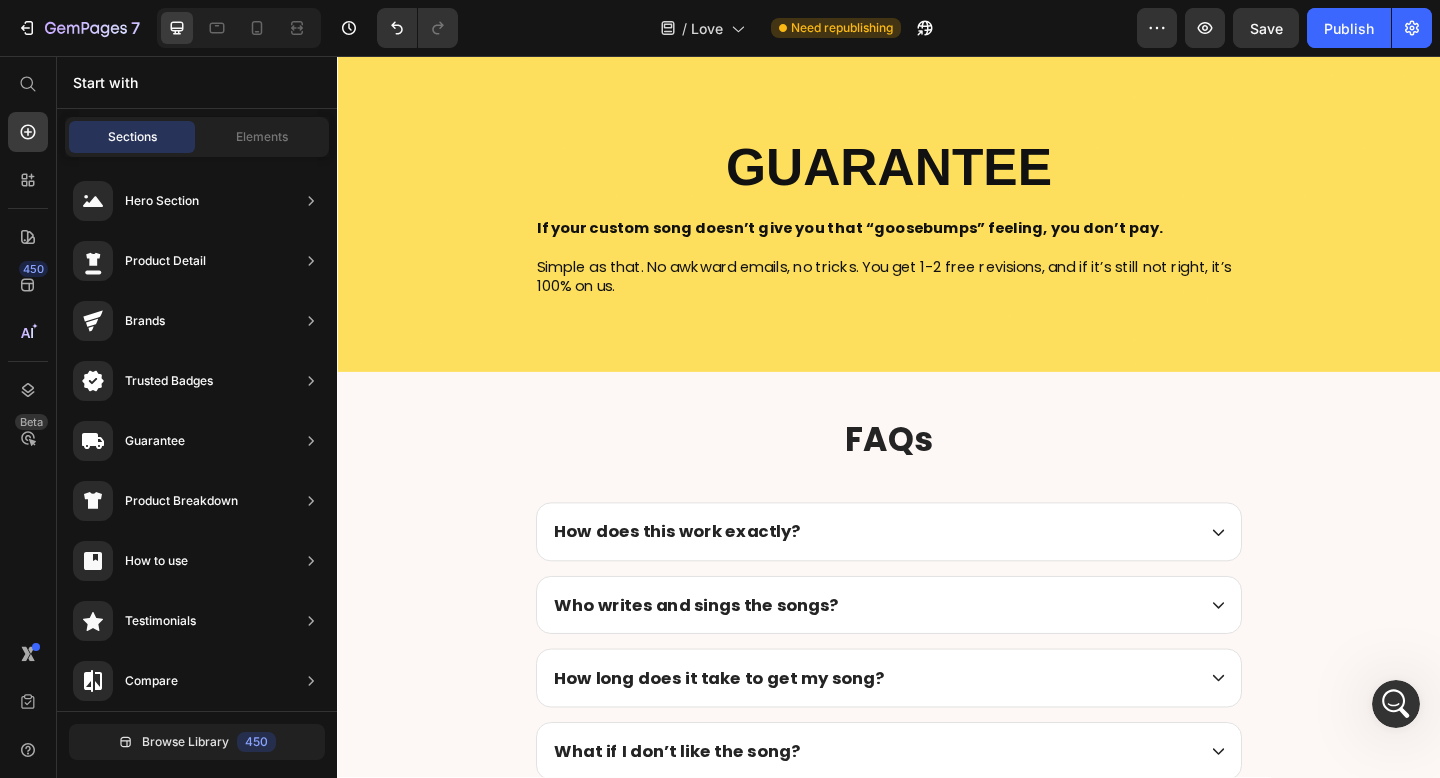 scroll, scrollTop: 7083, scrollLeft: 0, axis: vertical 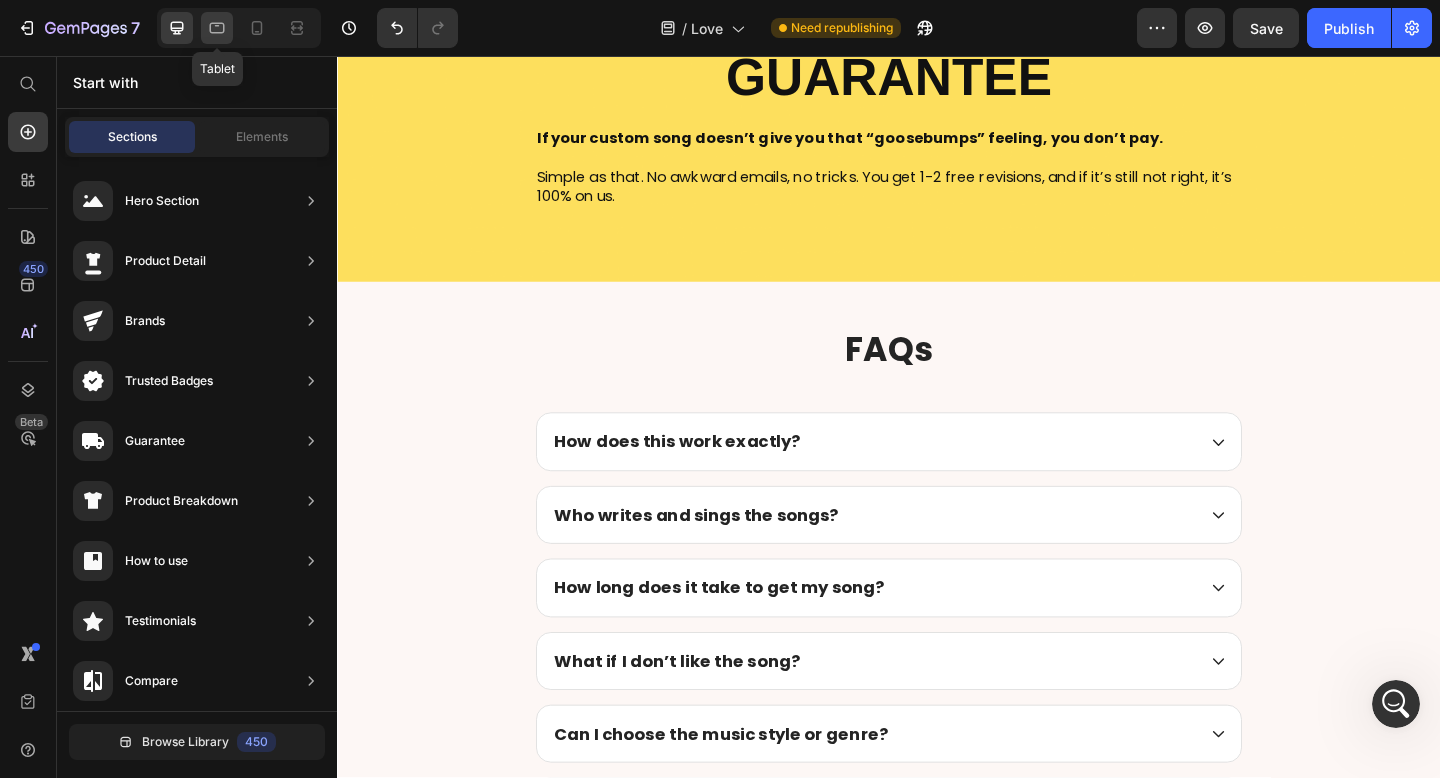 click 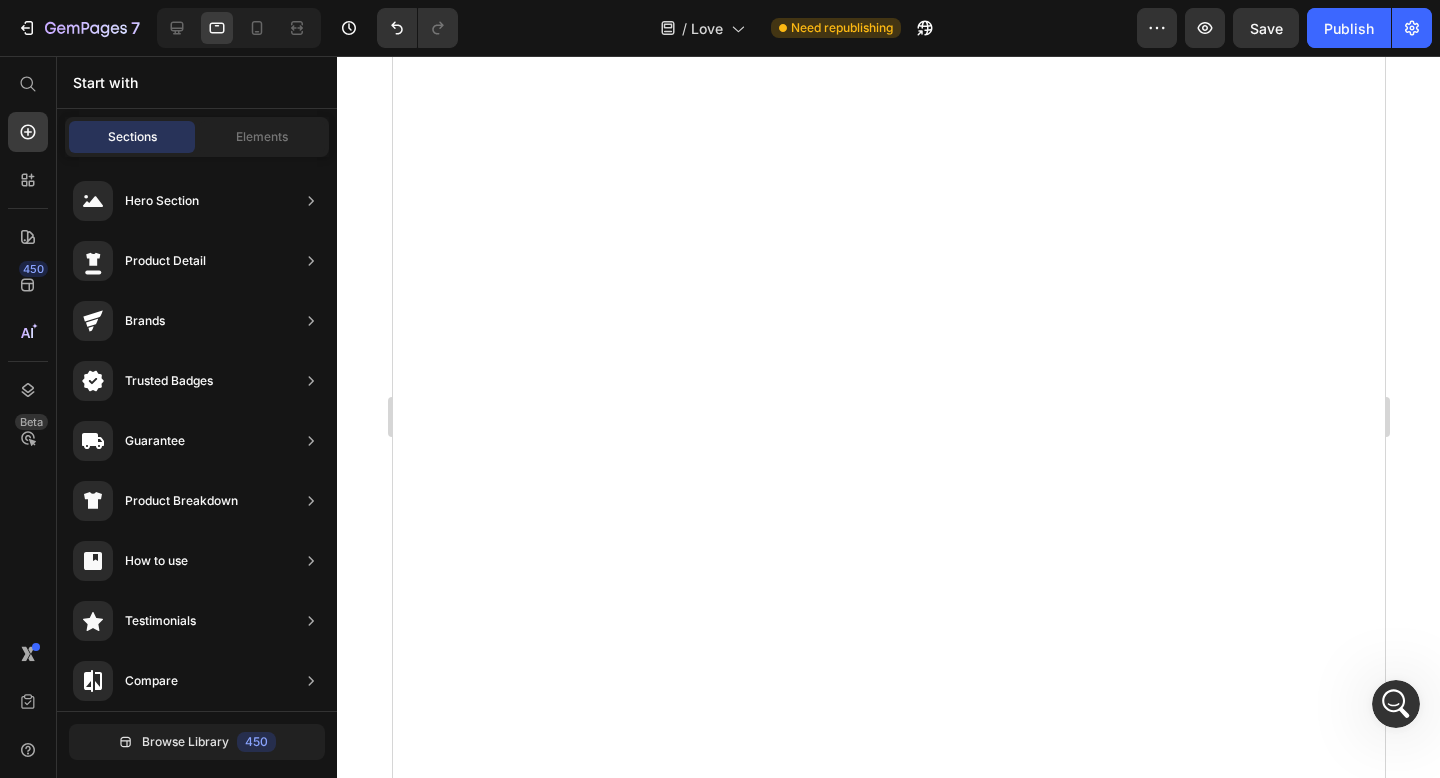 scroll, scrollTop: 6369, scrollLeft: 0, axis: vertical 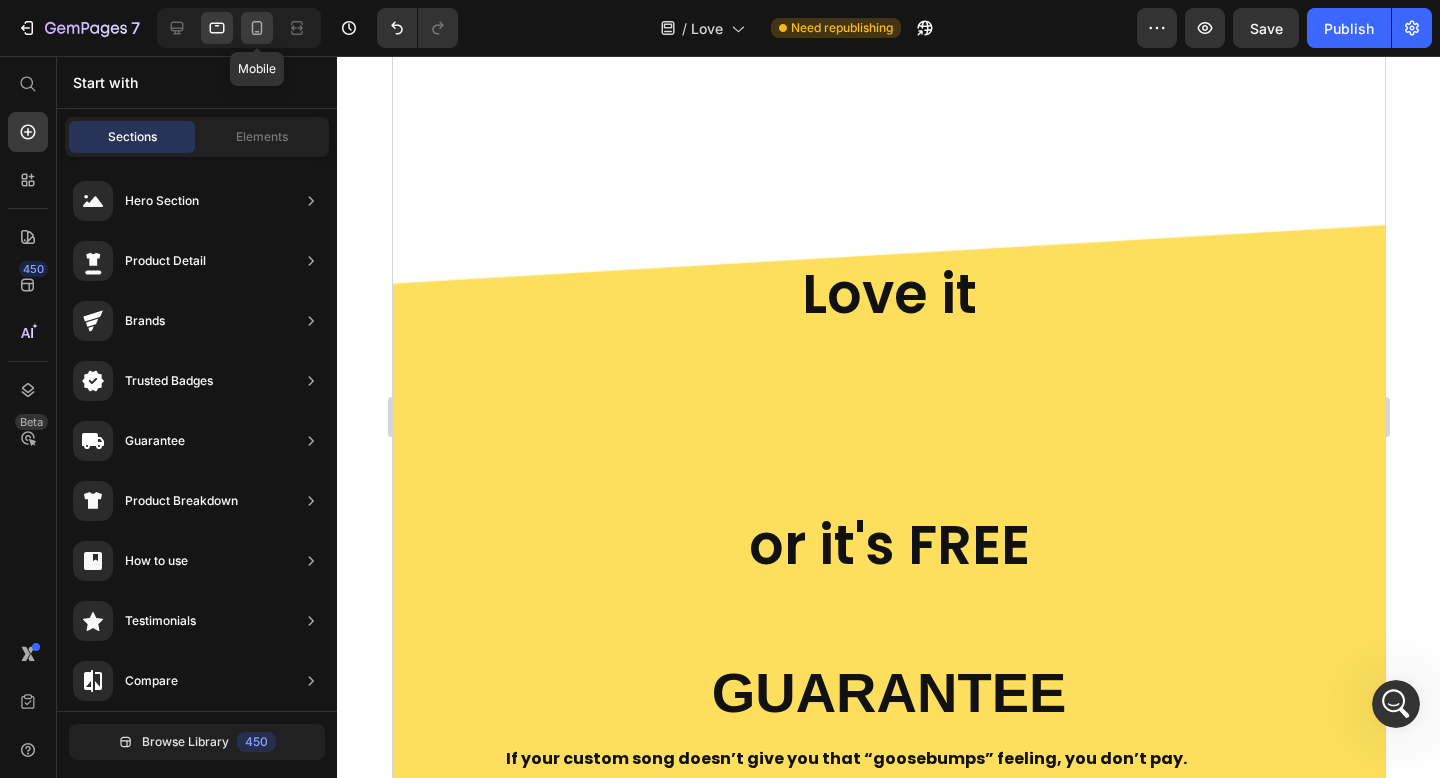 click 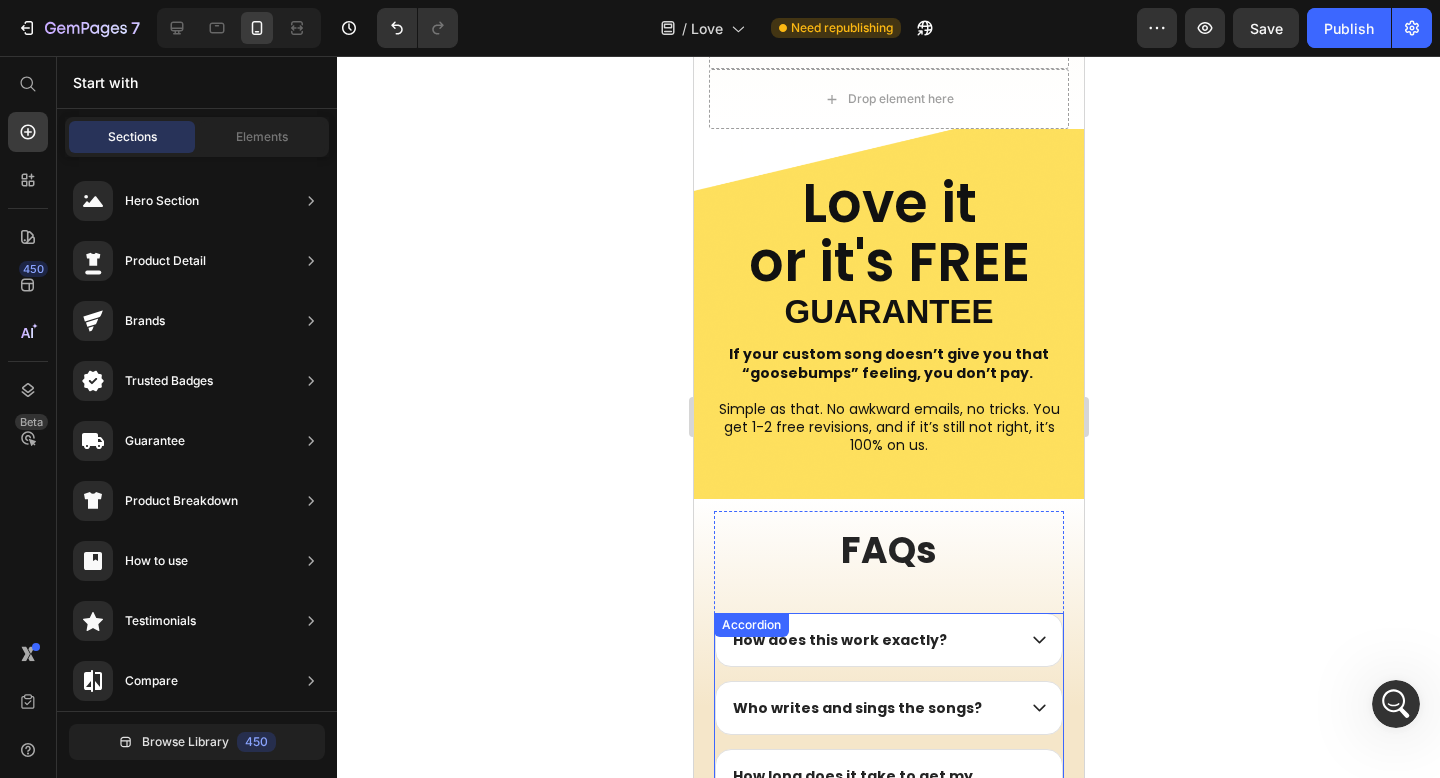 scroll, scrollTop: 5206, scrollLeft: 0, axis: vertical 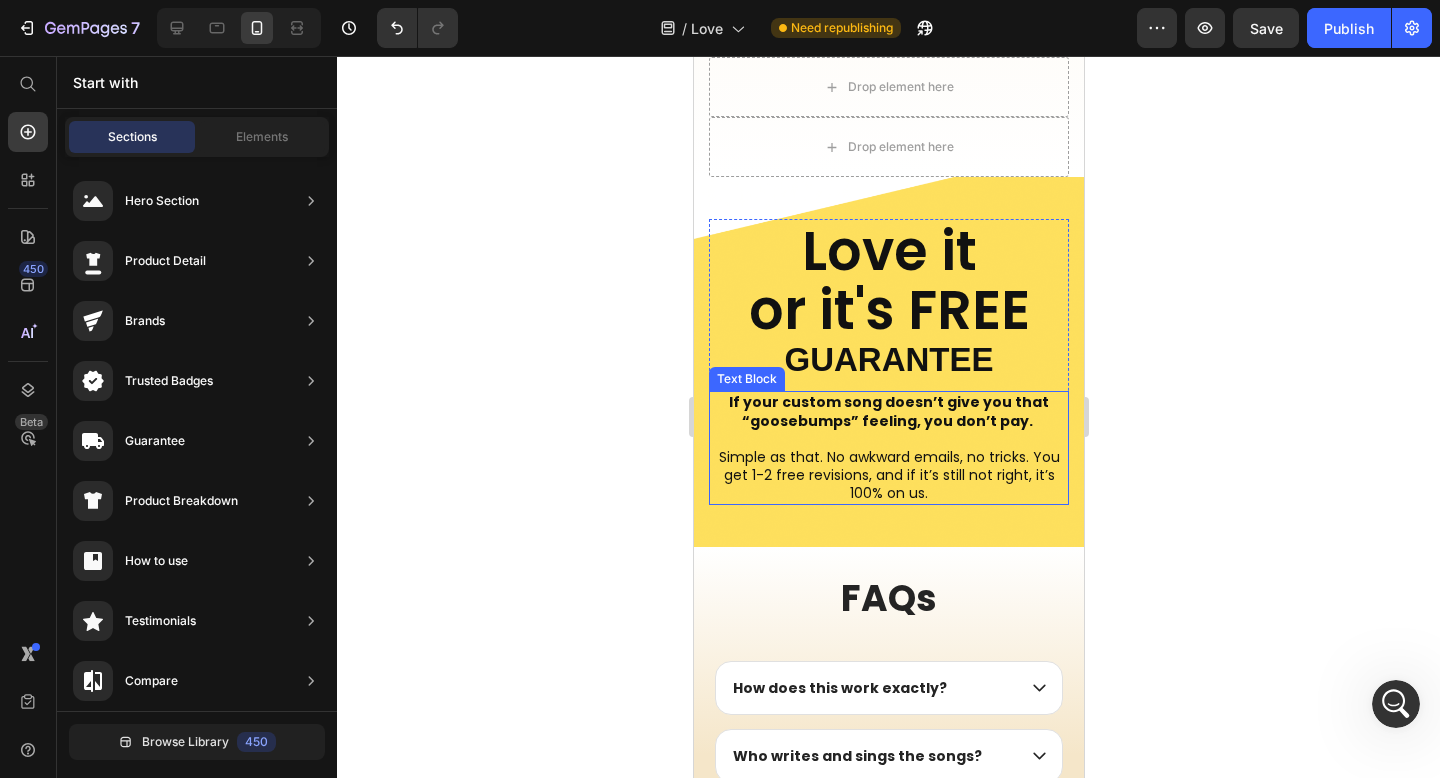 click on "If your custom song doesn’t give you that “goosebumps” feeling, you don’t pay." at bounding box center [888, 411] 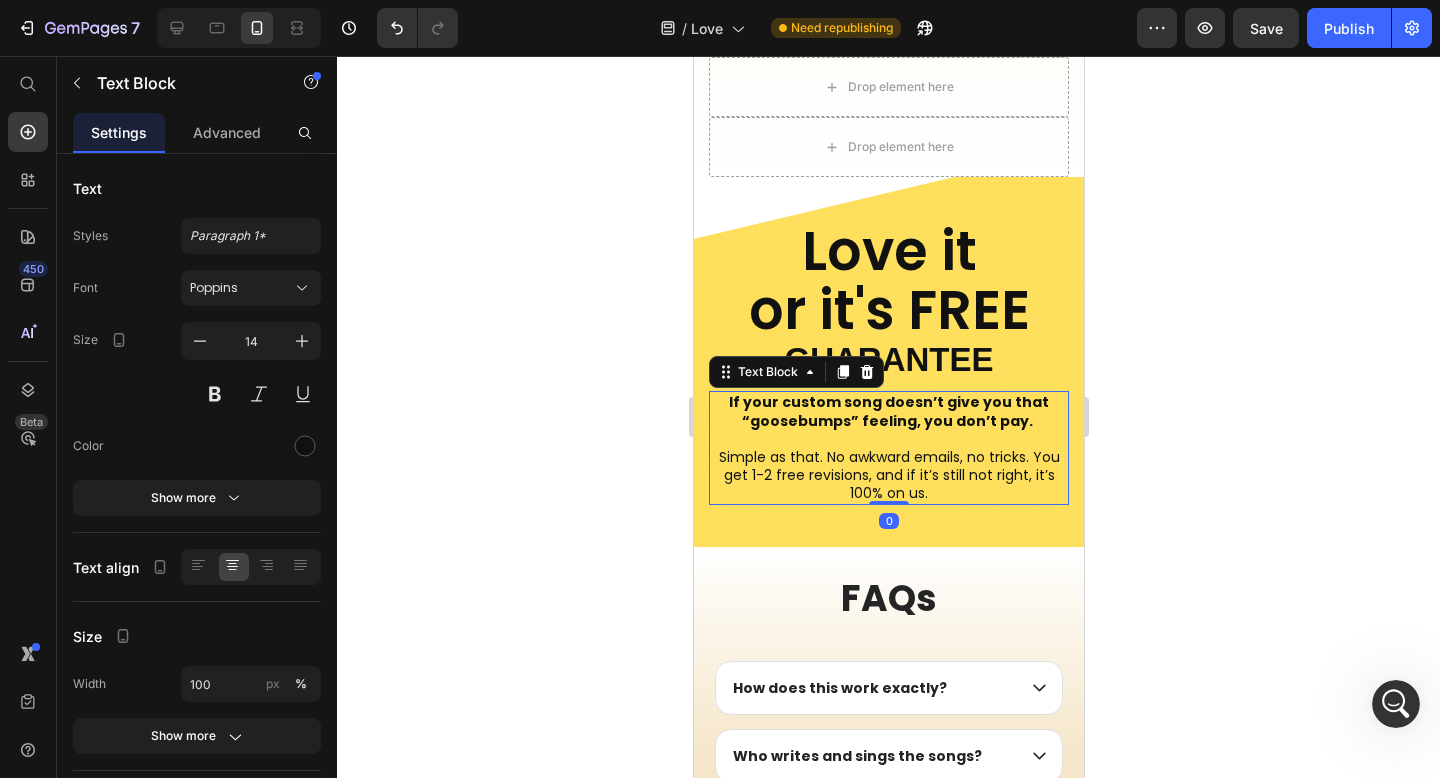 click on "If your custom song doesn’t give you that “goosebumps” feeling, you don’t pay." at bounding box center [888, 411] 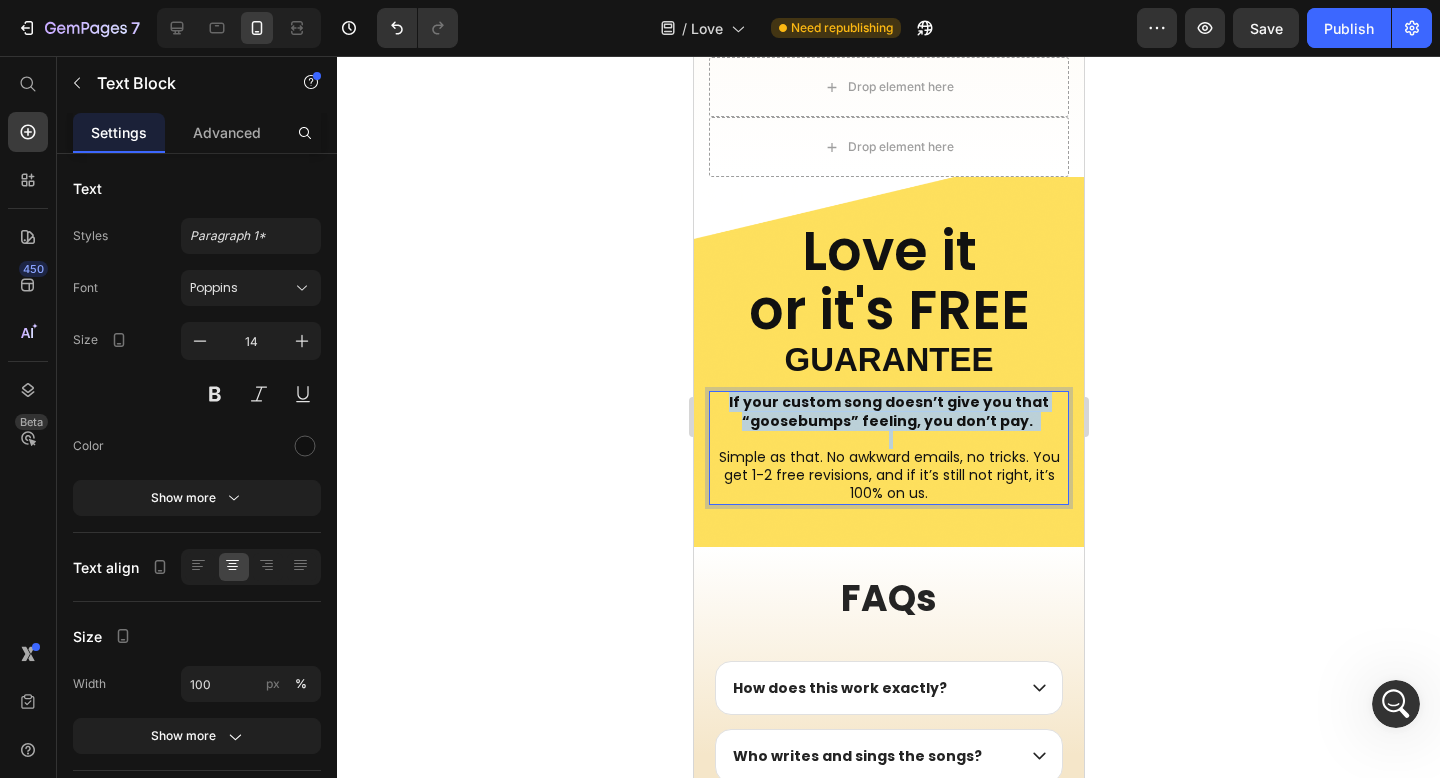 click on "If your custom song doesn’t give you that “goosebumps” feeling, you don’t pay." at bounding box center (888, 411) 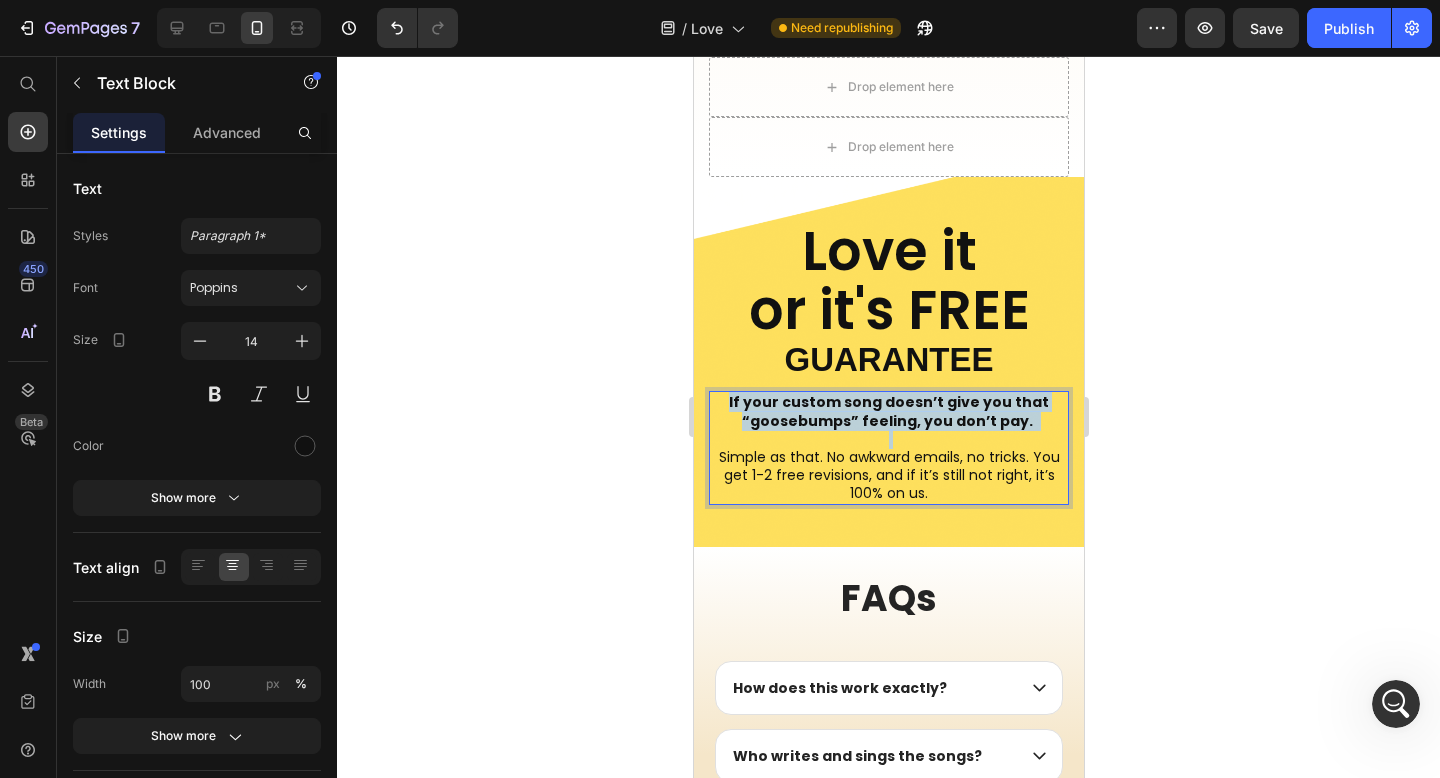 click on "If your custom song doesn’t give you that “goosebumps” feeling, you don’t pay." at bounding box center [888, 411] 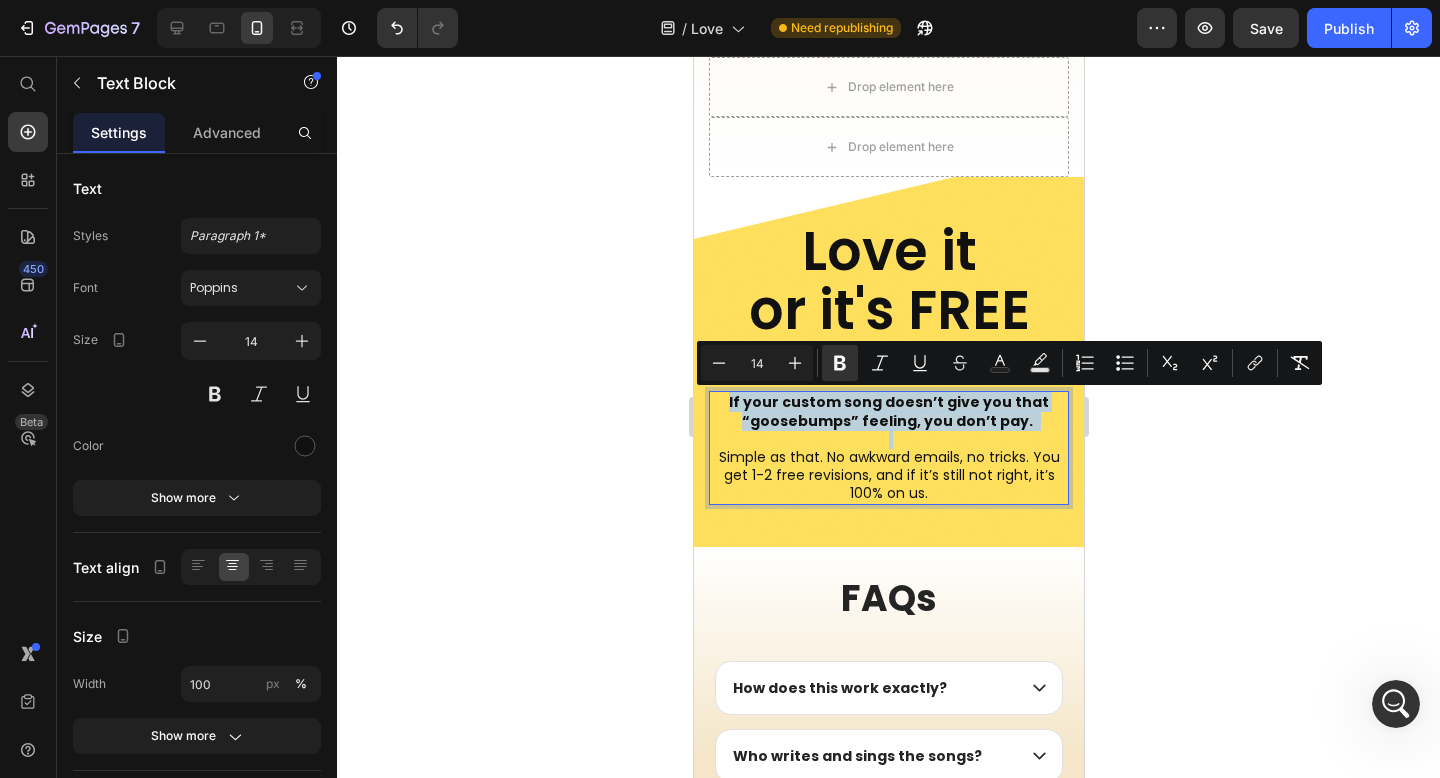click on "If your custom song doesn’t give you that “goosebumps” feeling, you don’t pay." at bounding box center [888, 411] 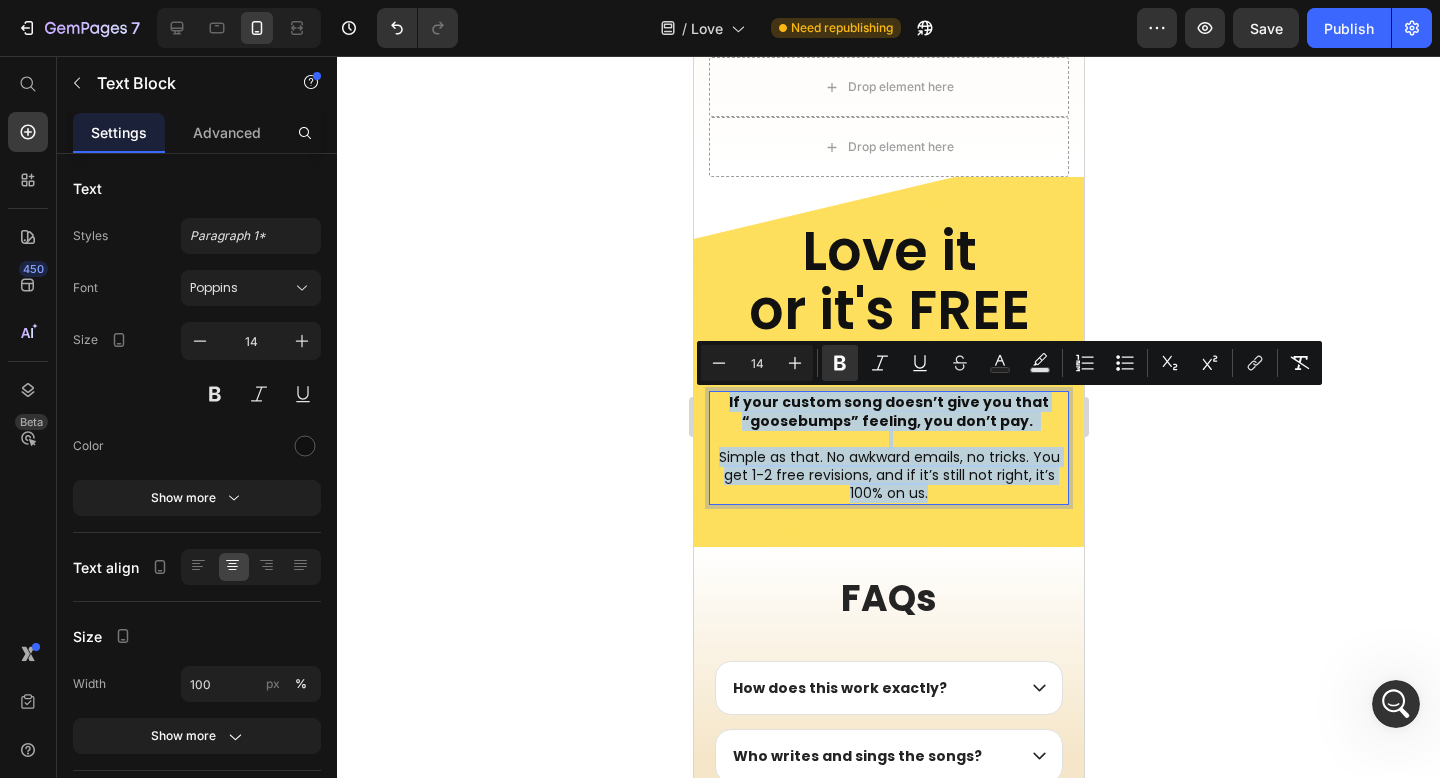 copy on "If your custom song doesn’t give you that “goosebumps” feeling, you don’t pay.   Simple as that. No awkward emails, no tricks. You get 1-2 free revisions, and if it’s still not right, it’s 100% on us." 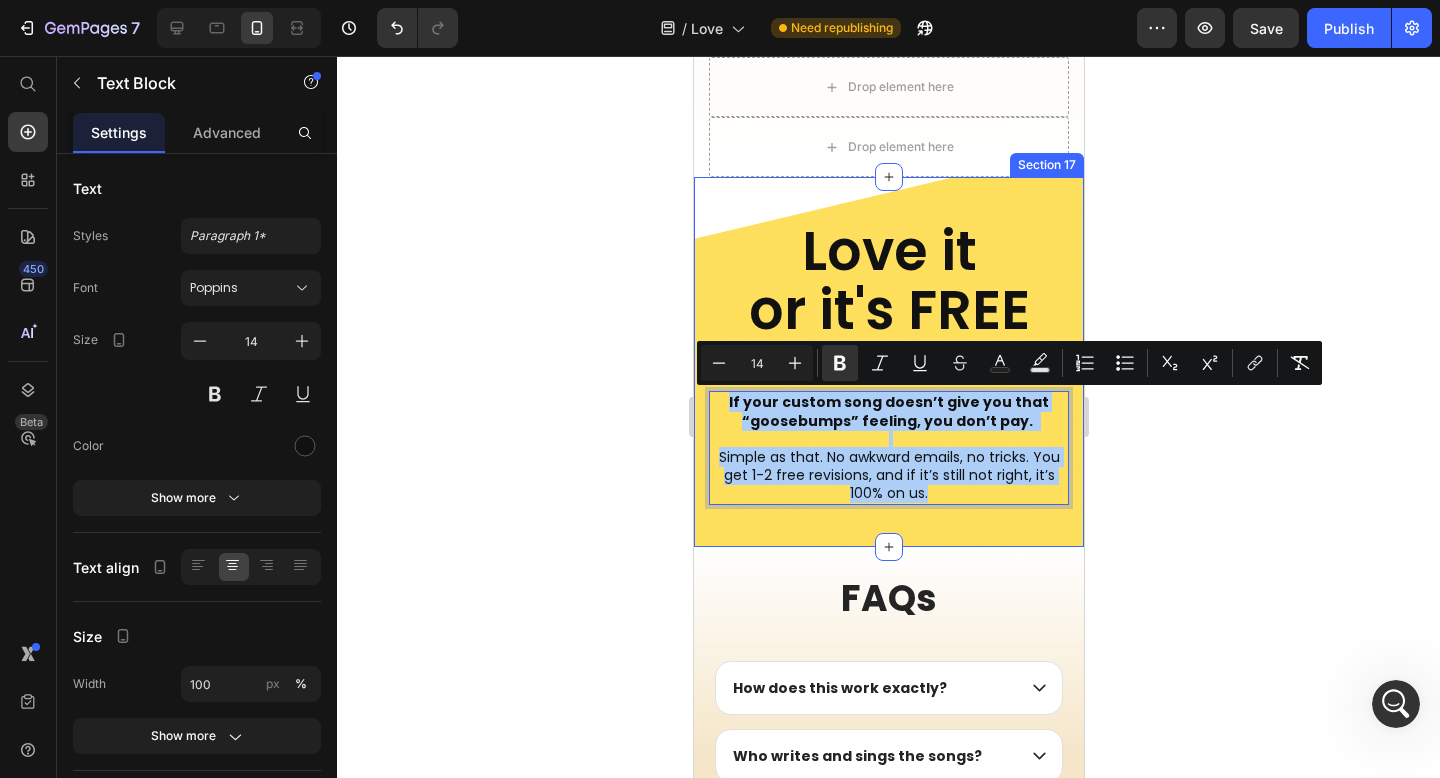 click 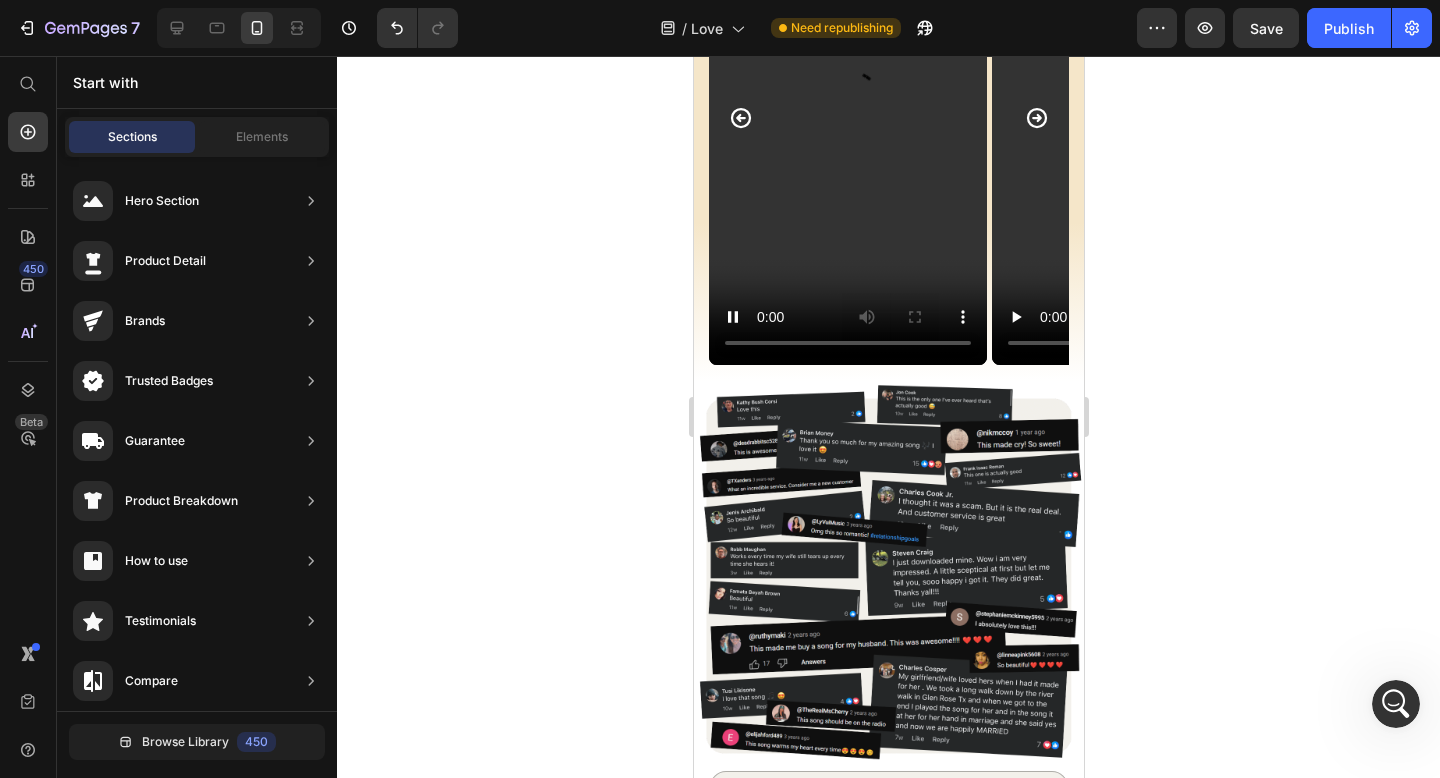 scroll, scrollTop: 2556, scrollLeft: 0, axis: vertical 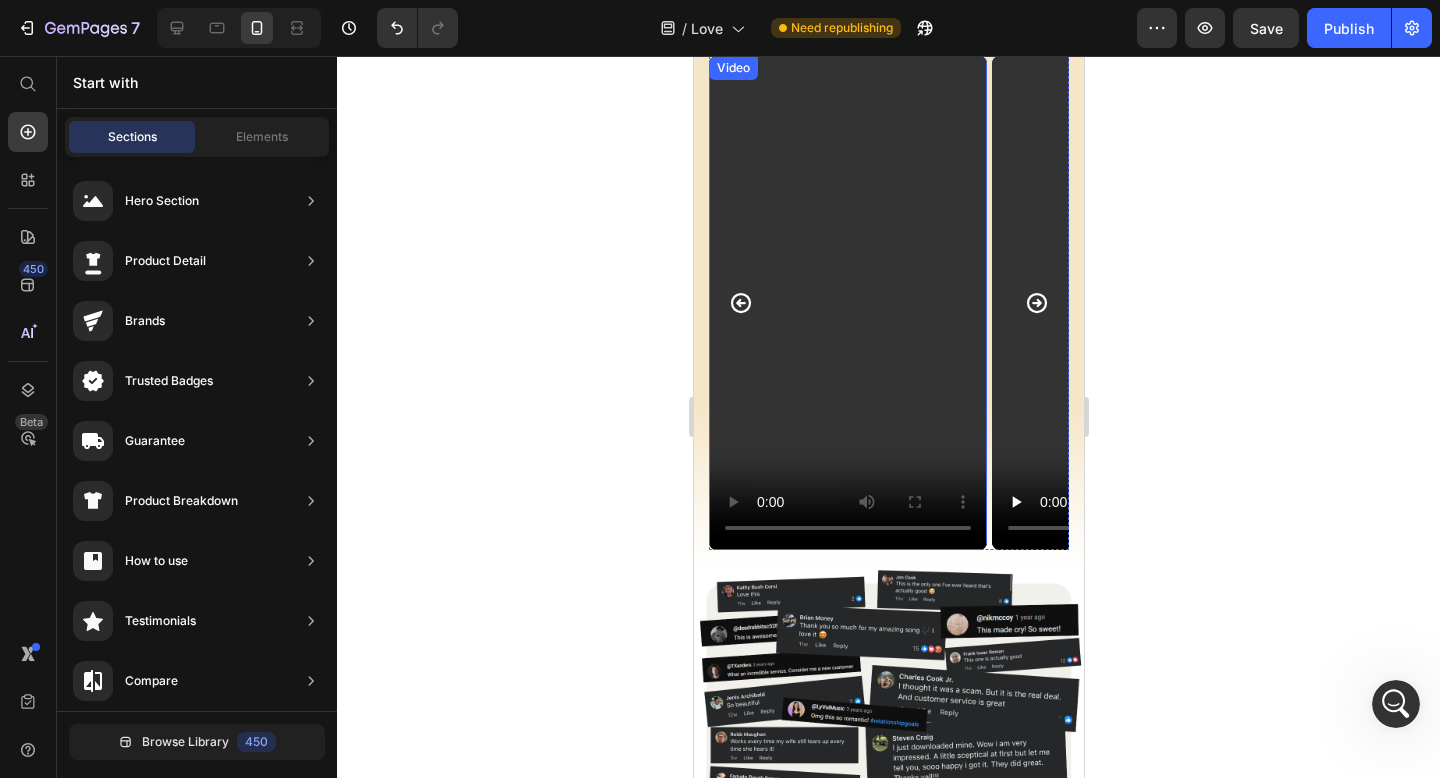 type 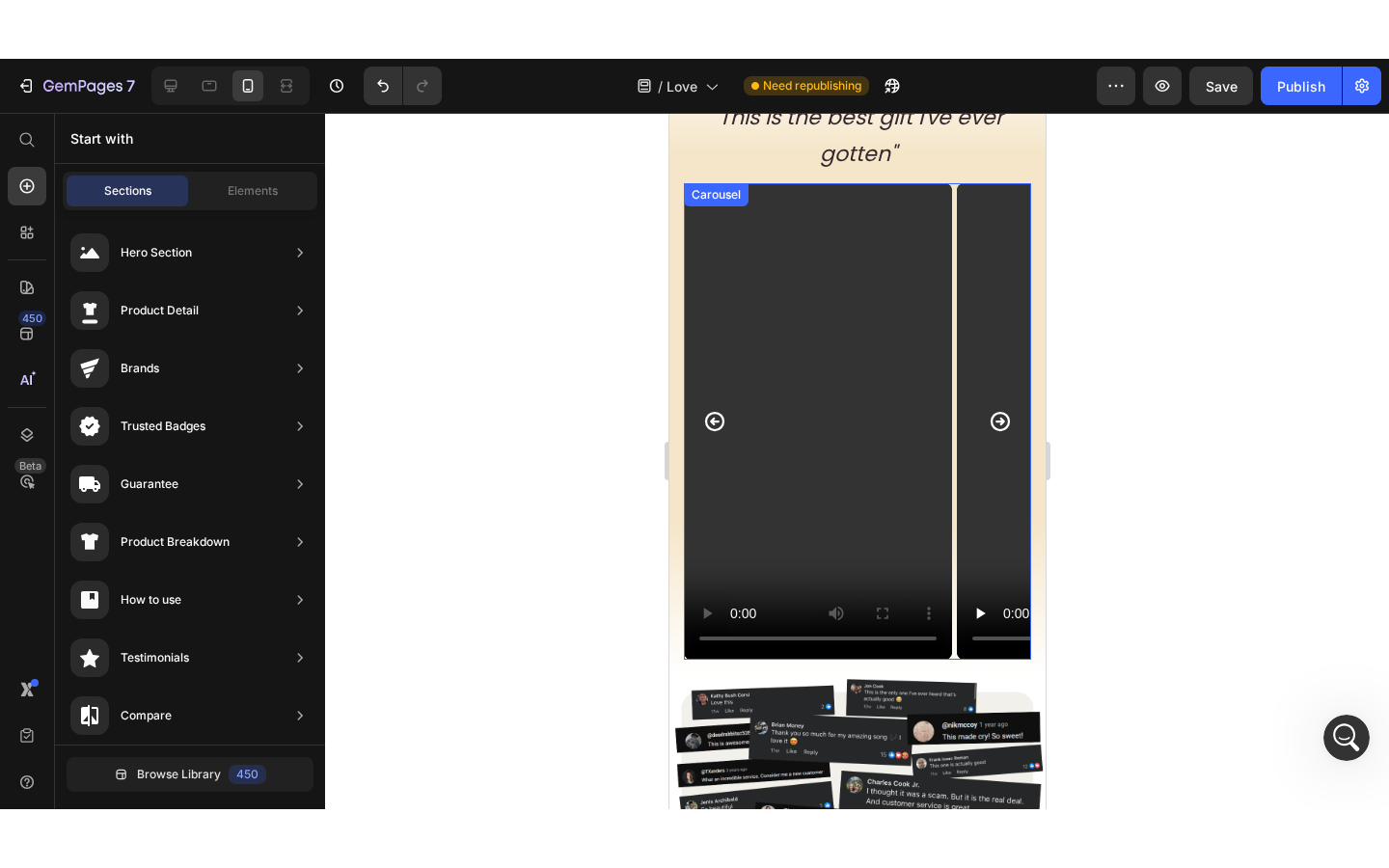 scroll, scrollTop: 2389, scrollLeft: 0, axis: vertical 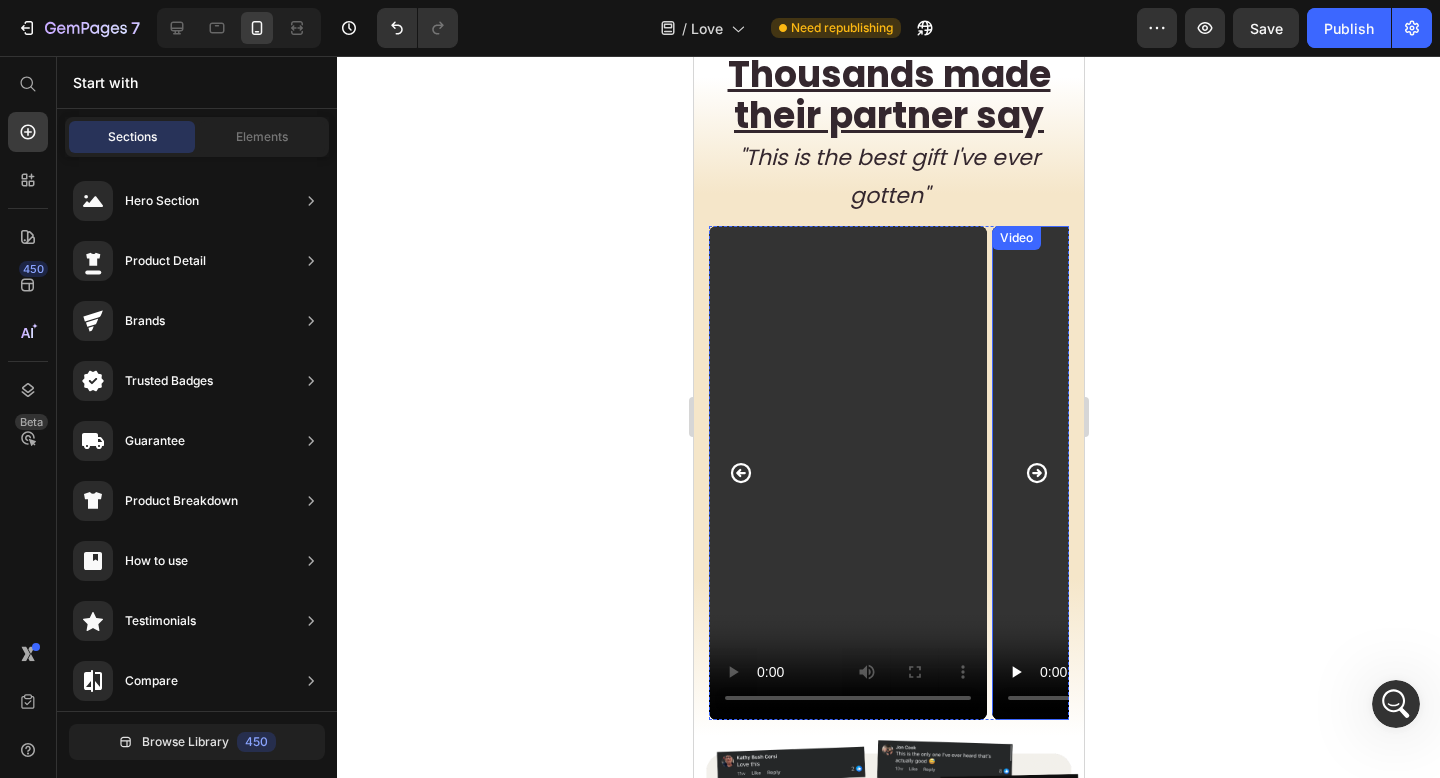 click at bounding box center [1036, 473] 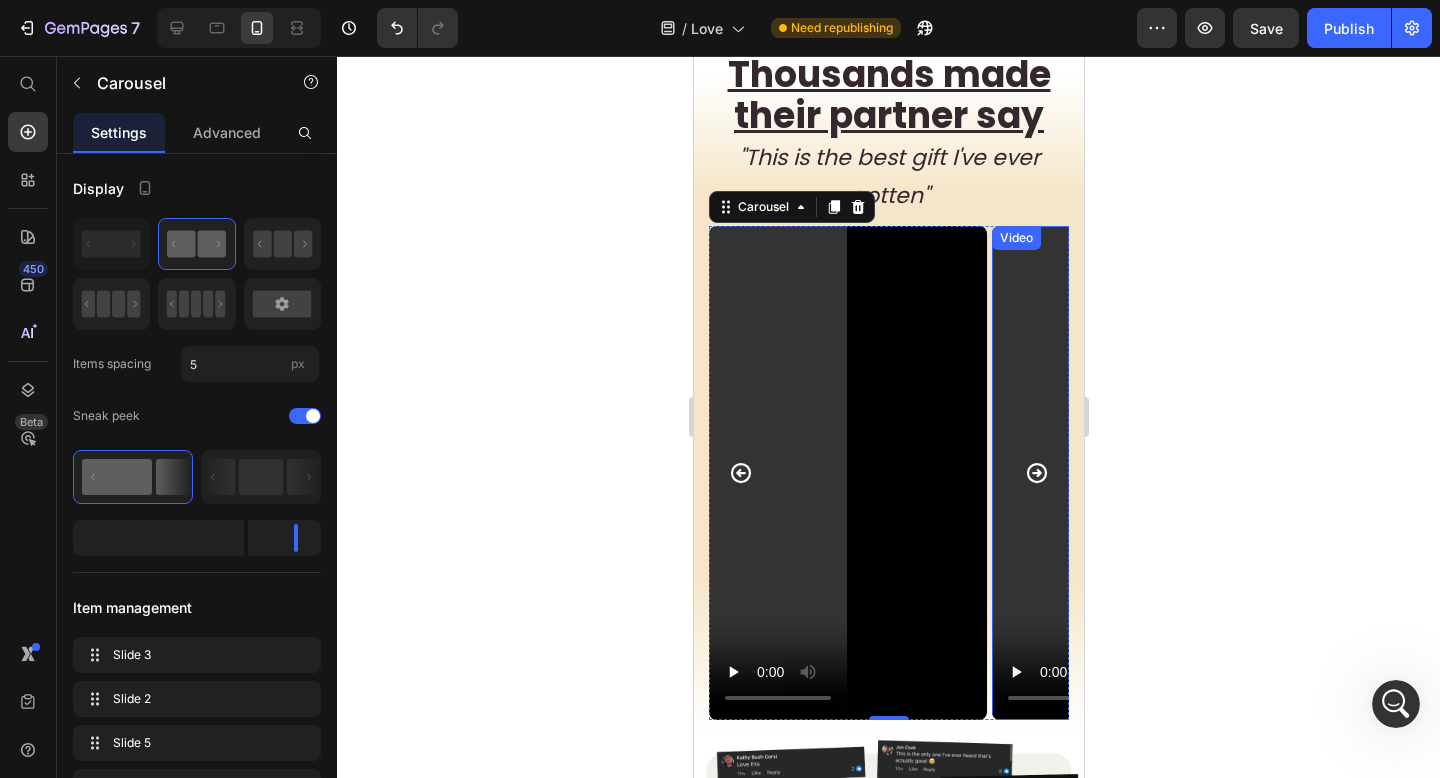 click at bounding box center (1036, 473) 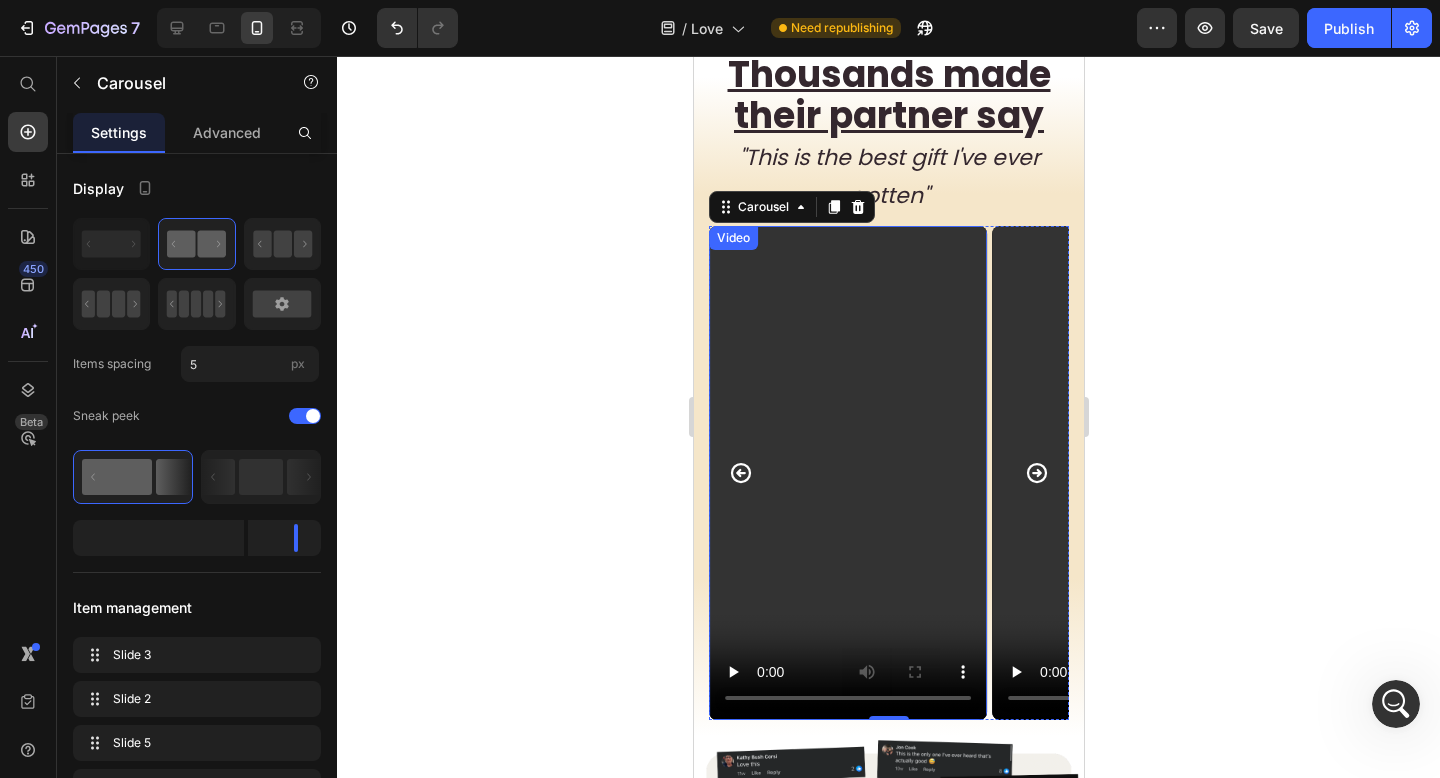 type 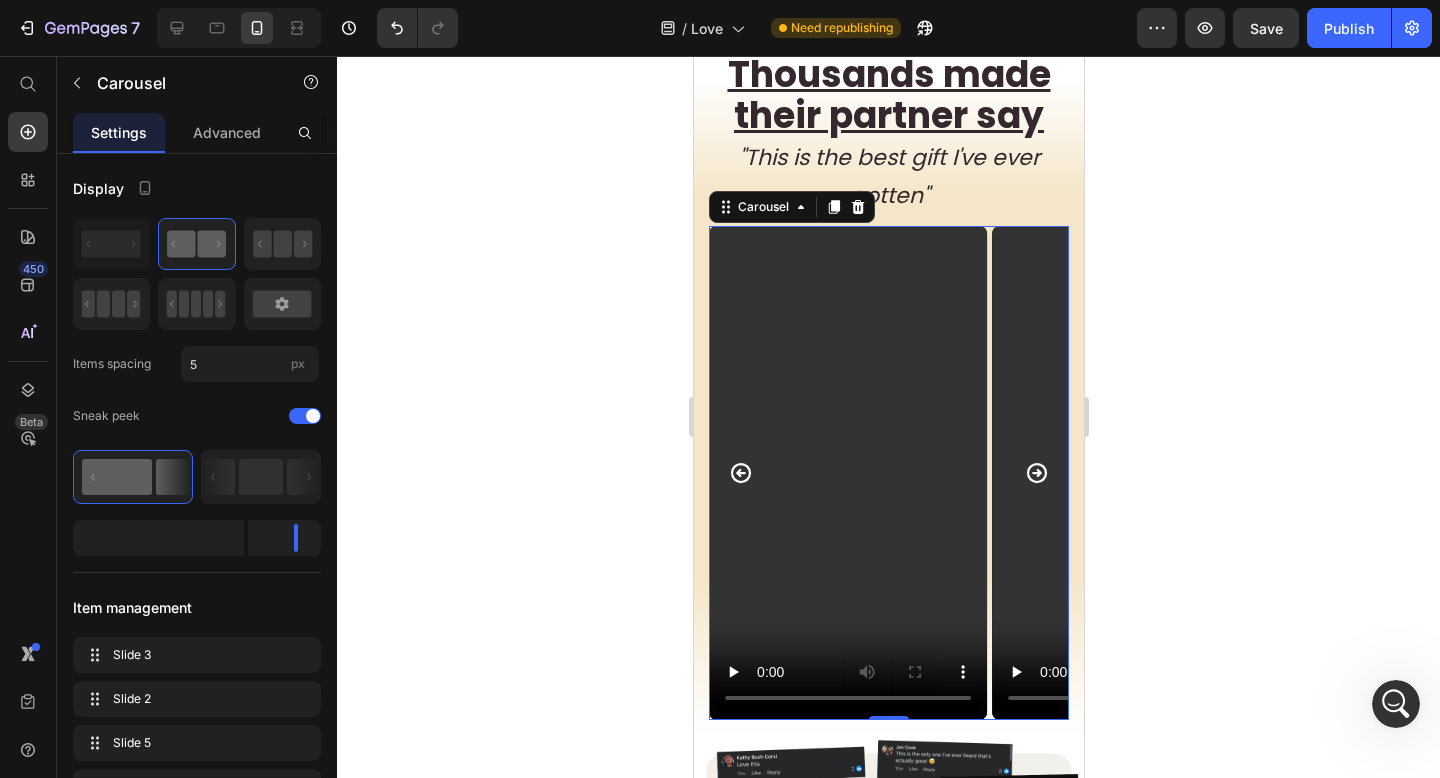 click 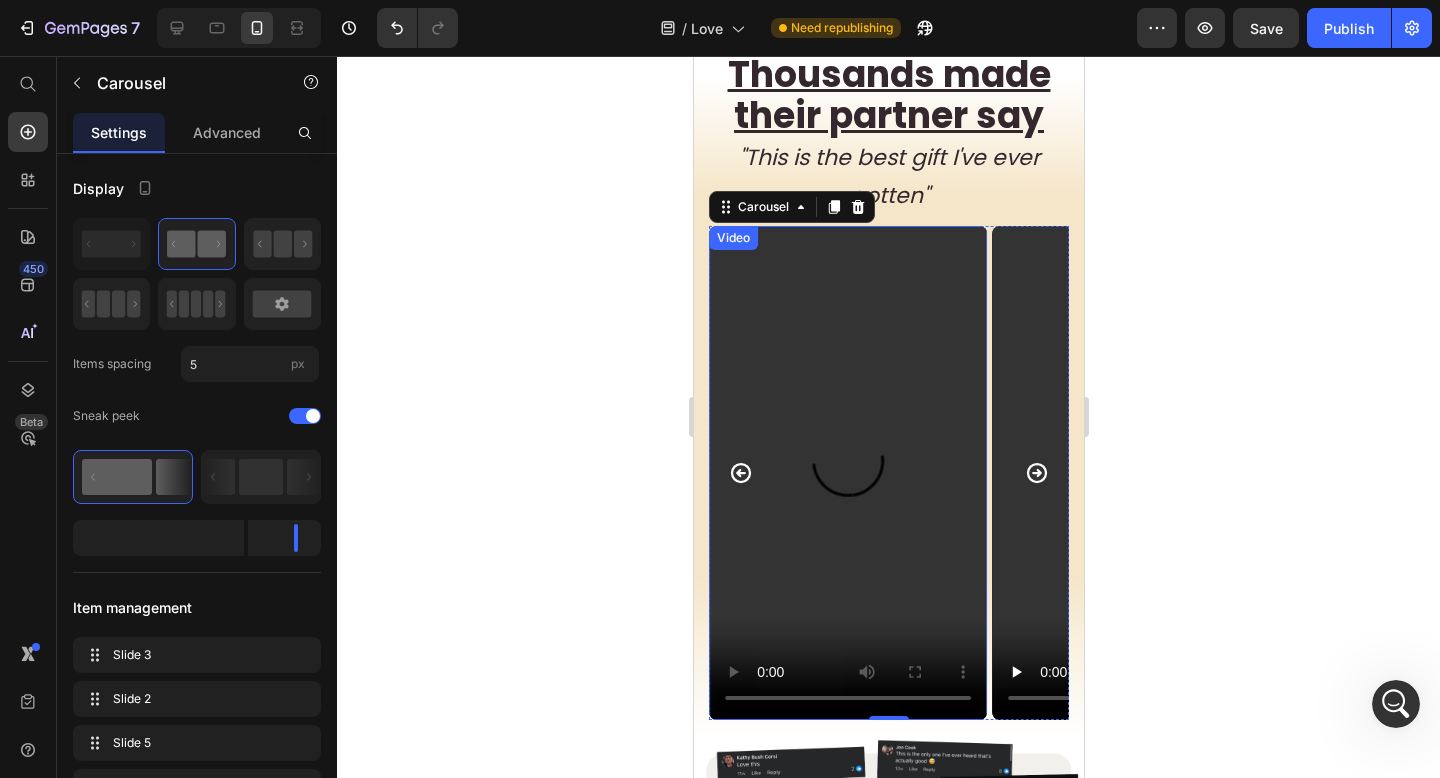 type 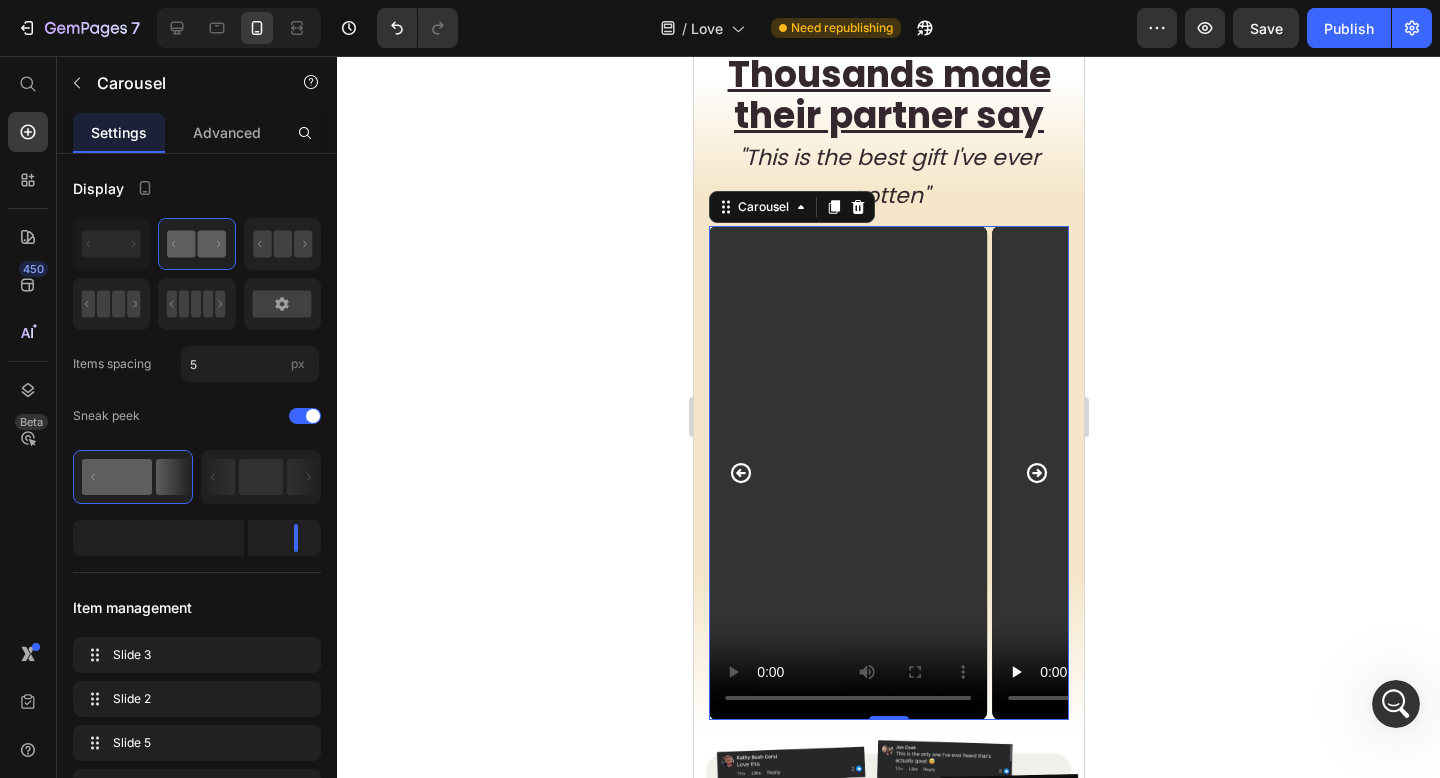 click 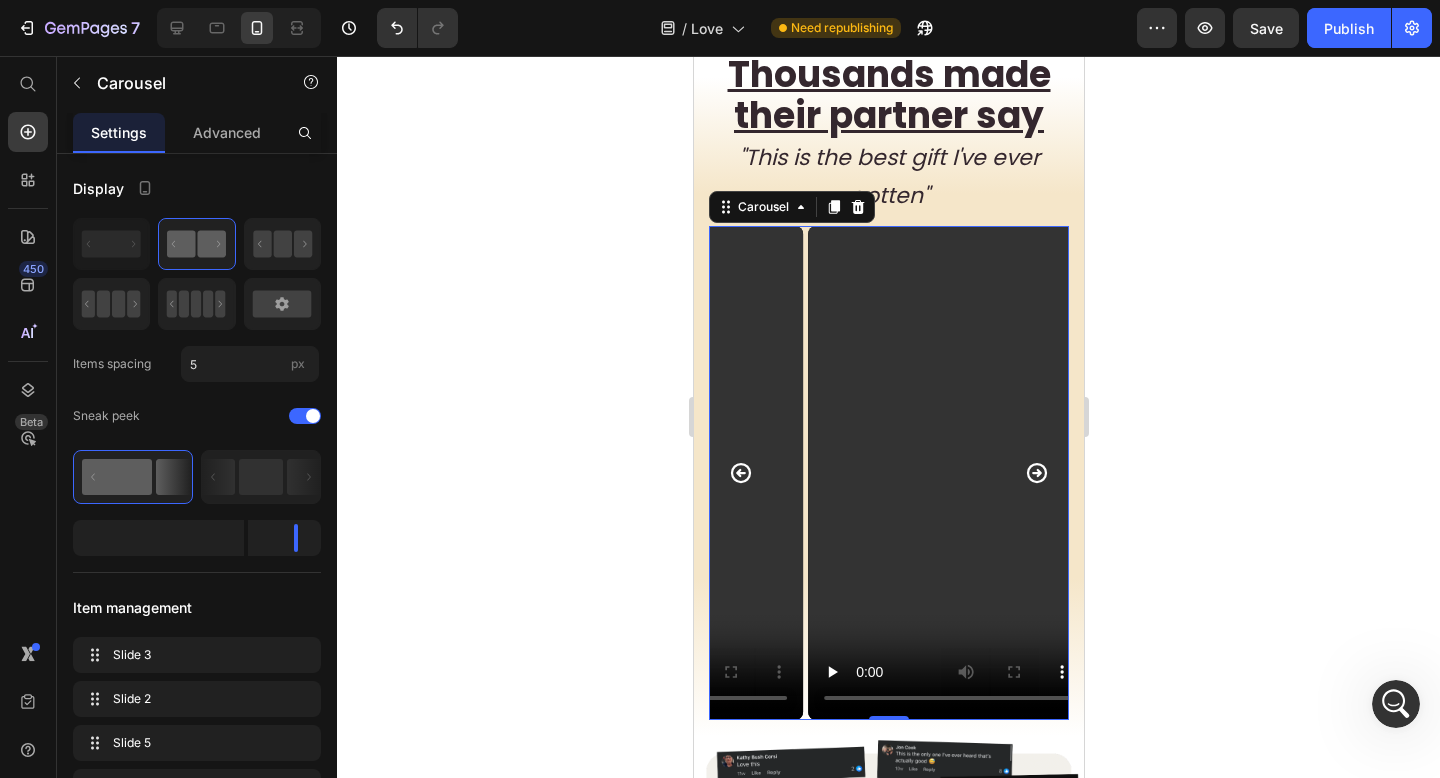 click 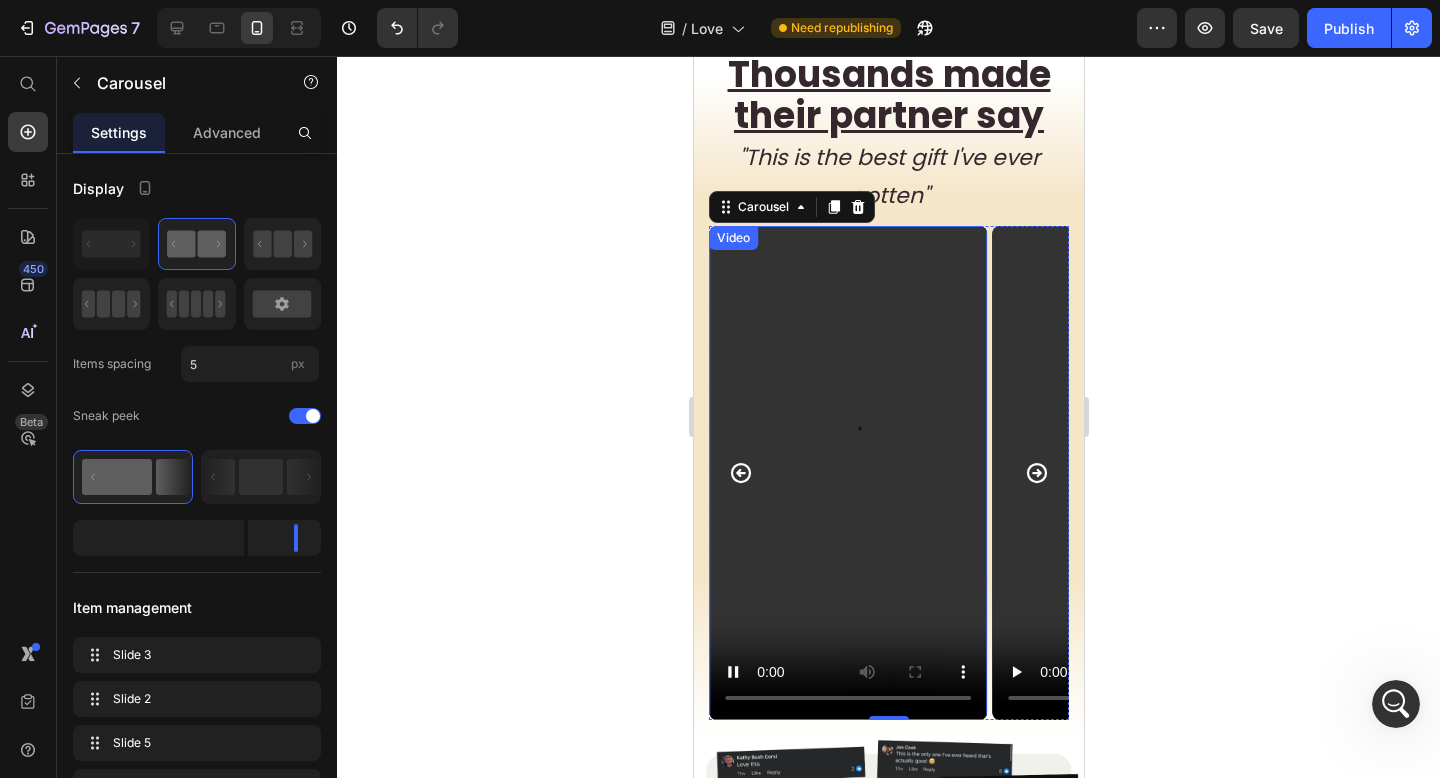 type 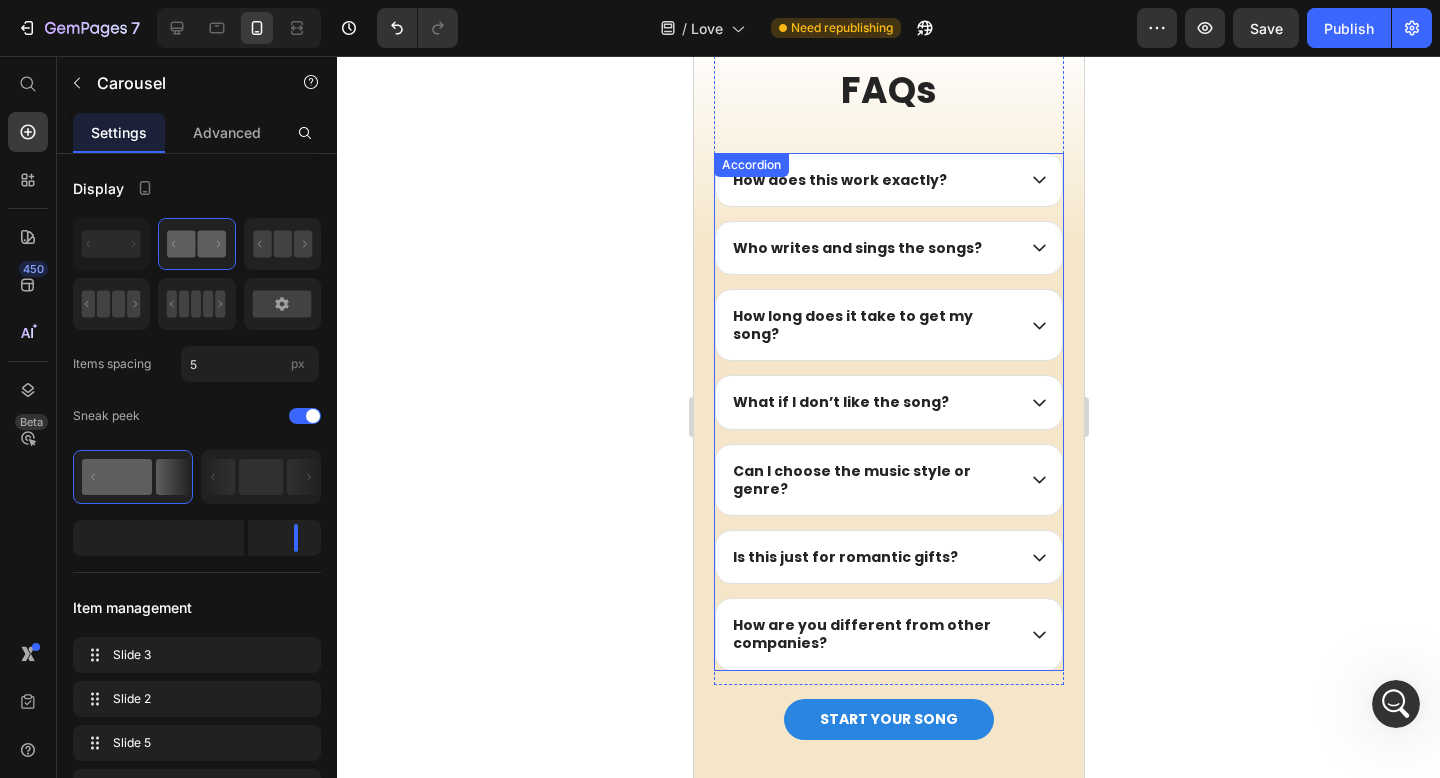 scroll, scrollTop: 6925, scrollLeft: 0, axis: vertical 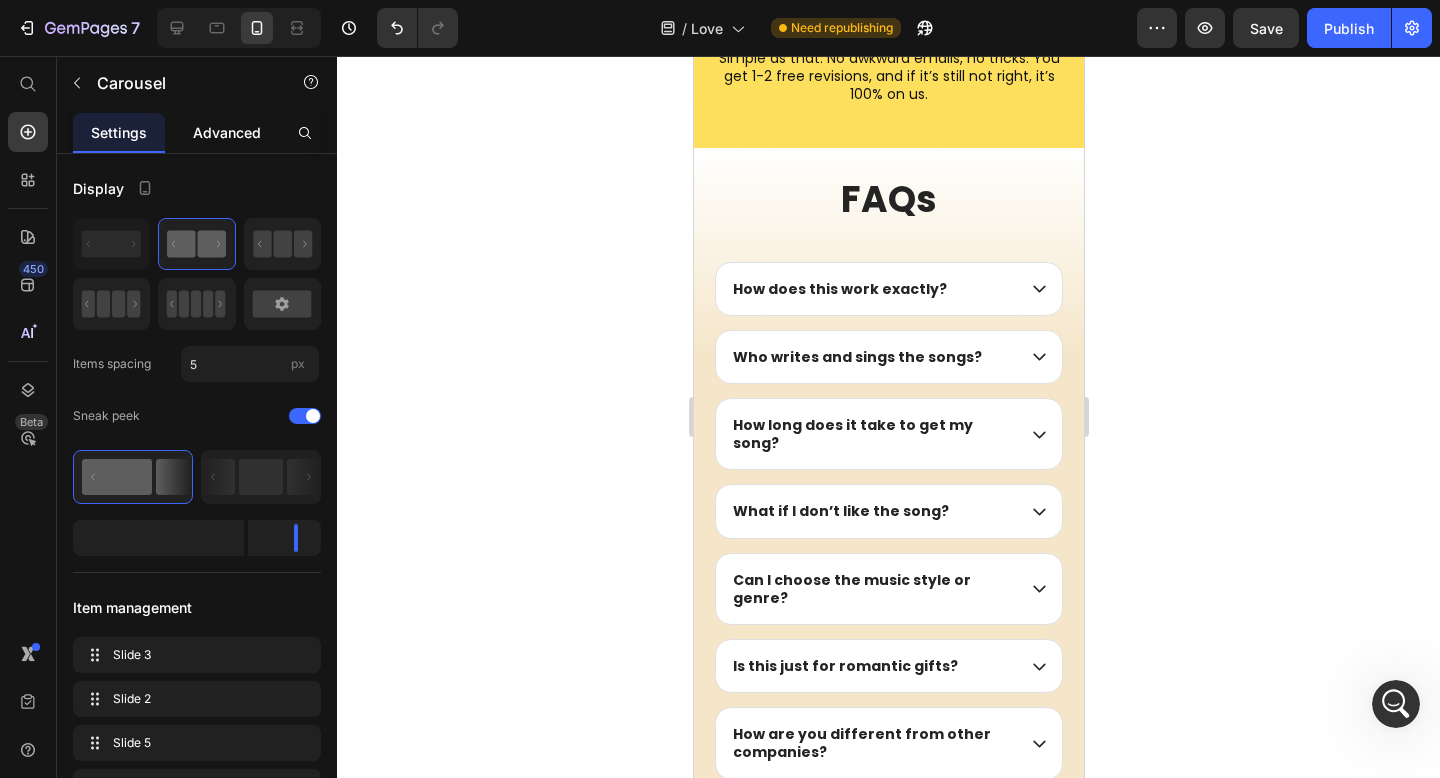 click on "Advanced" at bounding box center (227, 132) 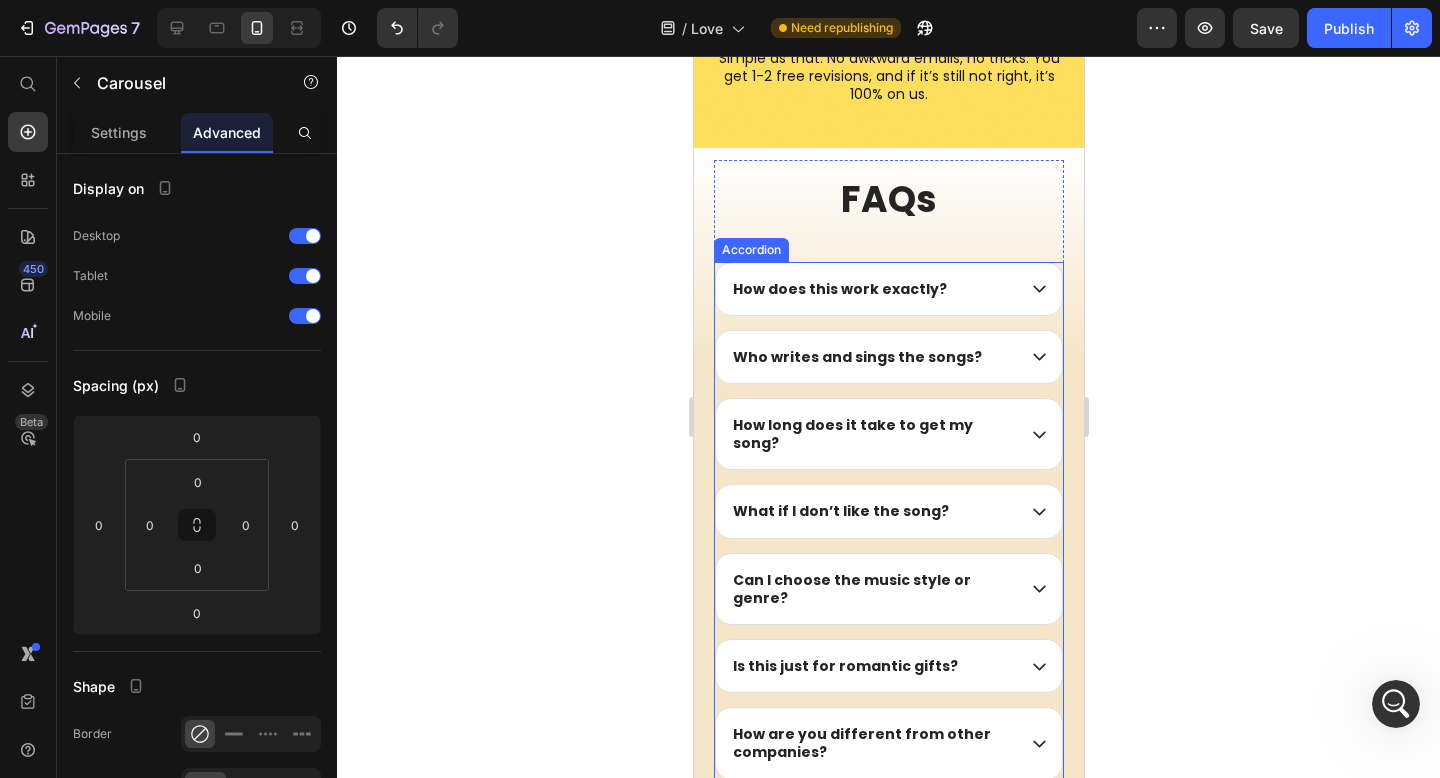click on "How does this work exactly?
Who writes and sings the songs?
How long does it take to get my song?
What if I don’t like the song?
Can I choose the music style or genre?
Is this just for romantic gifts?
How are you different from other companies?" at bounding box center [888, 521] 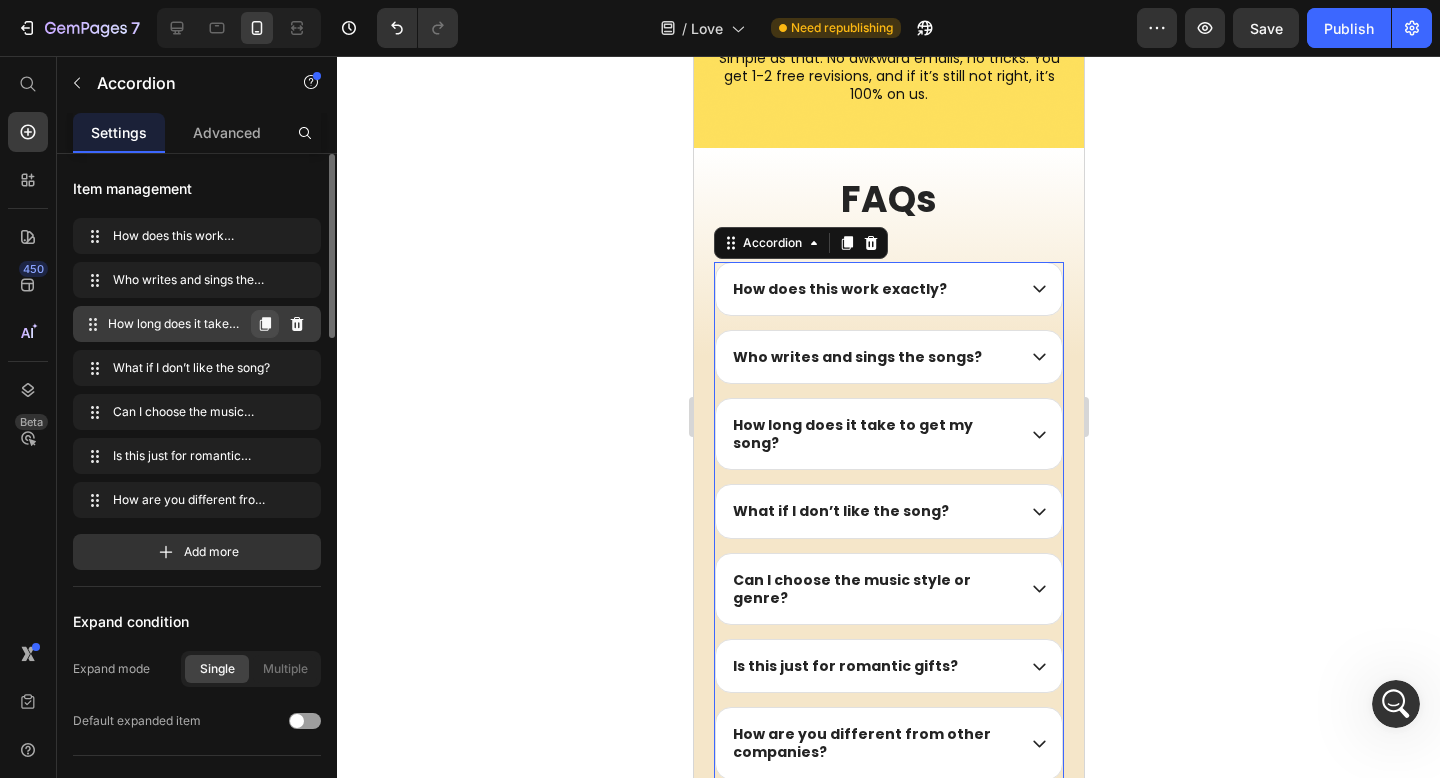 click 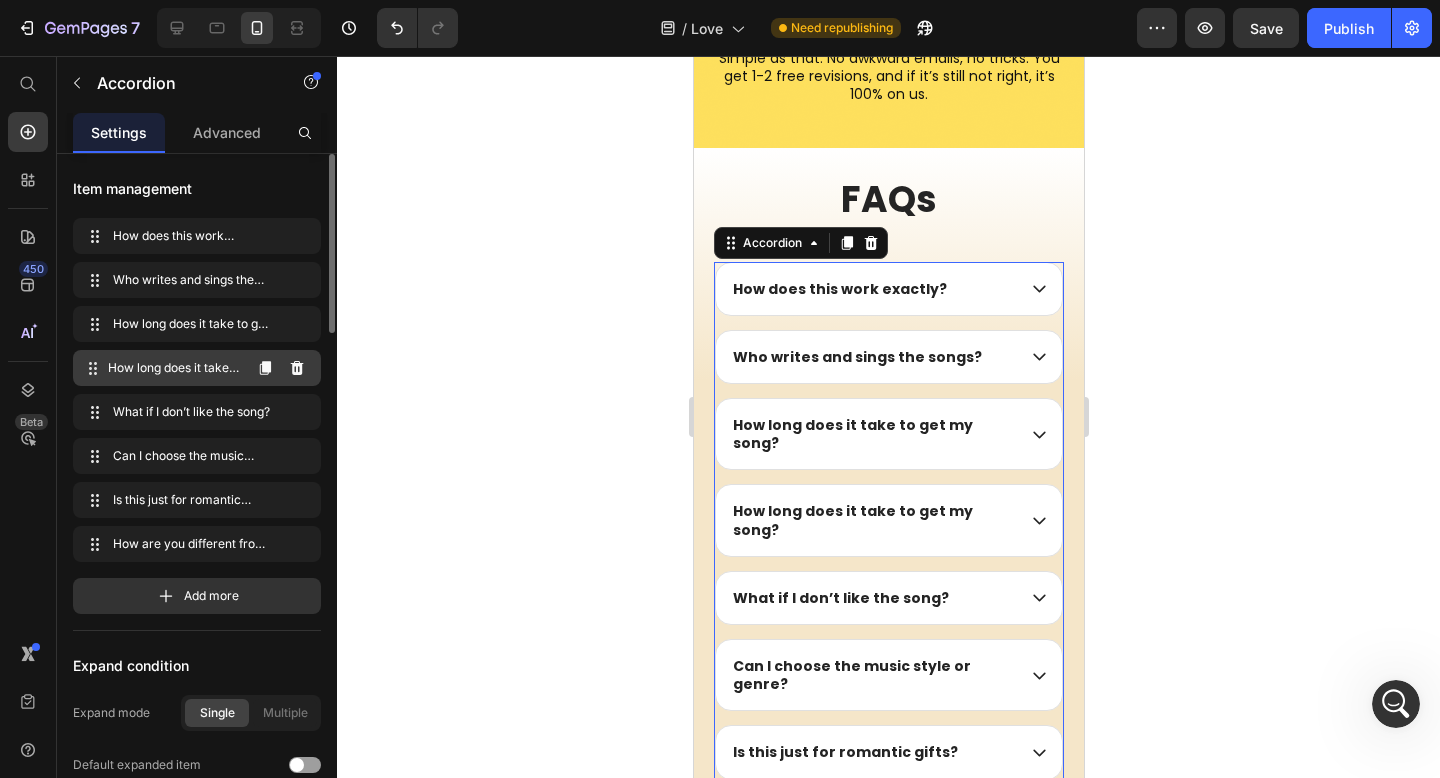 click on "How long does it take to get my song?" at bounding box center [174, 368] 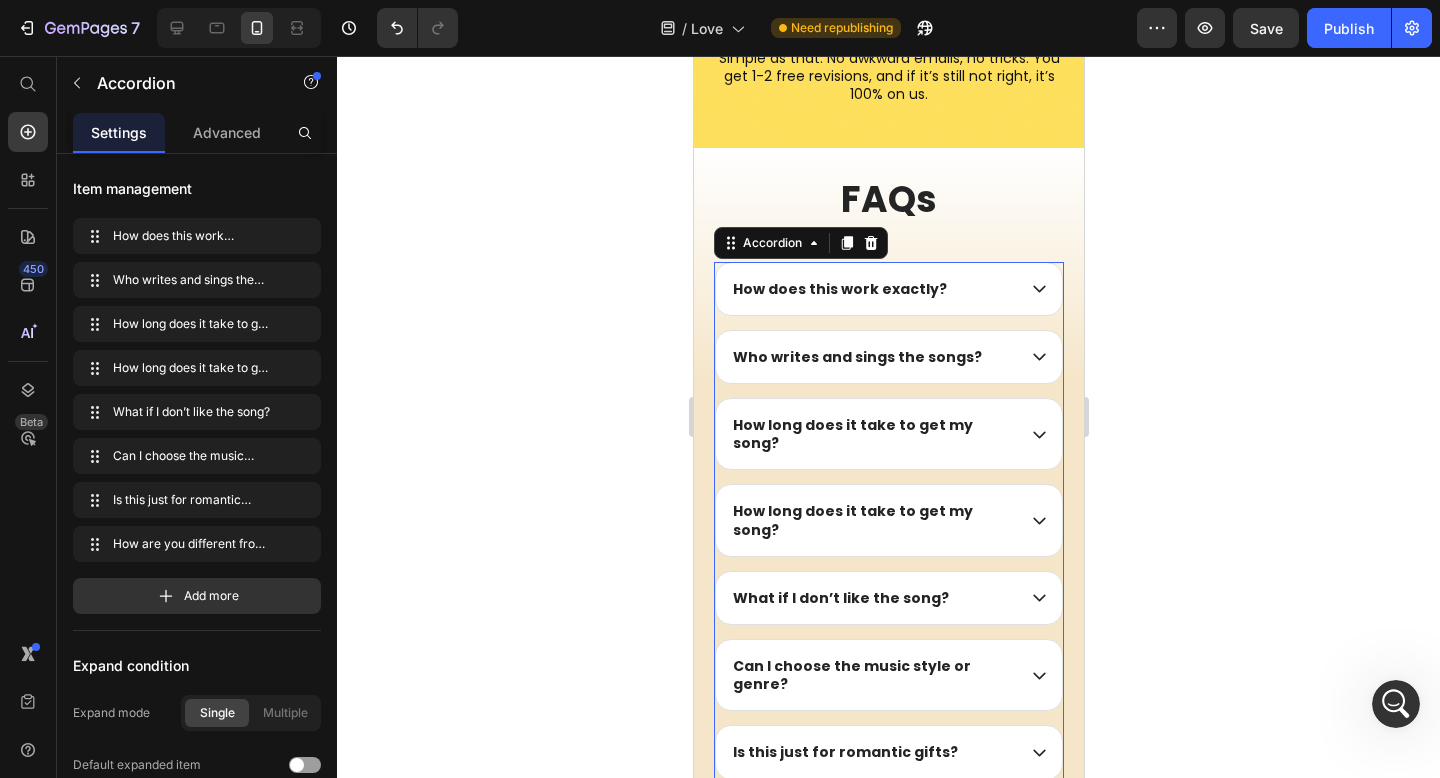 click on "How long does it take to get my song?" at bounding box center (871, 520) 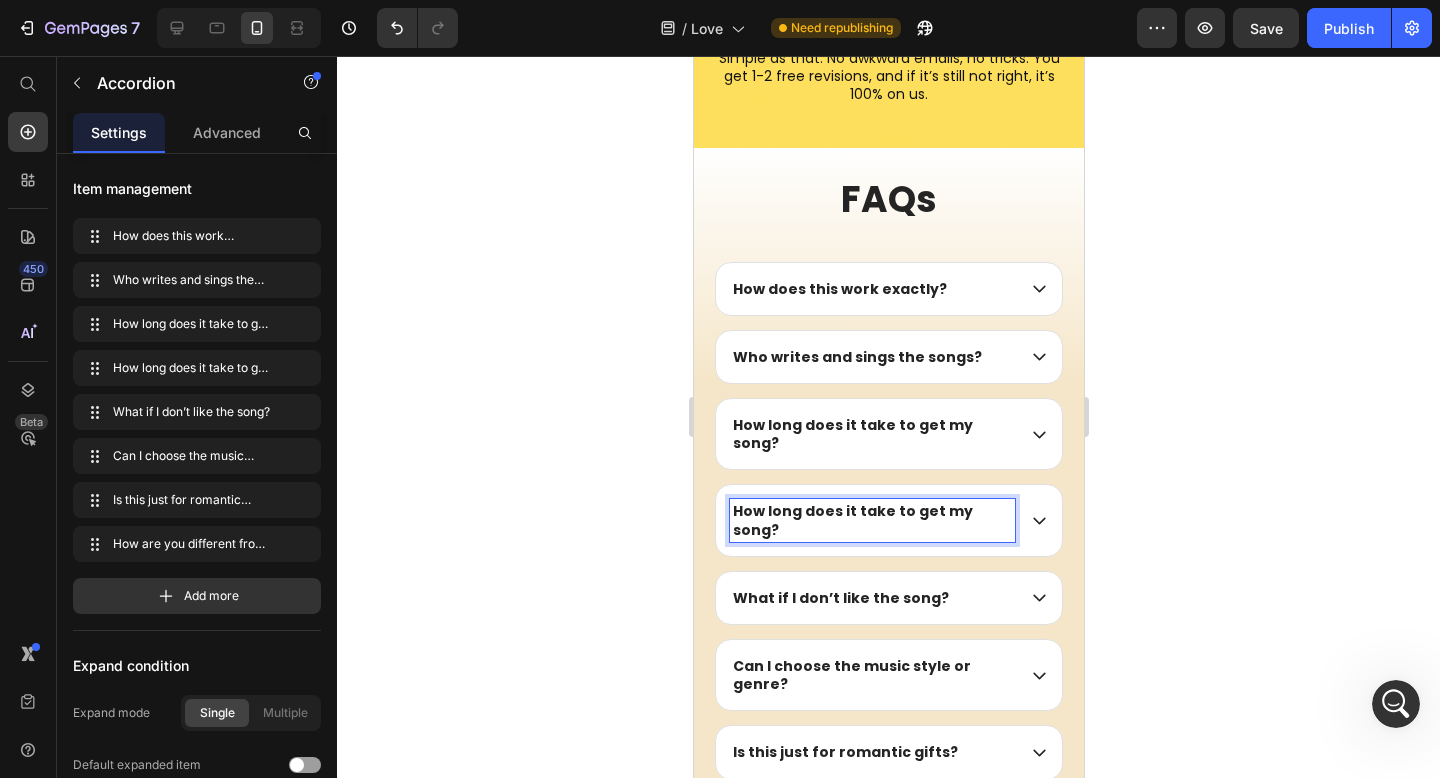 click on "How long does it take to get my song?" at bounding box center [852, 520] 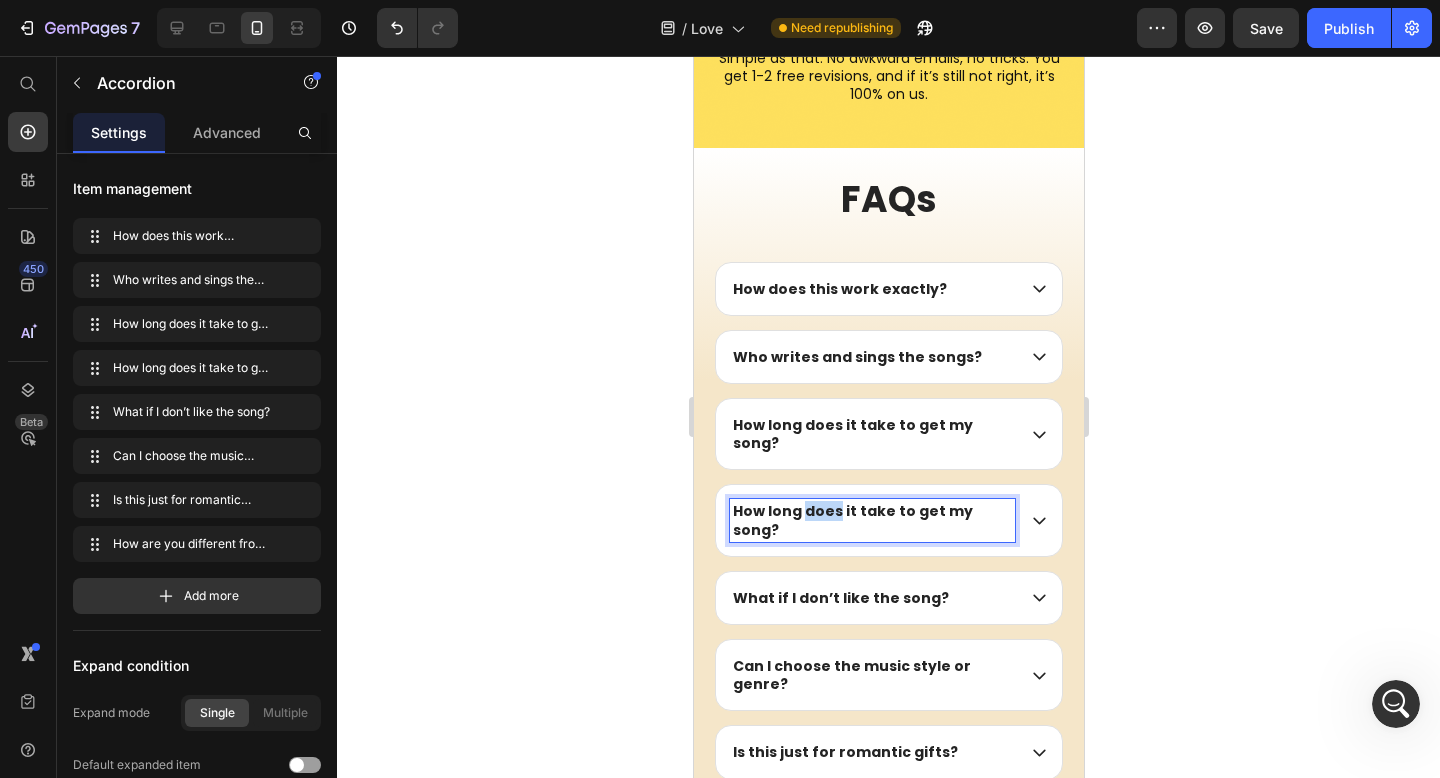 click on "How long does it take to get my song?" at bounding box center [852, 520] 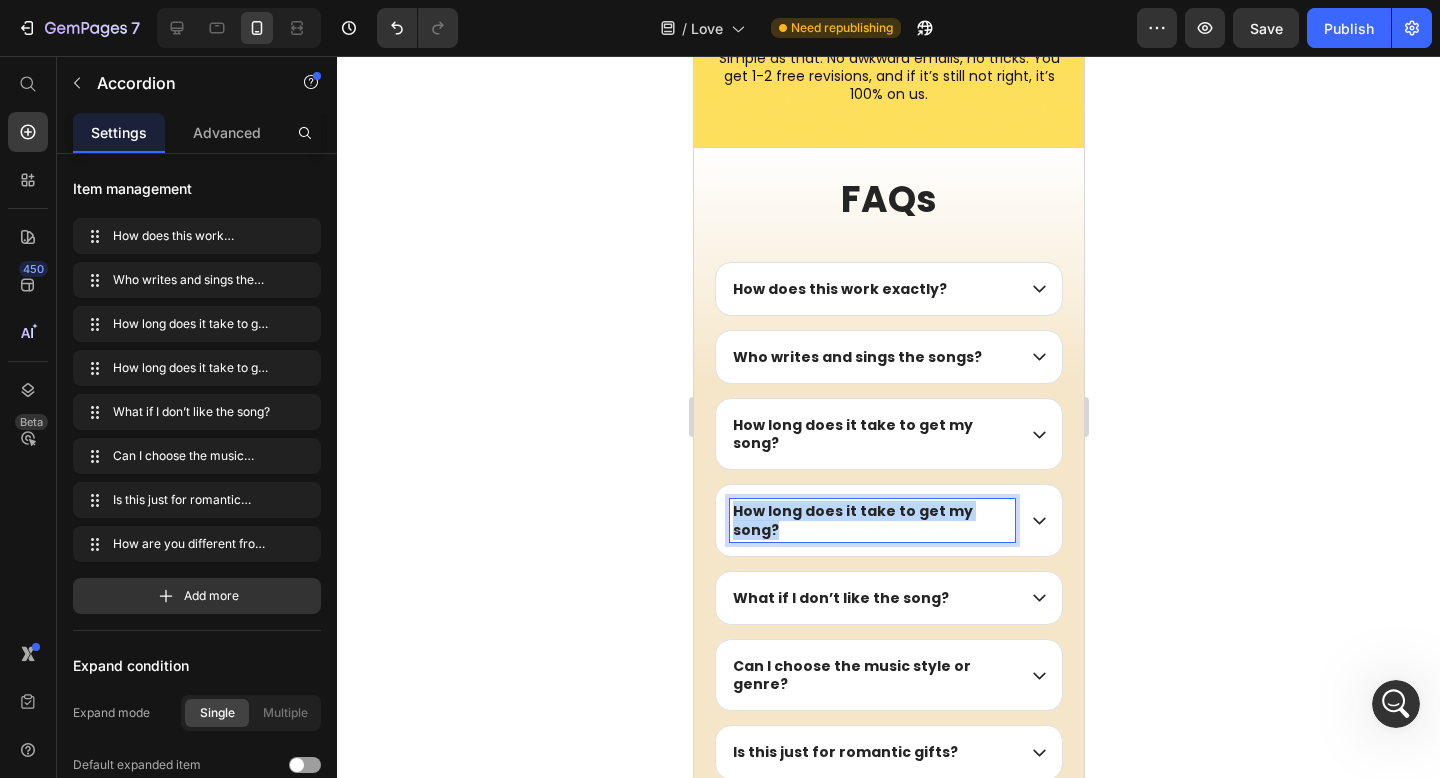 click on "How long does it take to get my song?" at bounding box center [852, 520] 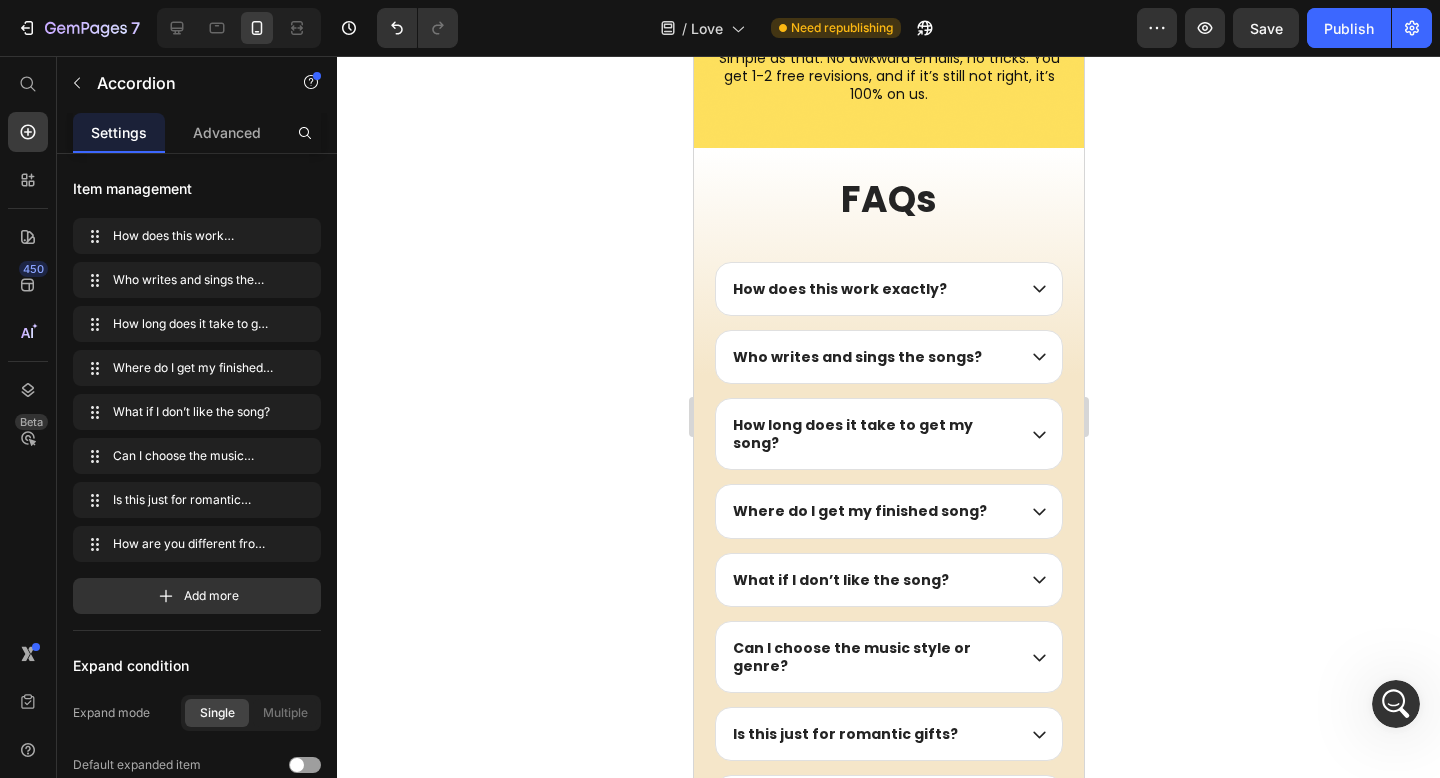 click on "Where do I get my finished song?" at bounding box center (888, 511) 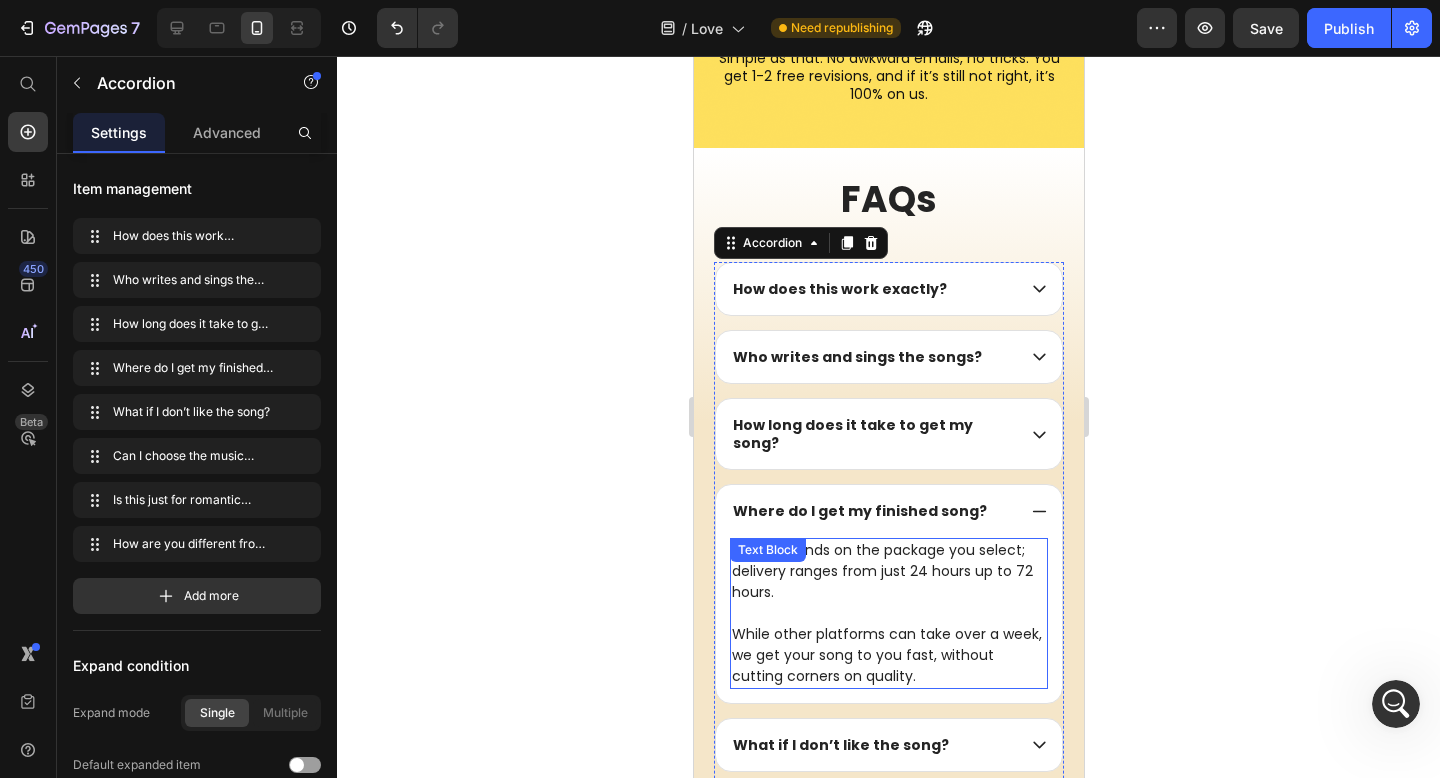 click on "That depends on the package you select; delivery ranges from just 24 hours up to 72 hours." at bounding box center [888, 571] 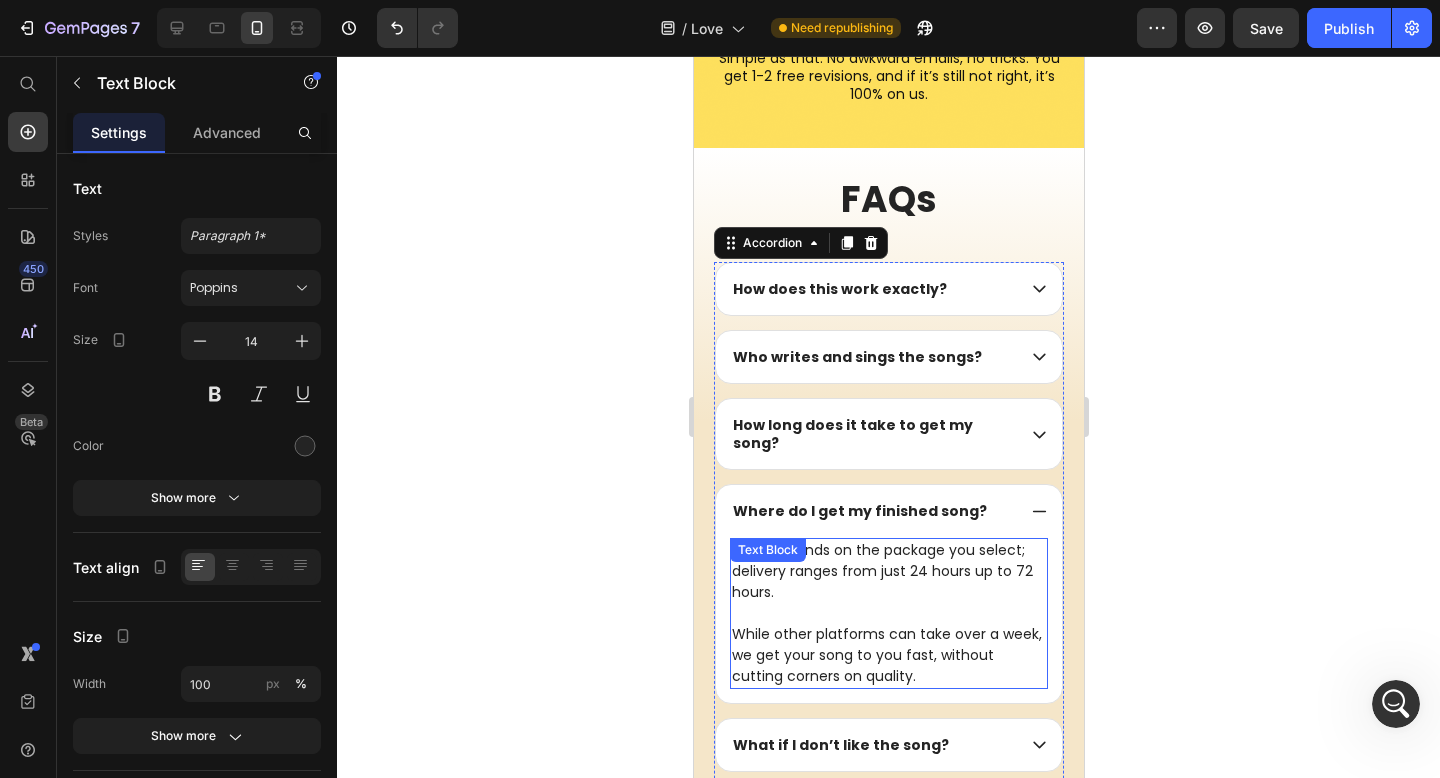 click on "That depends on the package you select; delivery ranges from just 24 hours up to 72 hours." at bounding box center (888, 571) 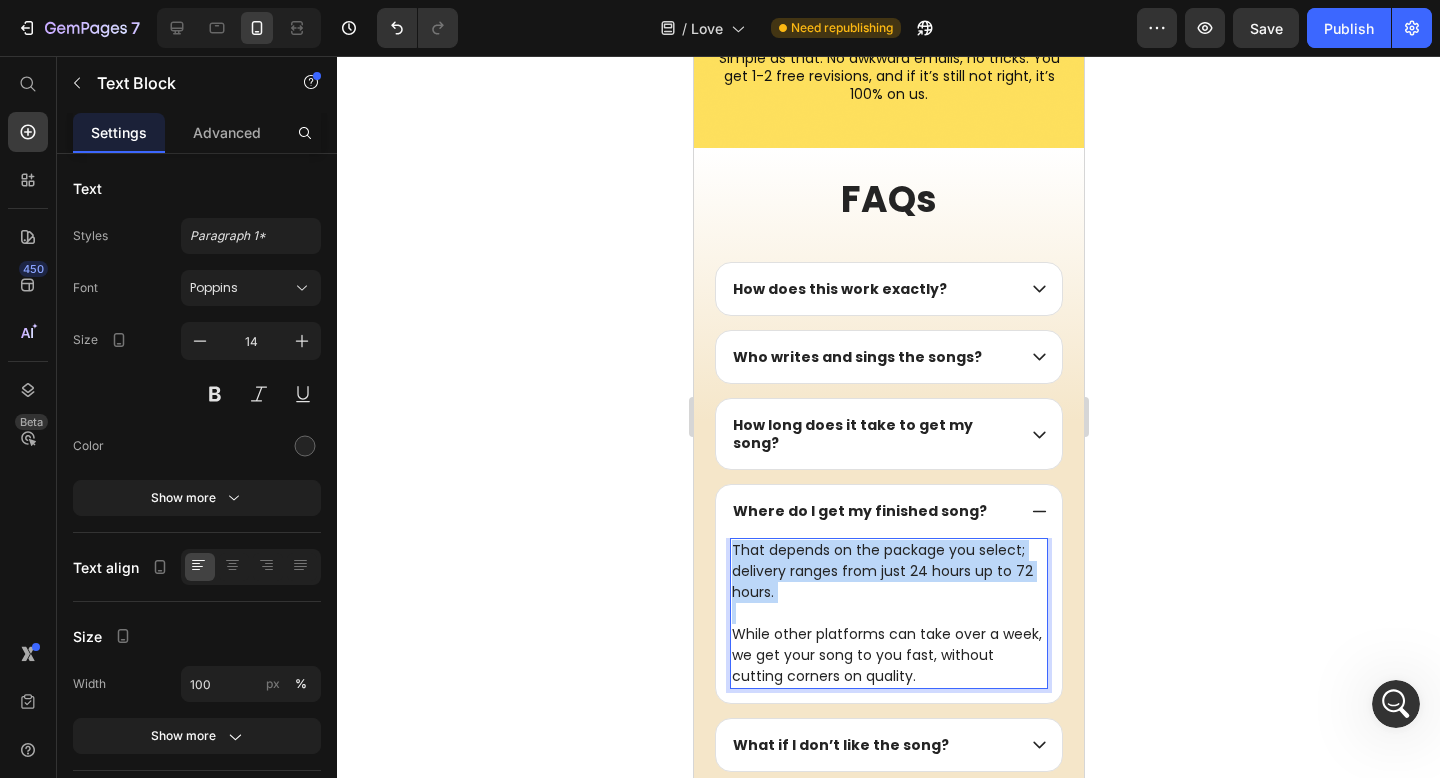 click on "That depends on the package you select; delivery ranges from just 24 hours up to 72 hours." at bounding box center [888, 571] 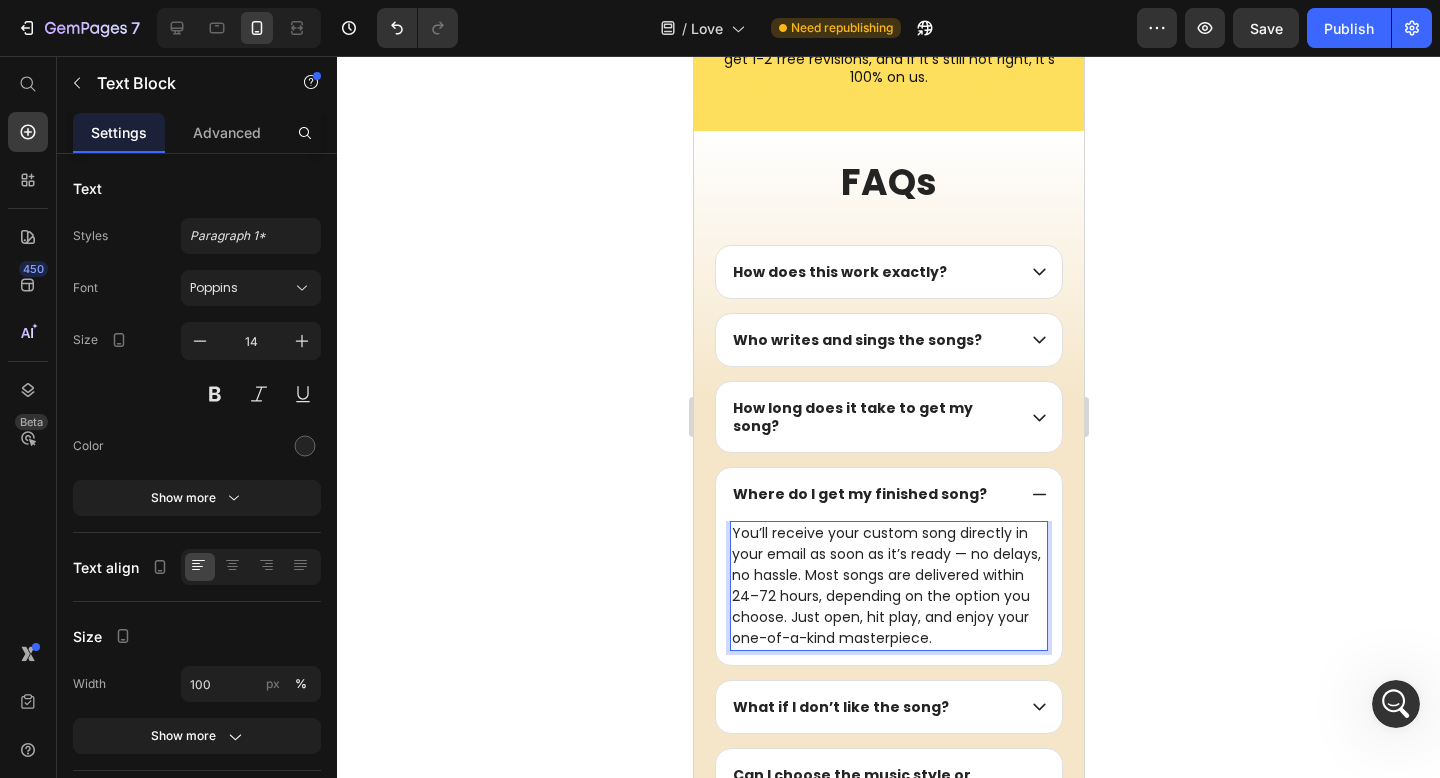 scroll, scrollTop: 6946, scrollLeft: 0, axis: vertical 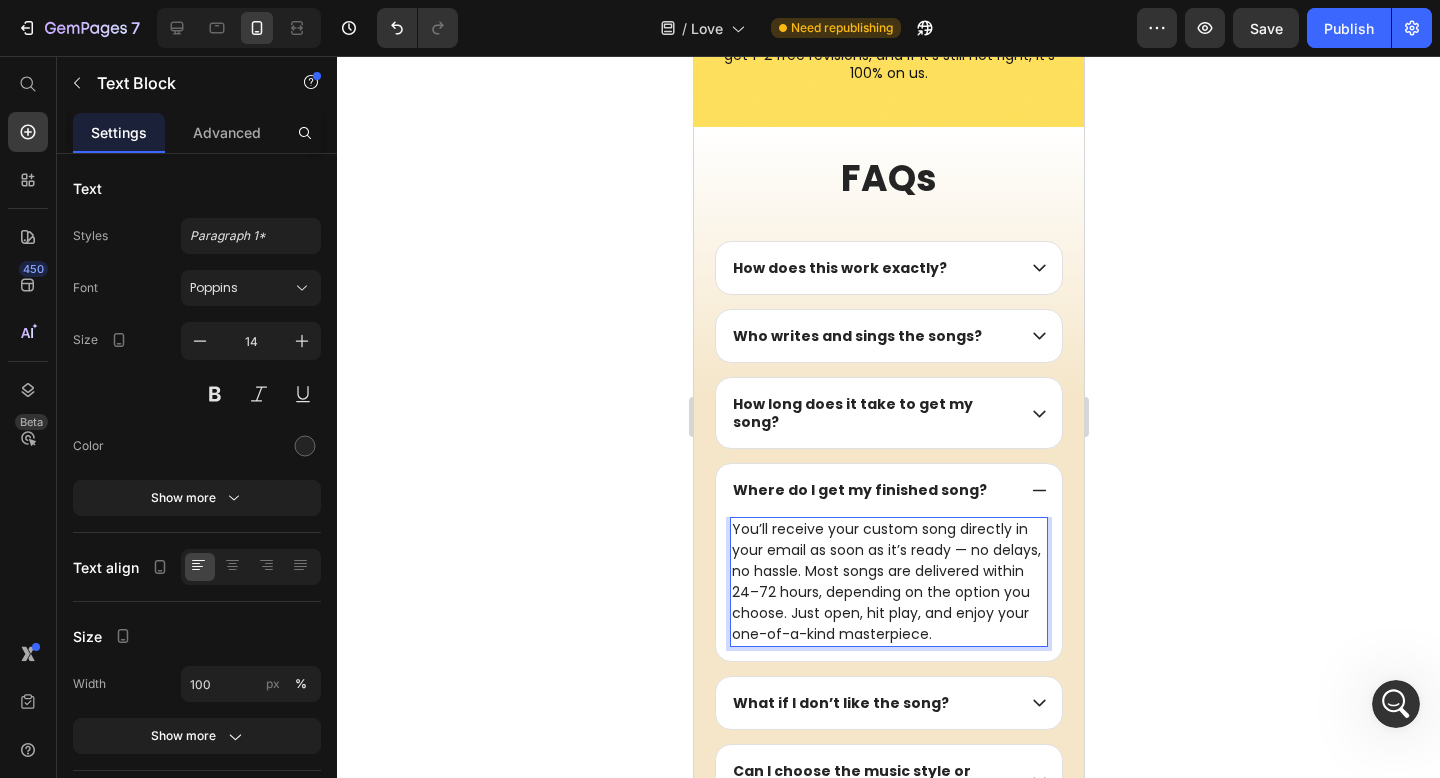 click on "You’ll receive your custom song directly in your email as soon as it’s ready — no delays, no hassle. Most songs are delivered within 24–72 hours, depending on the option you choose. Just open, hit play, and enjoy your one-of-a-kind masterpiece." at bounding box center [888, 582] 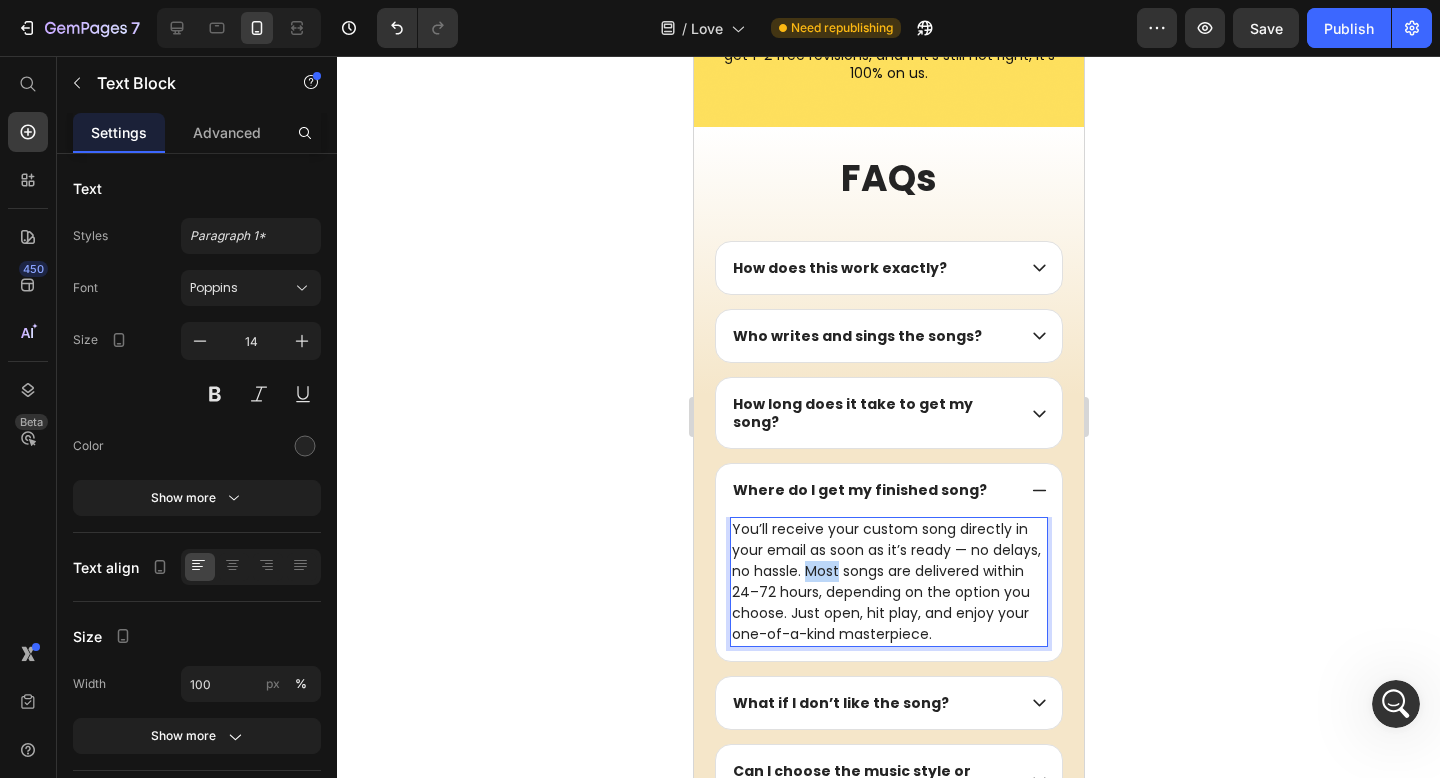 click on "You’ll receive your custom song directly in your email as soon as it’s ready — no delays, no hassle. Most songs are delivered within 24–72 hours, depending on the option you choose. Just open, hit play, and enjoy your one-of-a-kind masterpiece." at bounding box center (888, 582) 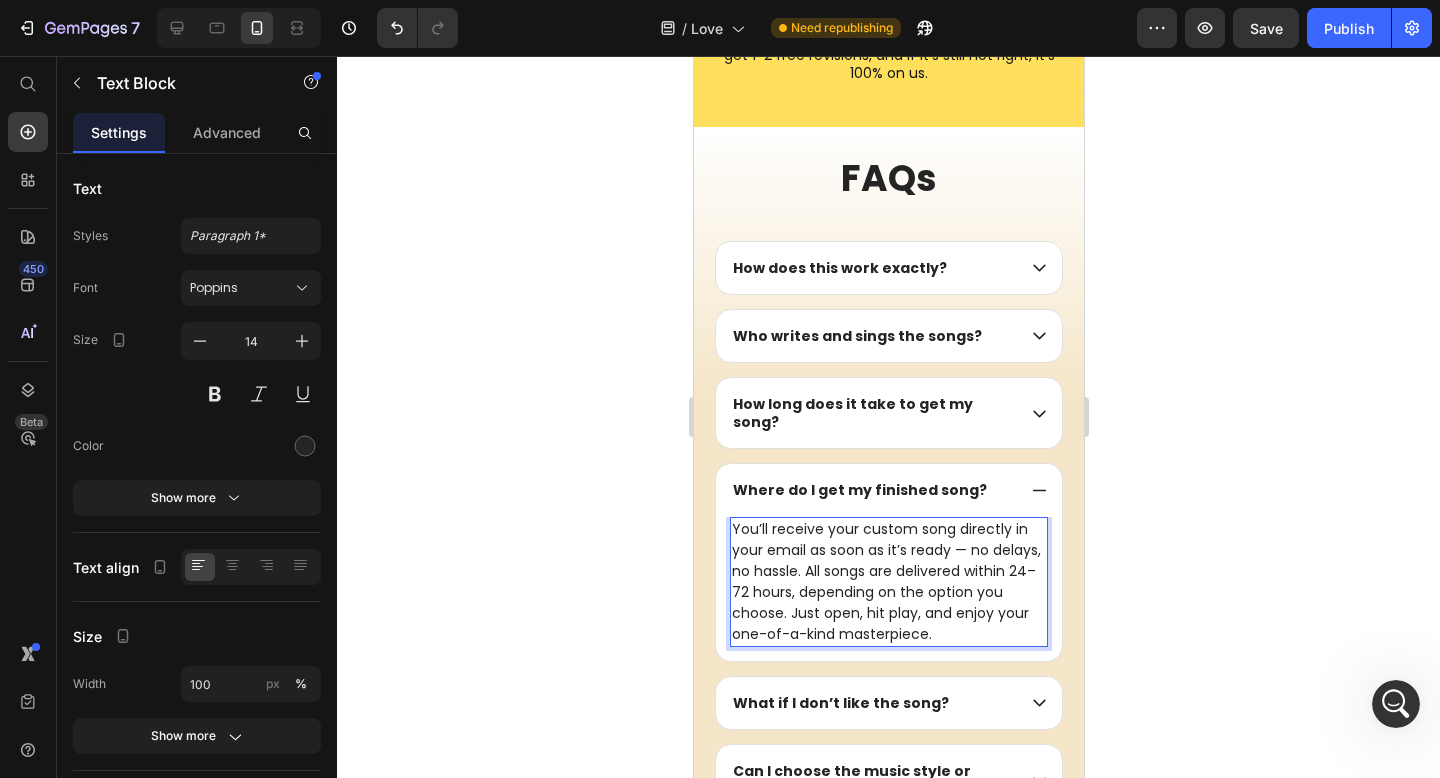 click on "You’ll receive your custom song directly in your email as soon as it’s ready — no delays, no hassle. All songs are delivered within 24–72 hours, depending on the option you choose. Just open, hit play, and enjoy your one-of-a-kind masterpiece." at bounding box center [888, 582] 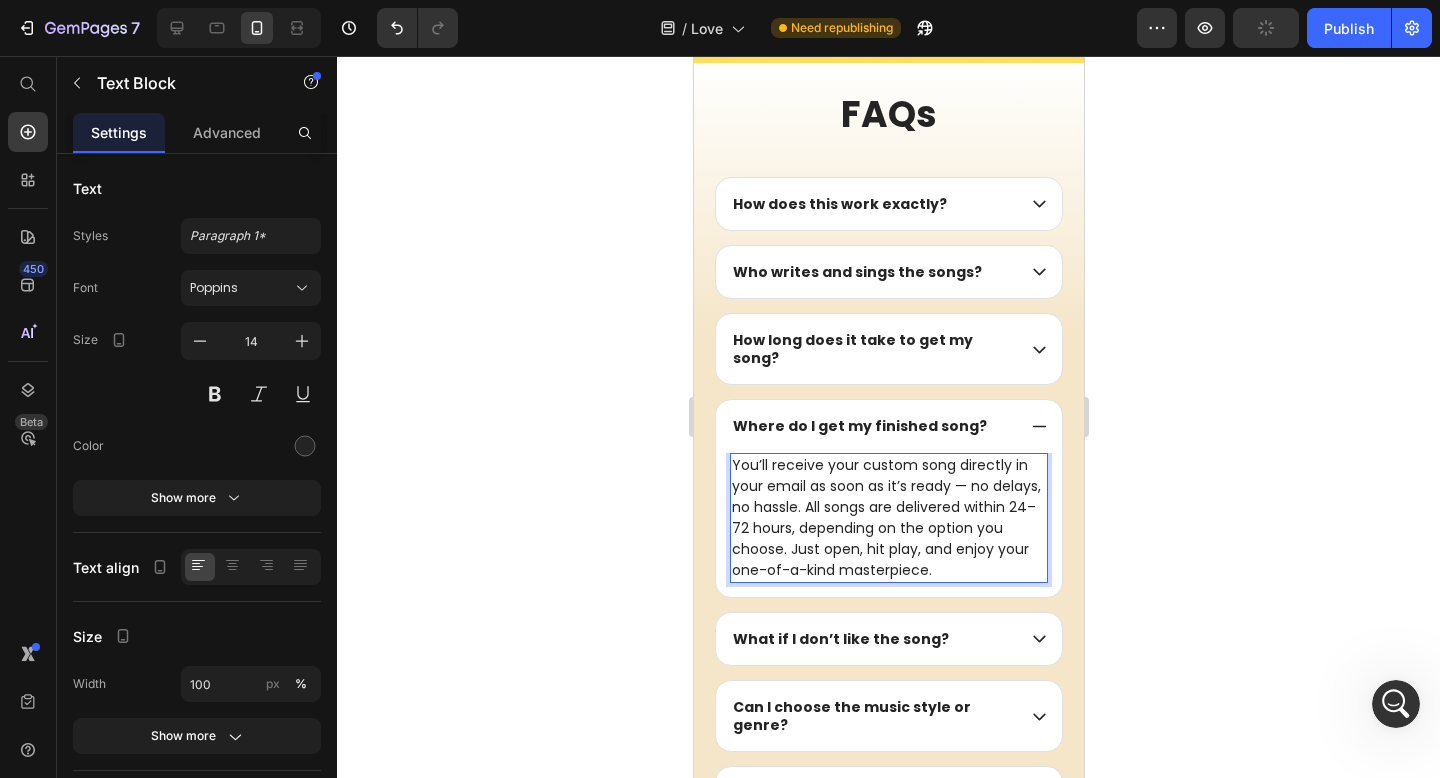 scroll, scrollTop: 7015, scrollLeft: 0, axis: vertical 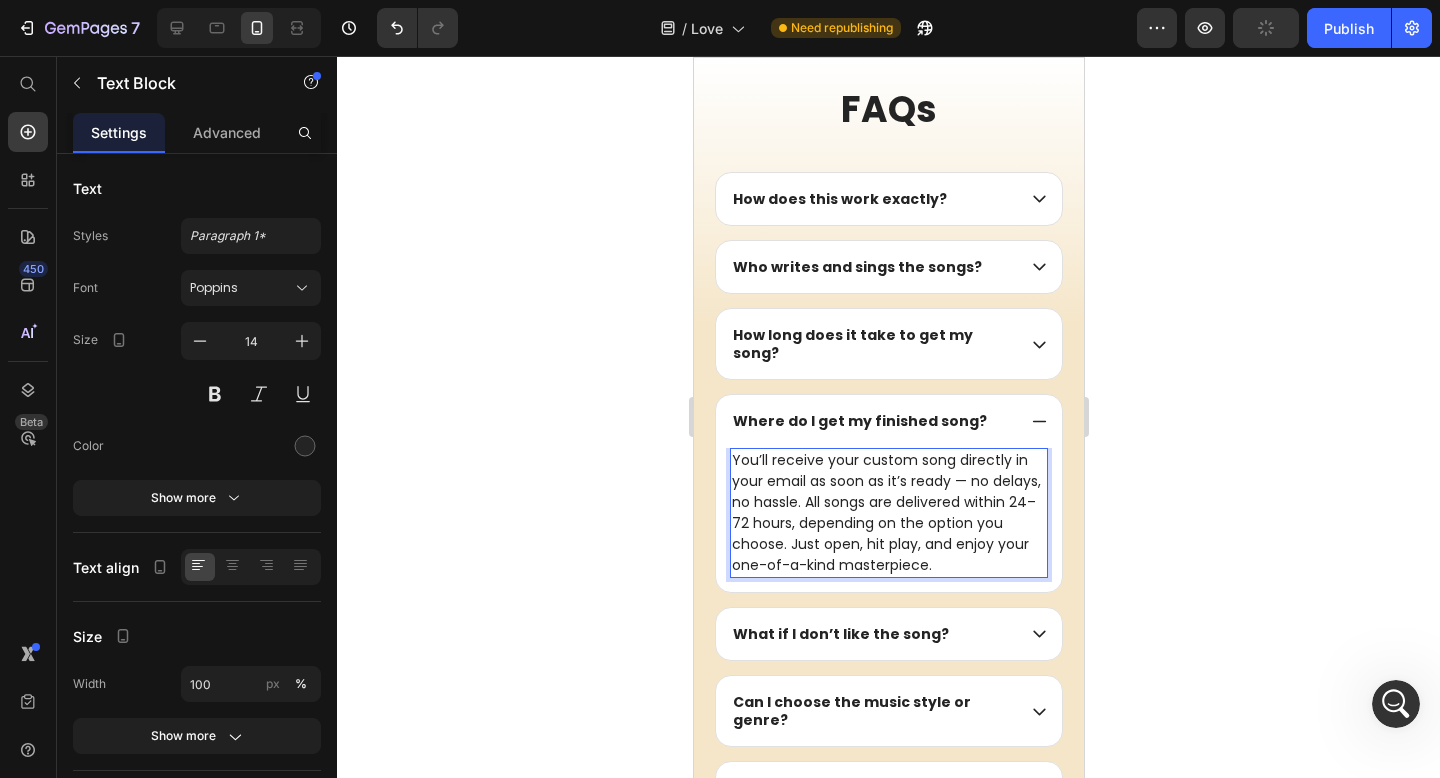 click on "You’ll receive your custom song directly in your email as soon as it’s ready — no delays, no hassle. All songs are delivered within 24–72 hours, depending on the option you choose. Just open, hit play, and enjoy your one-of-a-kind masterpiece." at bounding box center [888, 513] 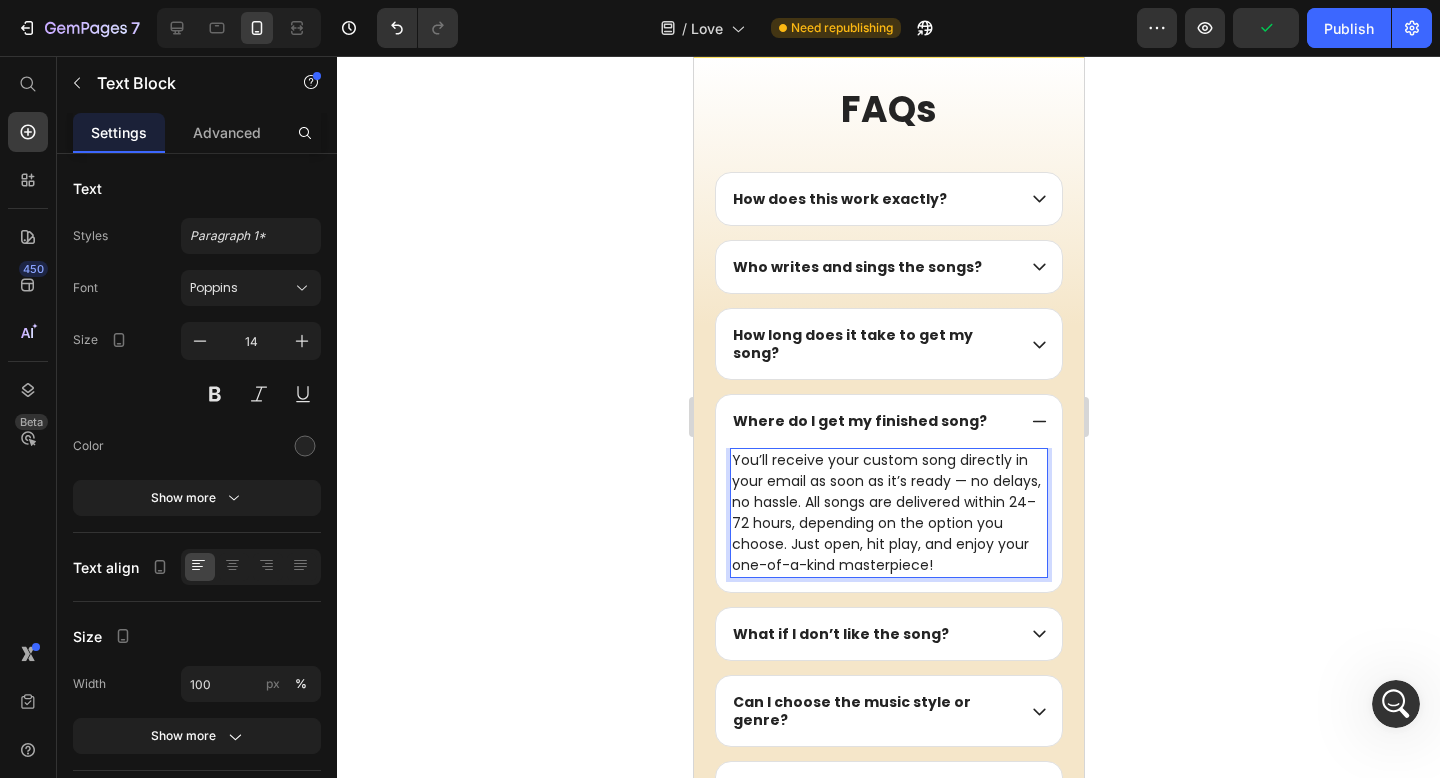 click 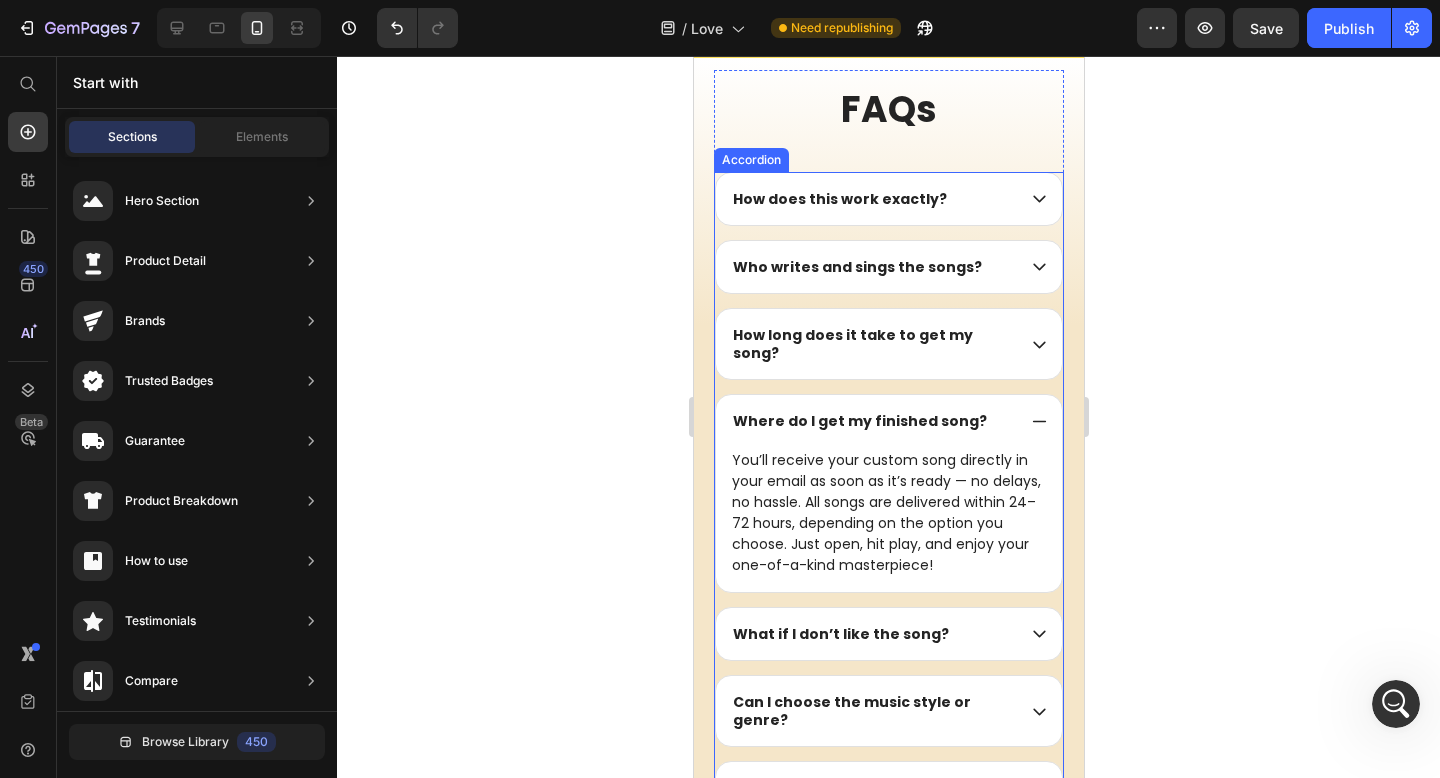 click on "Where do I get my finished song?" at bounding box center [888, 421] 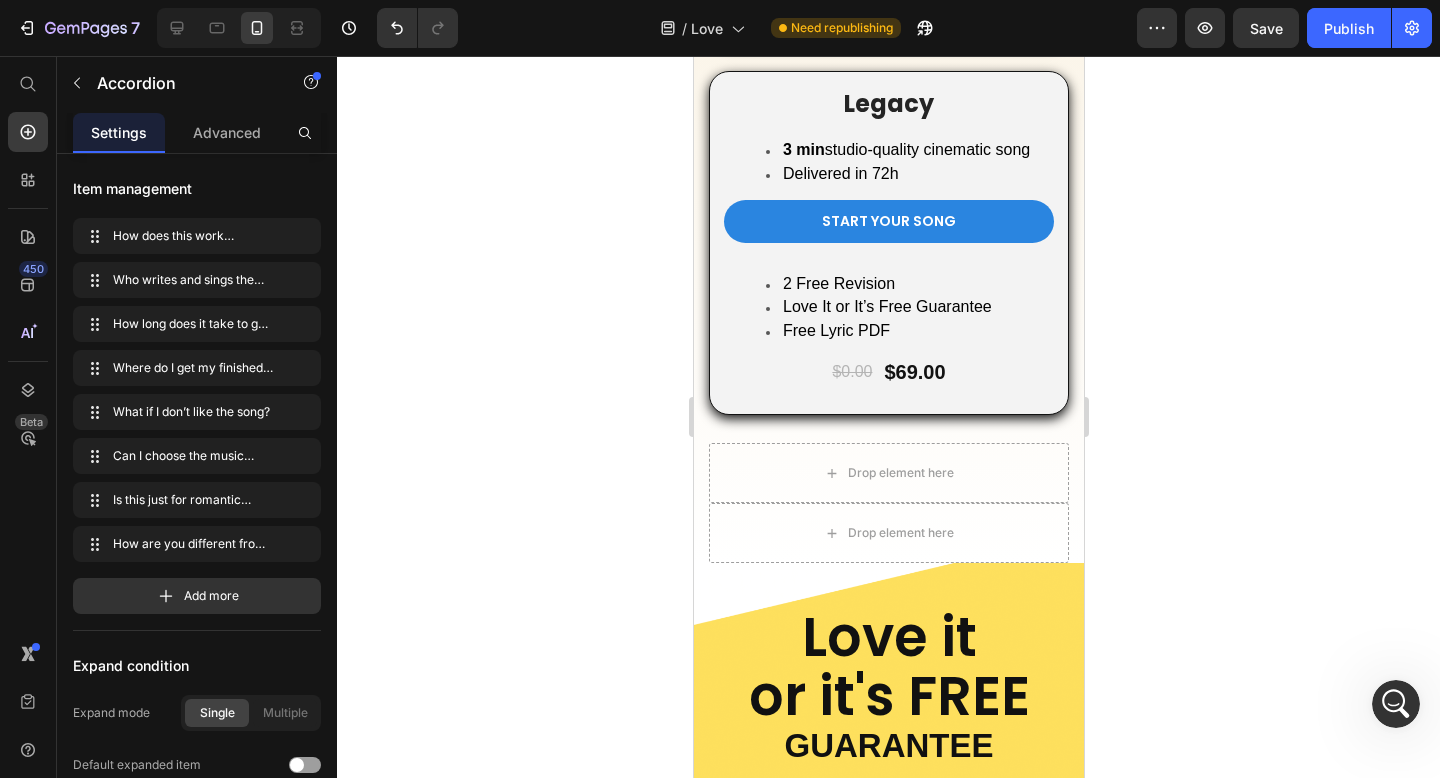 scroll, scrollTop: 6118, scrollLeft: 0, axis: vertical 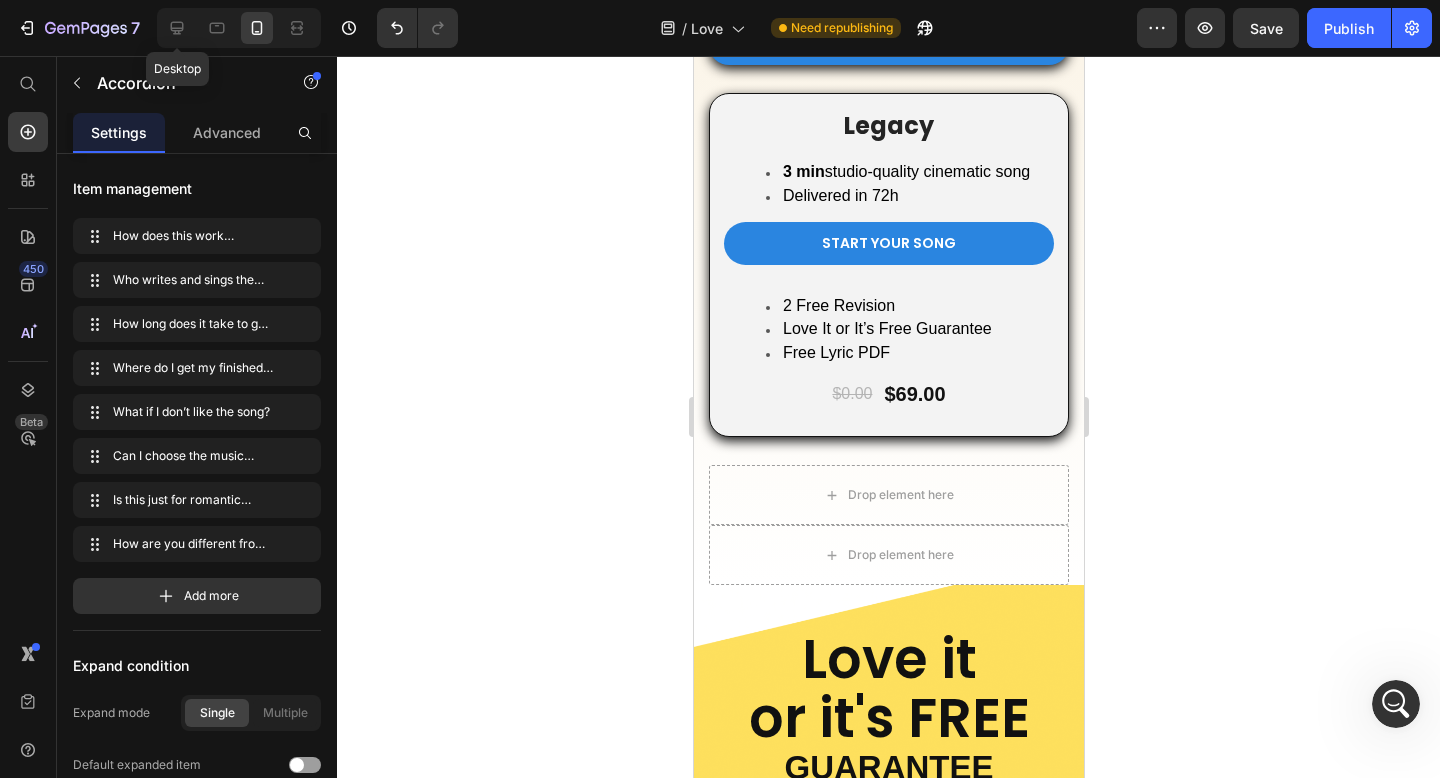 click 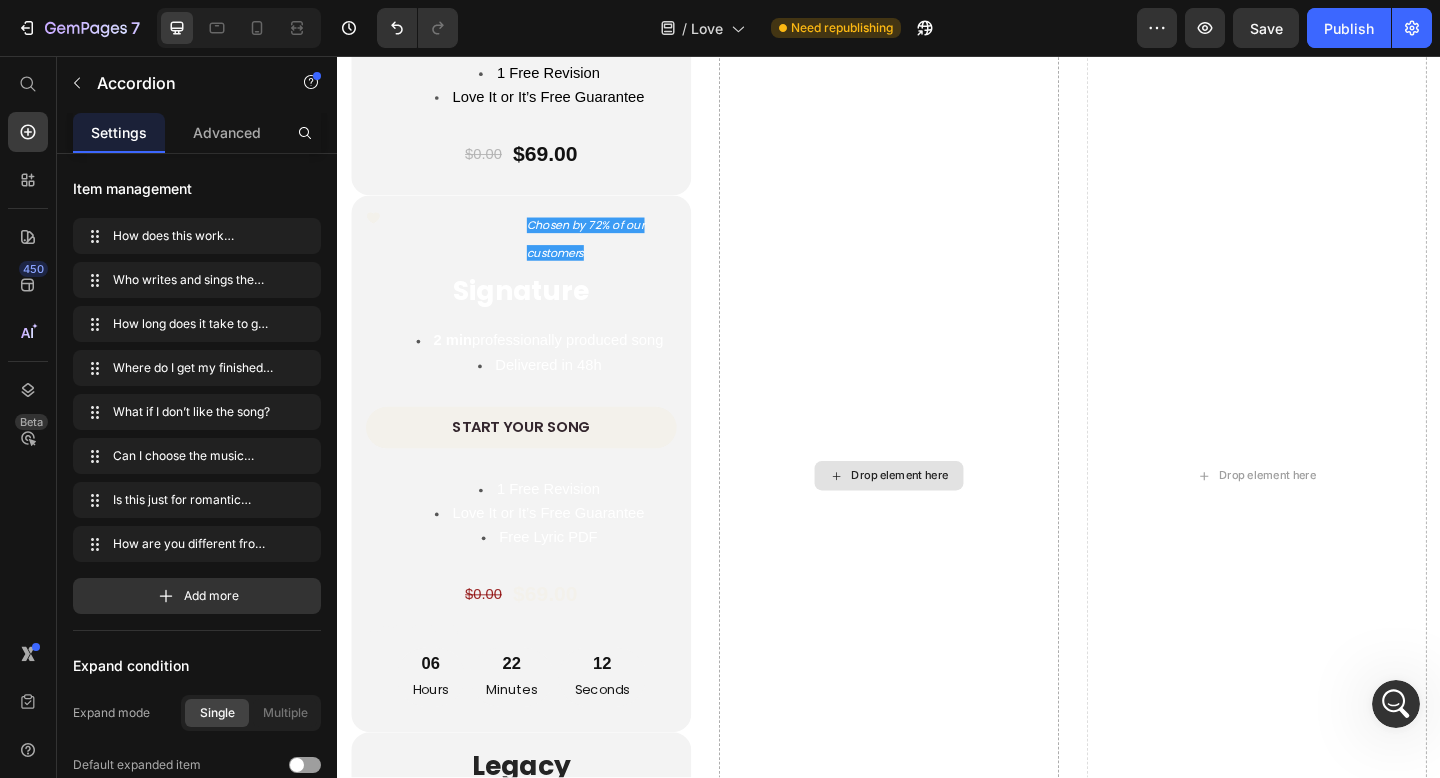 scroll, scrollTop: 5879, scrollLeft: 0, axis: vertical 